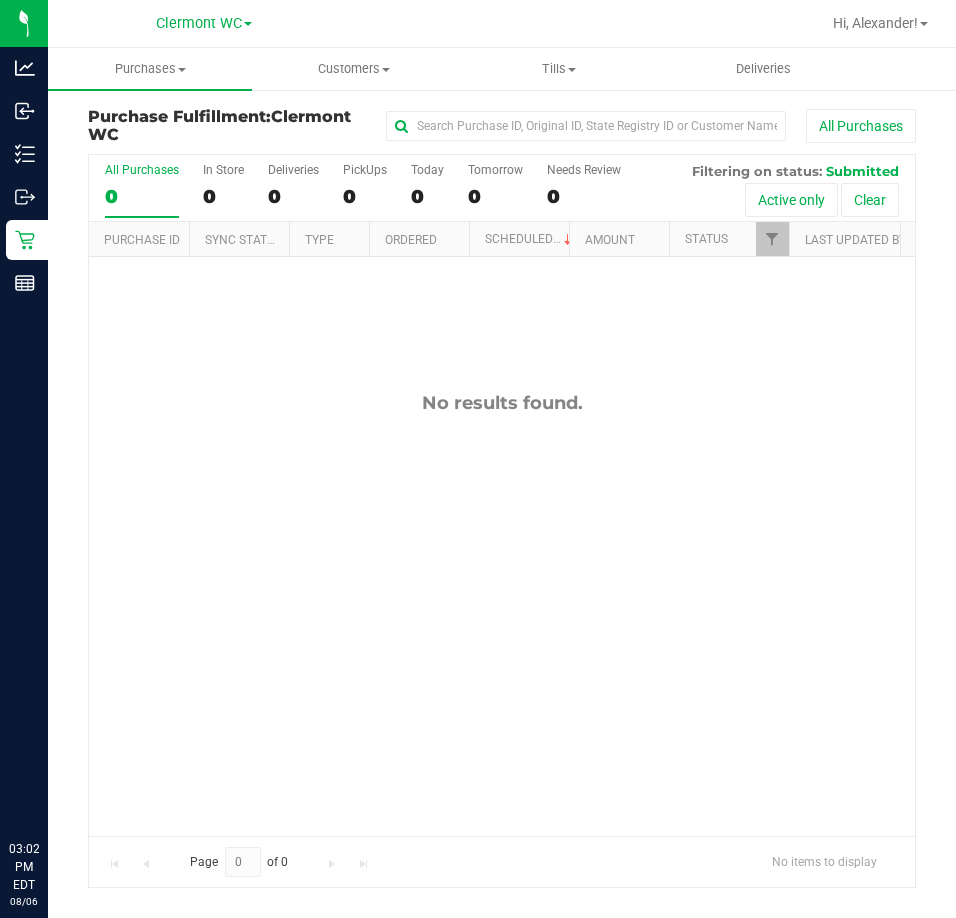 scroll, scrollTop: 0, scrollLeft: 0, axis: both 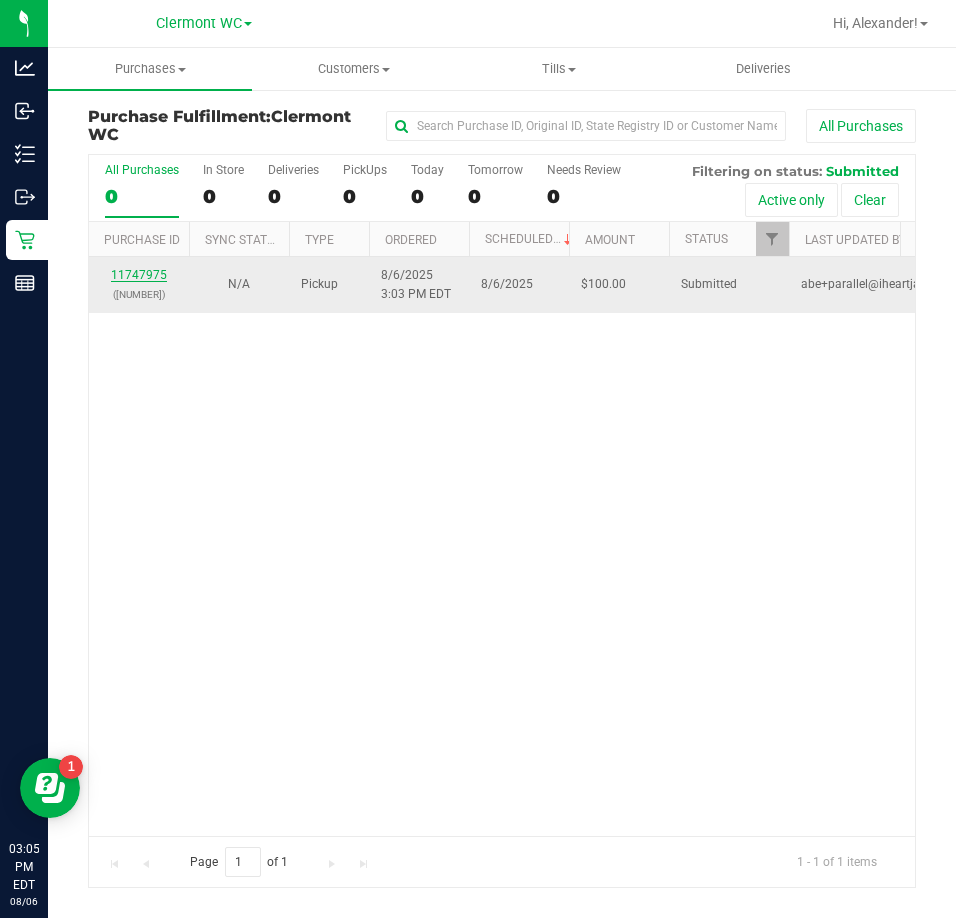 click on "11747975" at bounding box center (139, 275) 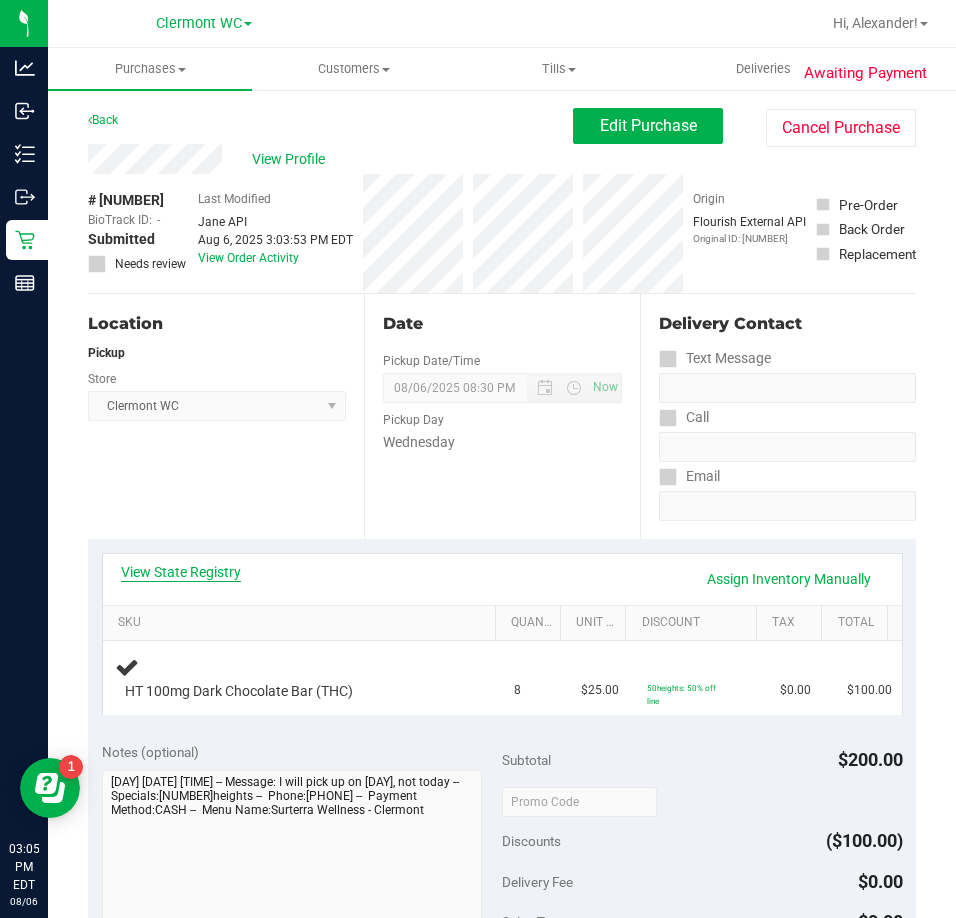 click on "View State Registry" at bounding box center [181, 572] 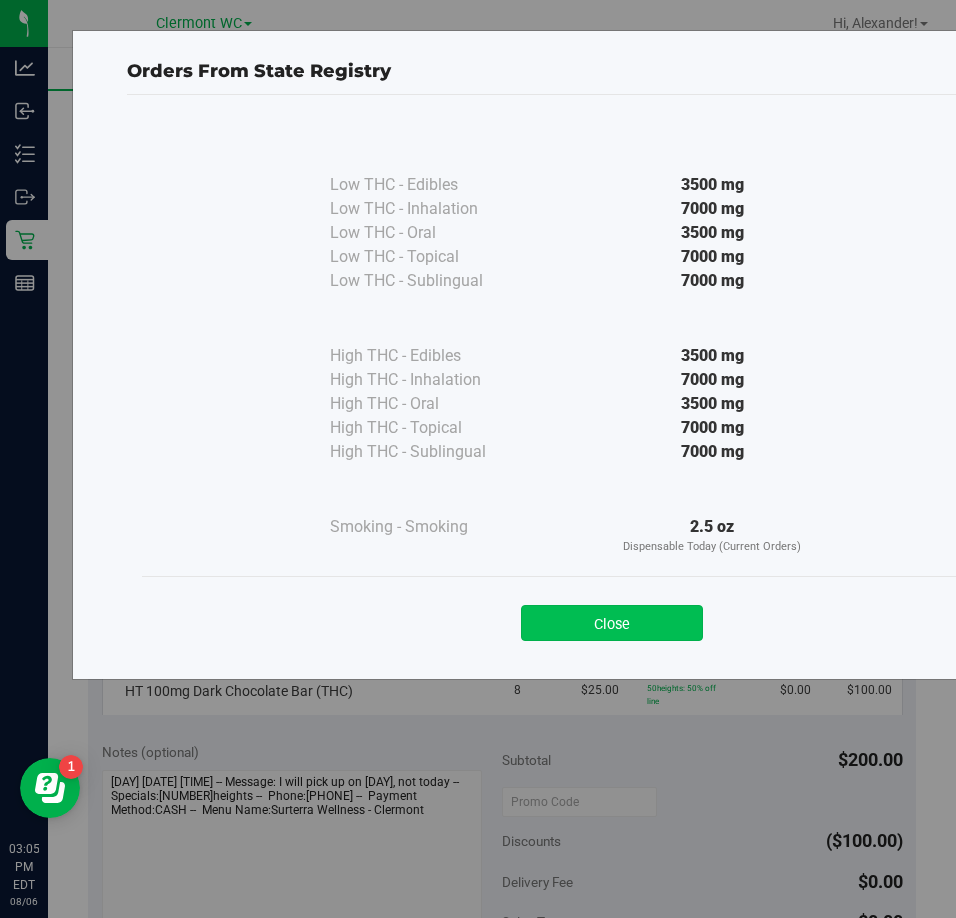 click on "Close" at bounding box center (612, 623) 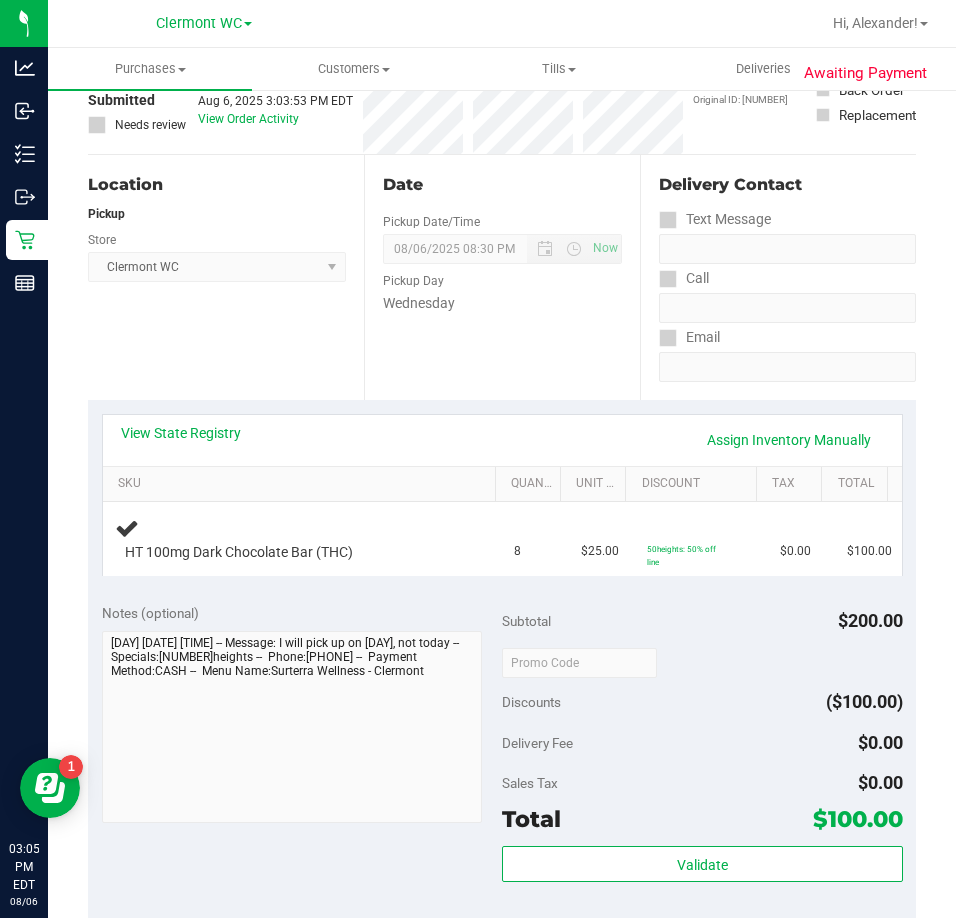 scroll, scrollTop: 300, scrollLeft: 0, axis: vertical 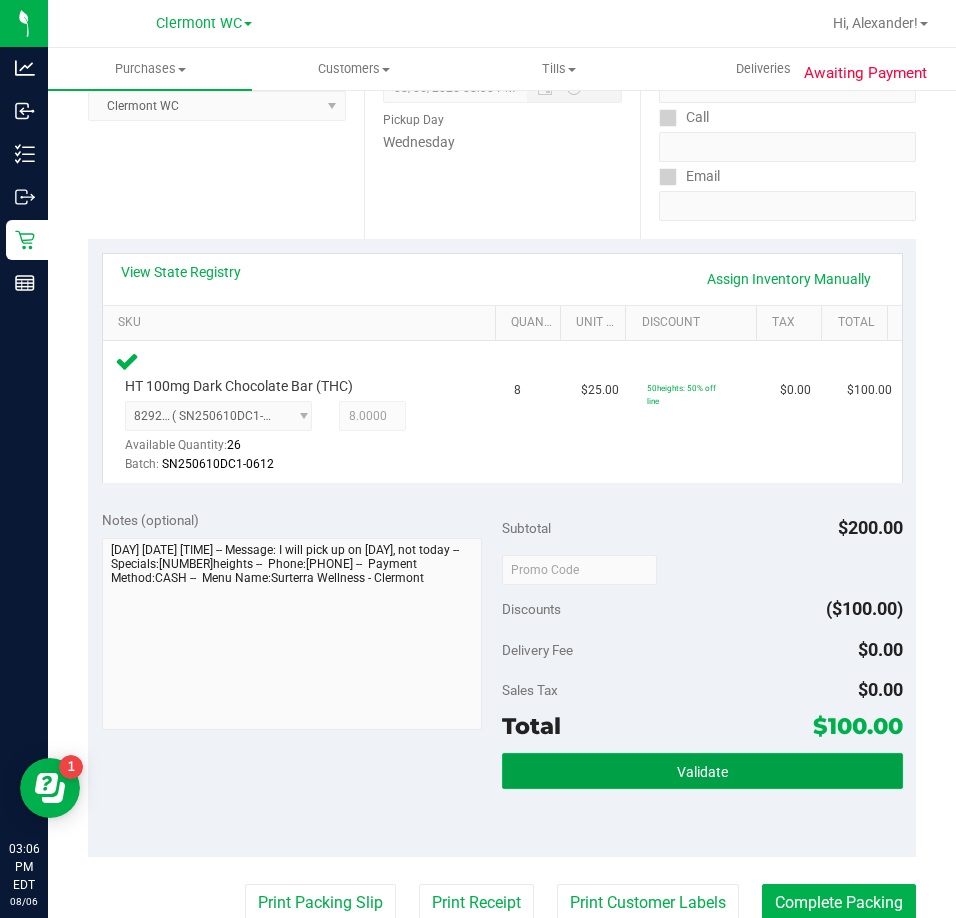 click on "Validate" at bounding box center [702, 771] 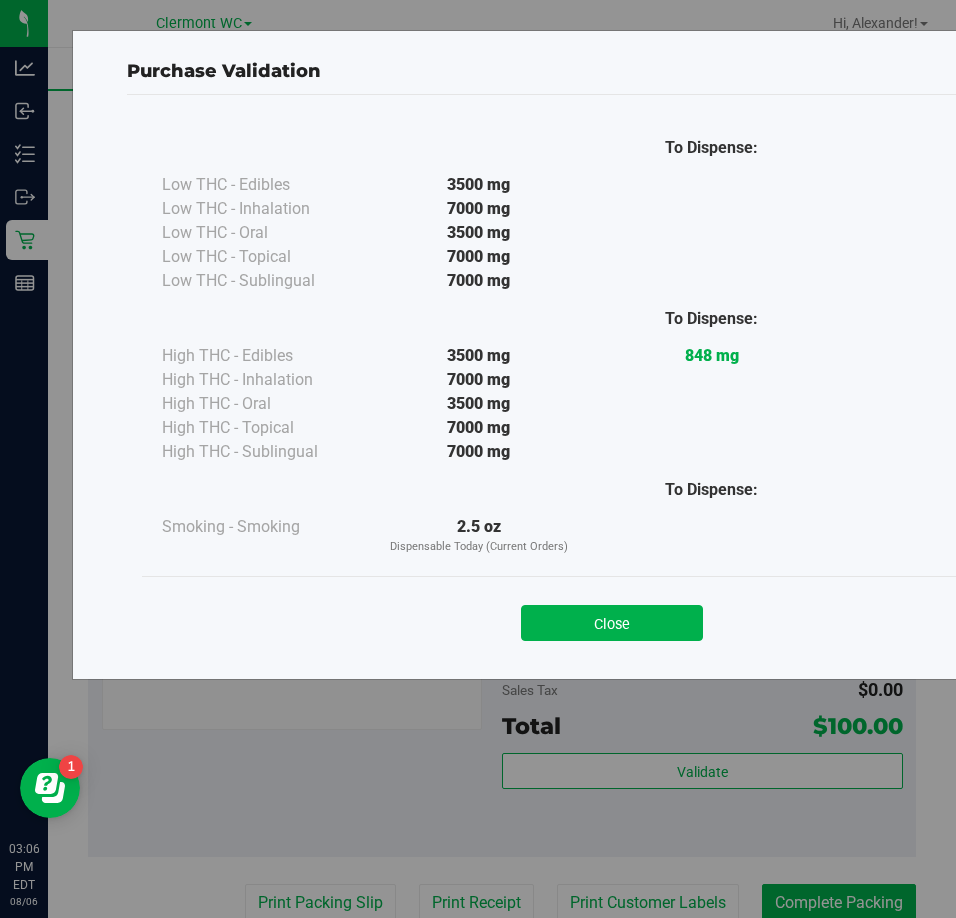 click on "To Dispense:
Low THC - Edibles
3500 mg" at bounding box center [612, 378] 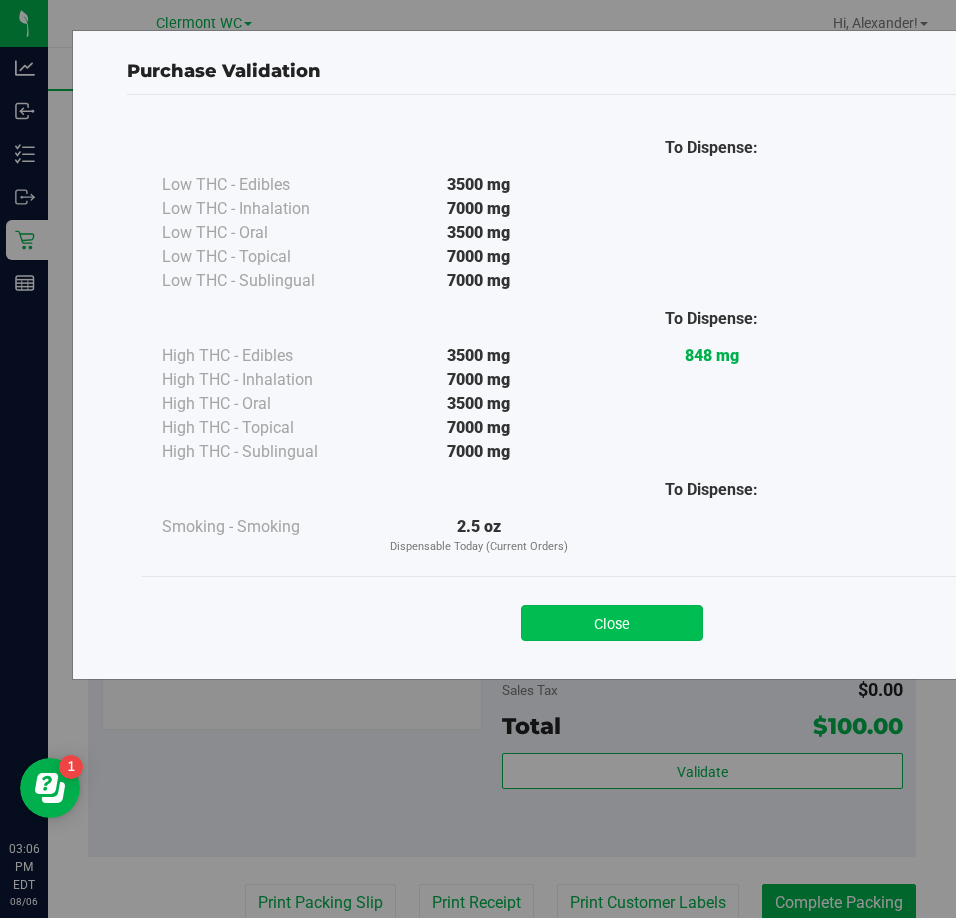 click on "Close" at bounding box center (612, 623) 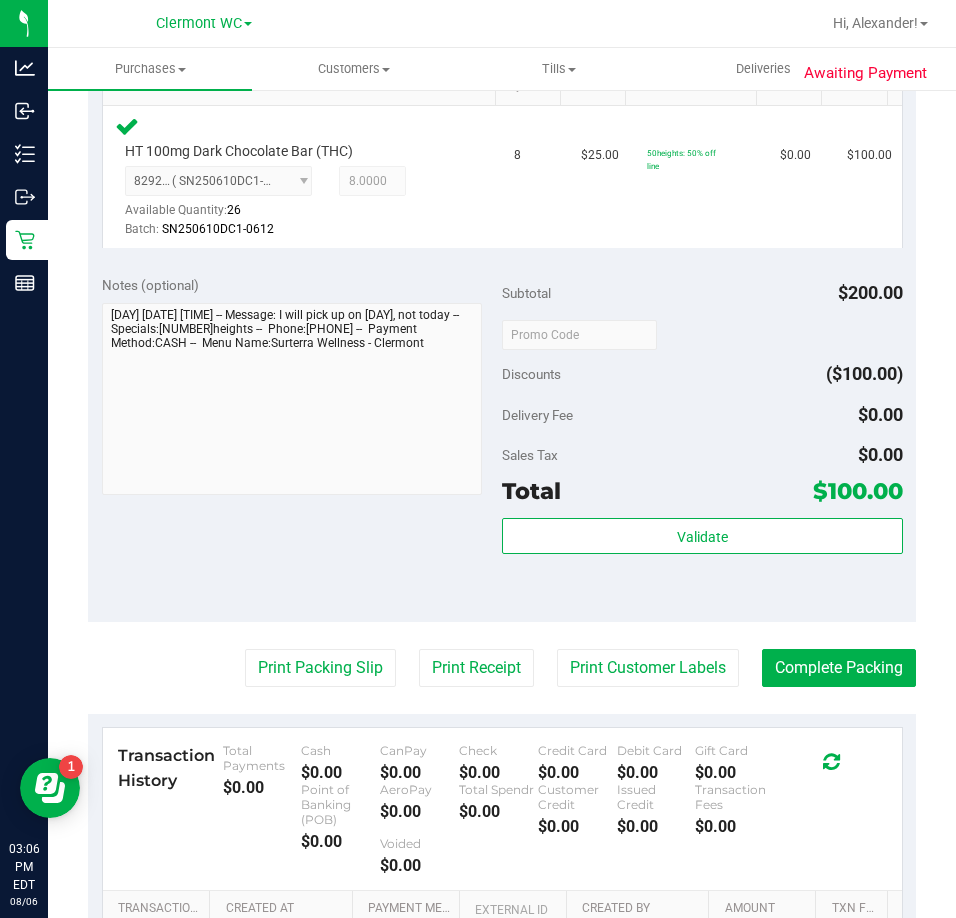 scroll, scrollTop: 578, scrollLeft: 0, axis: vertical 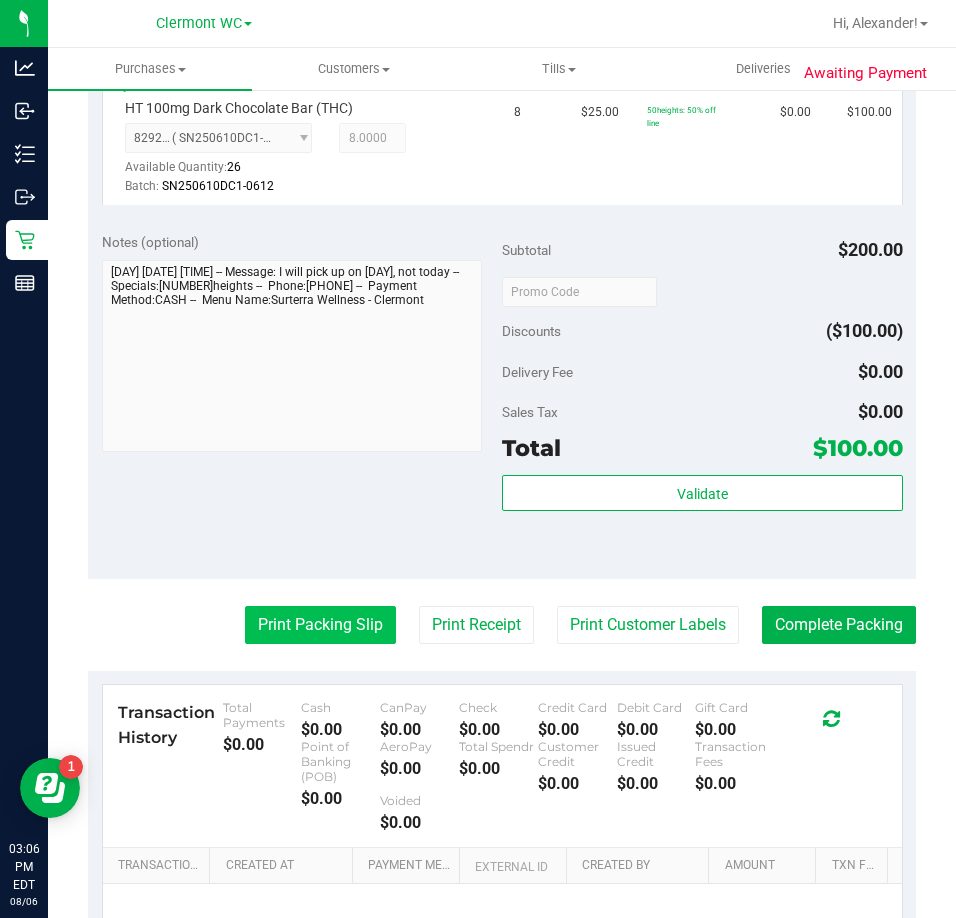 click on "Print Packing Slip" at bounding box center [320, 625] 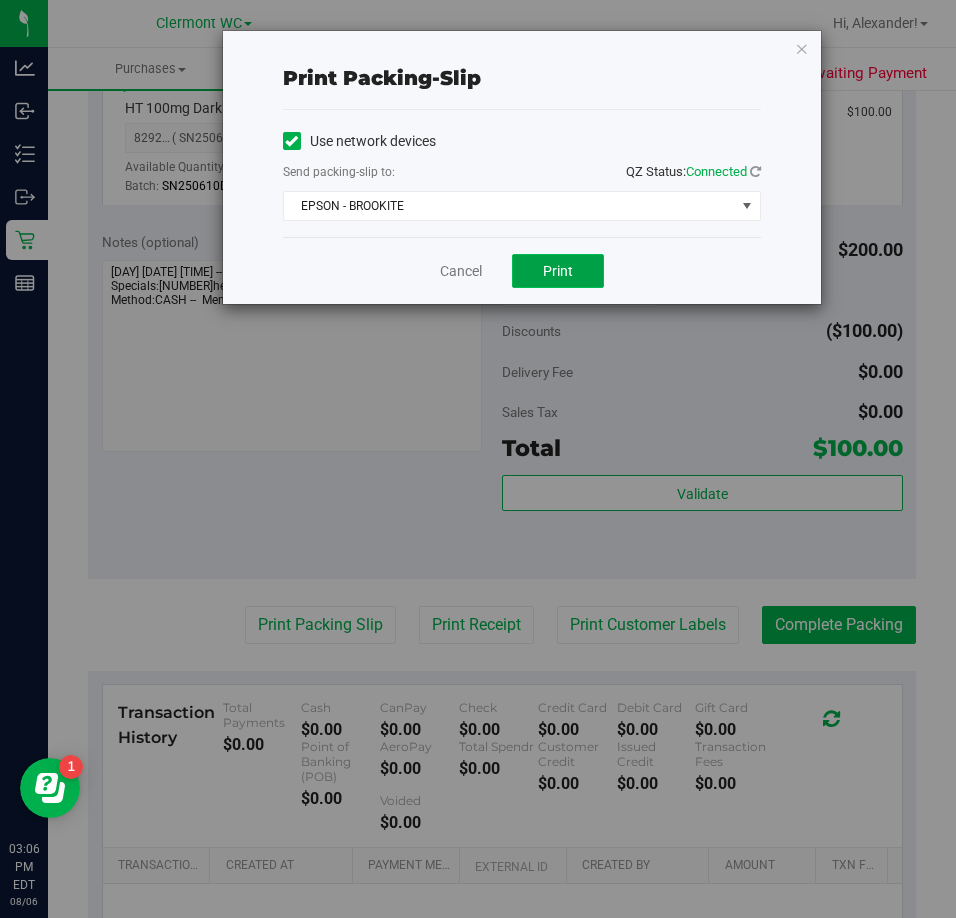 click on "Print" at bounding box center [558, 271] 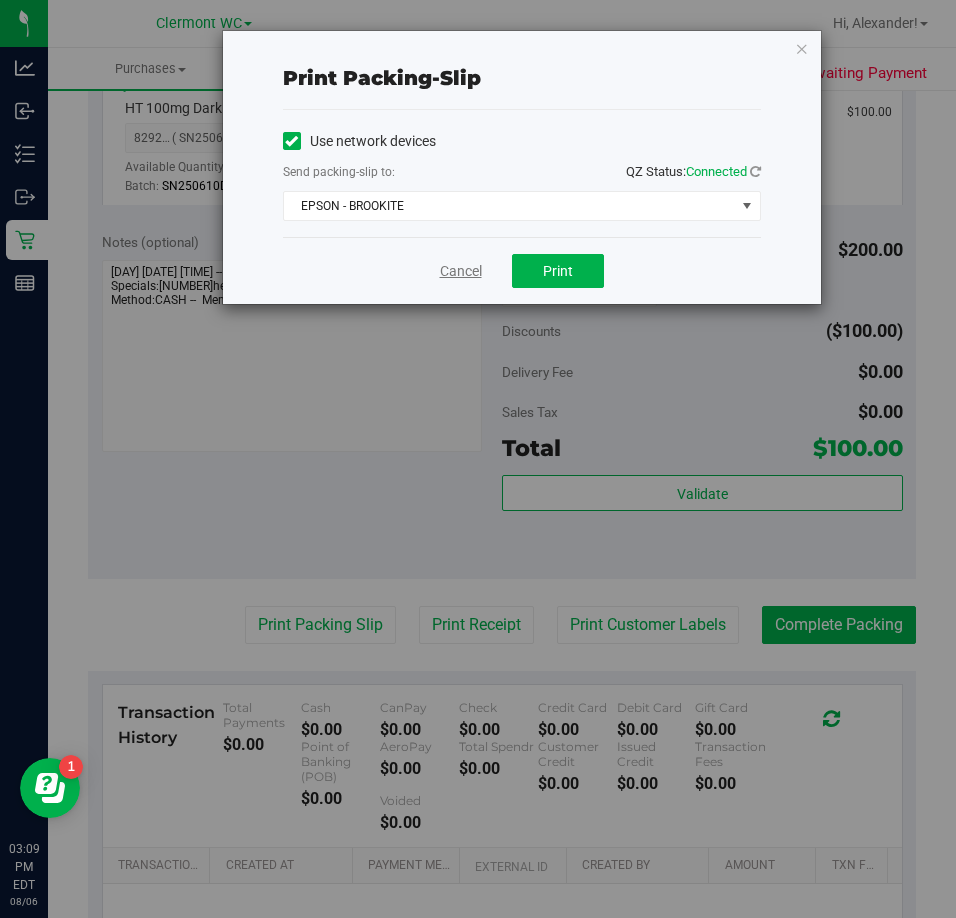 click on "Cancel" at bounding box center (461, 271) 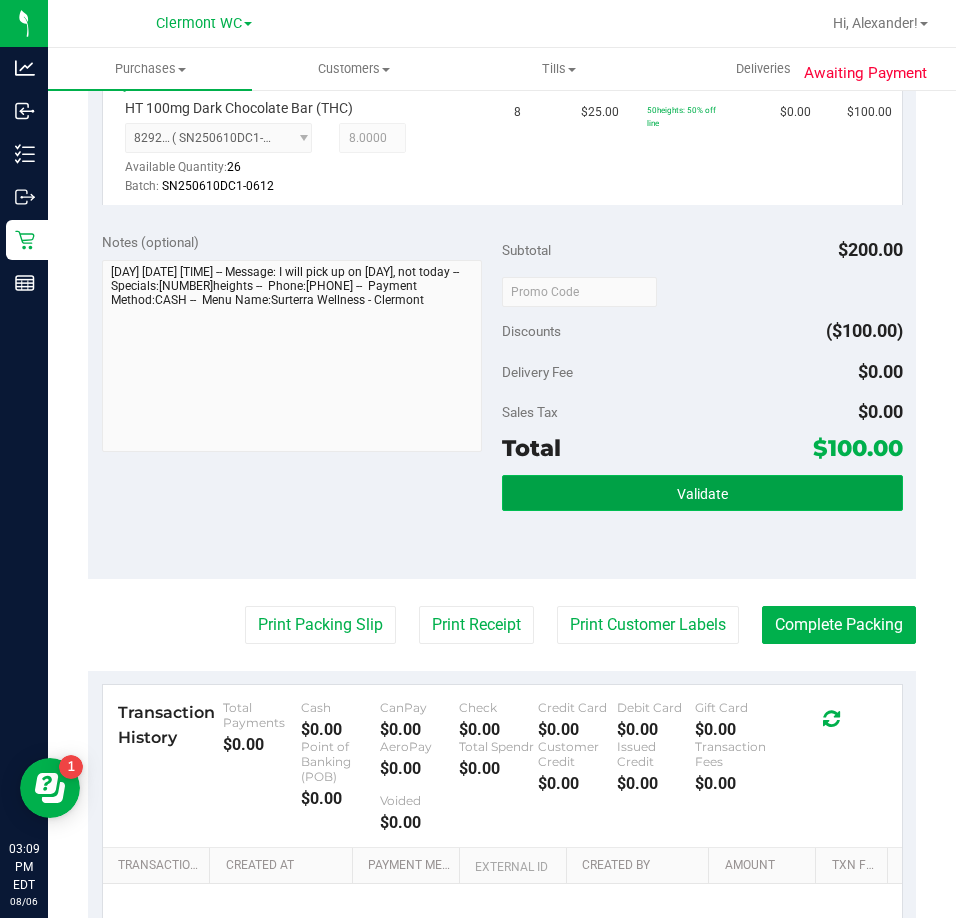 click on "Validate" at bounding box center (702, 493) 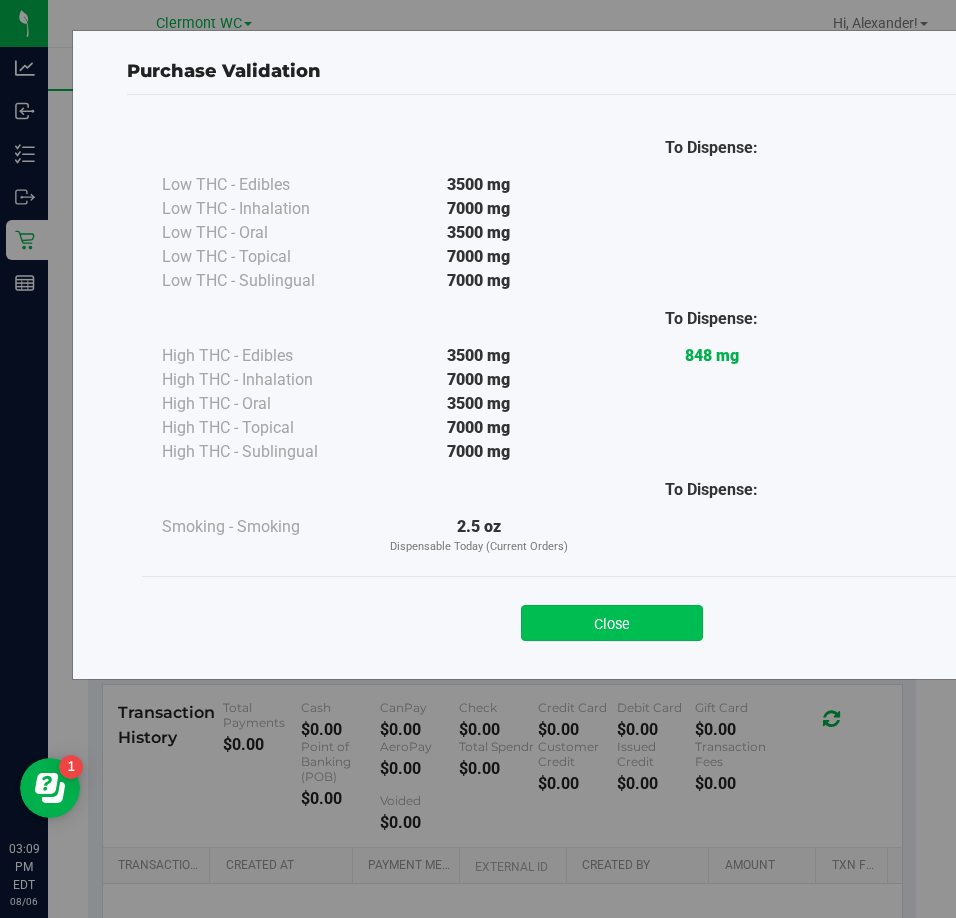 click on "Close" at bounding box center [612, 623] 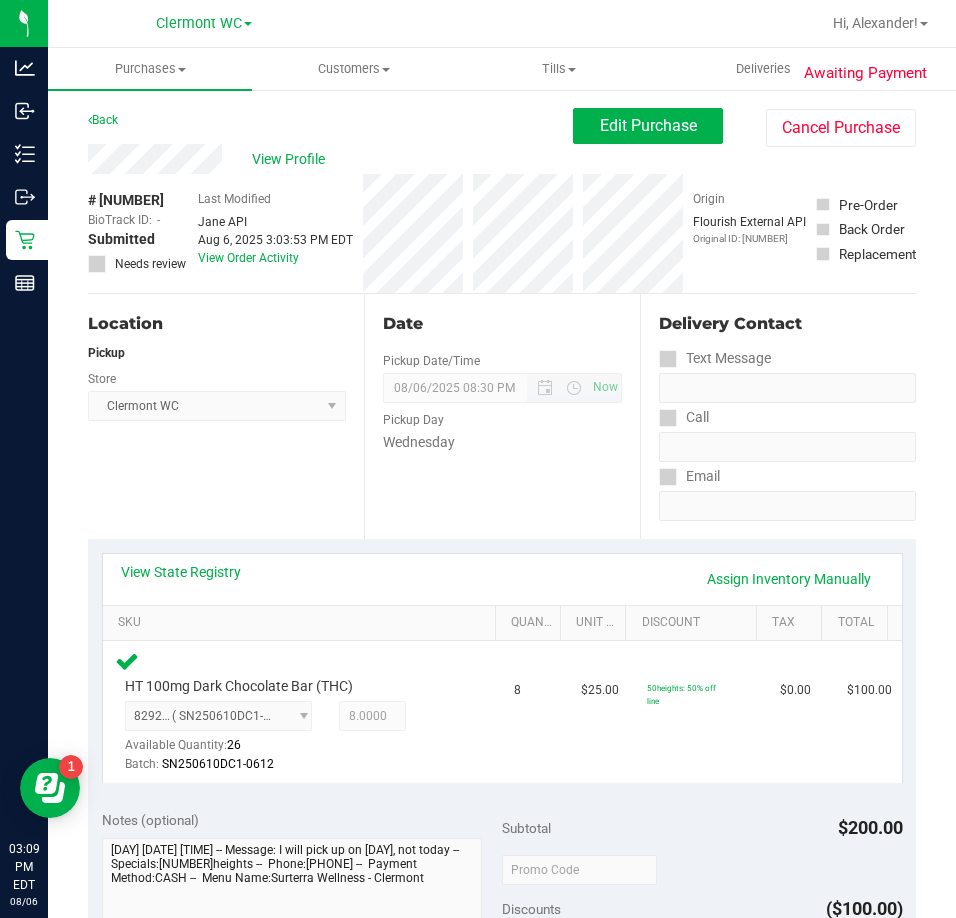 scroll, scrollTop: 400, scrollLeft: 0, axis: vertical 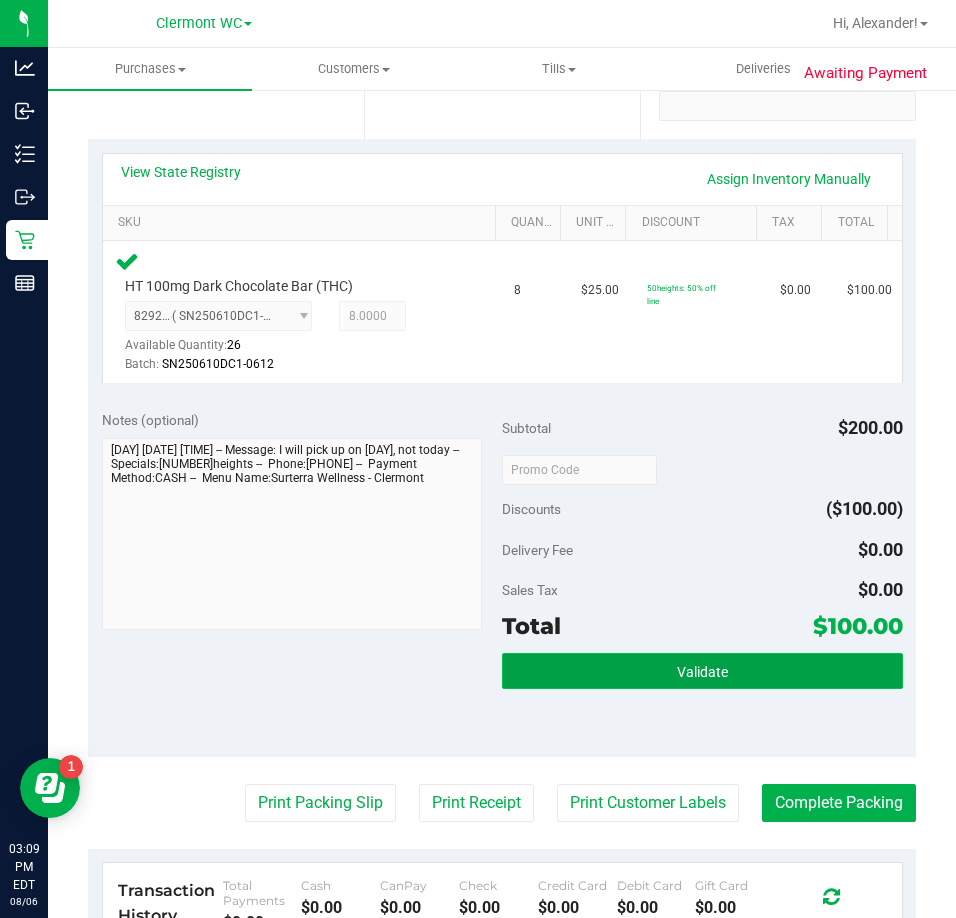 click on "Validate" at bounding box center (702, 672) 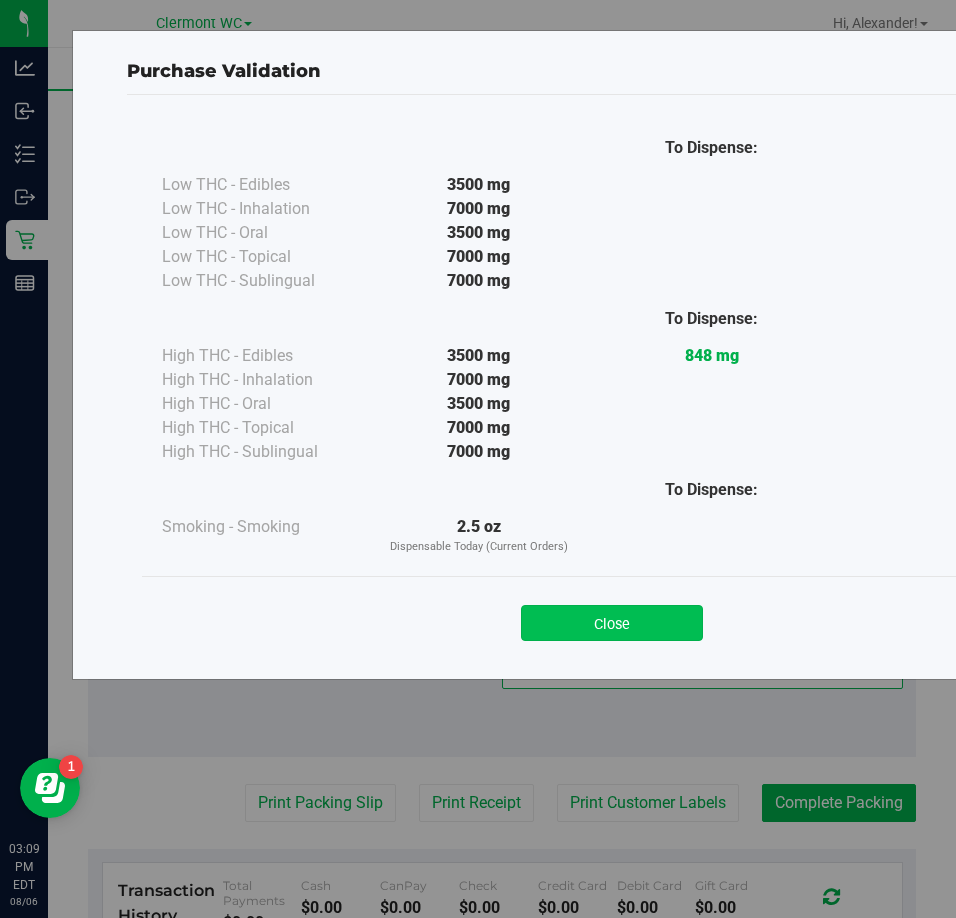 click on "Close" at bounding box center [612, 623] 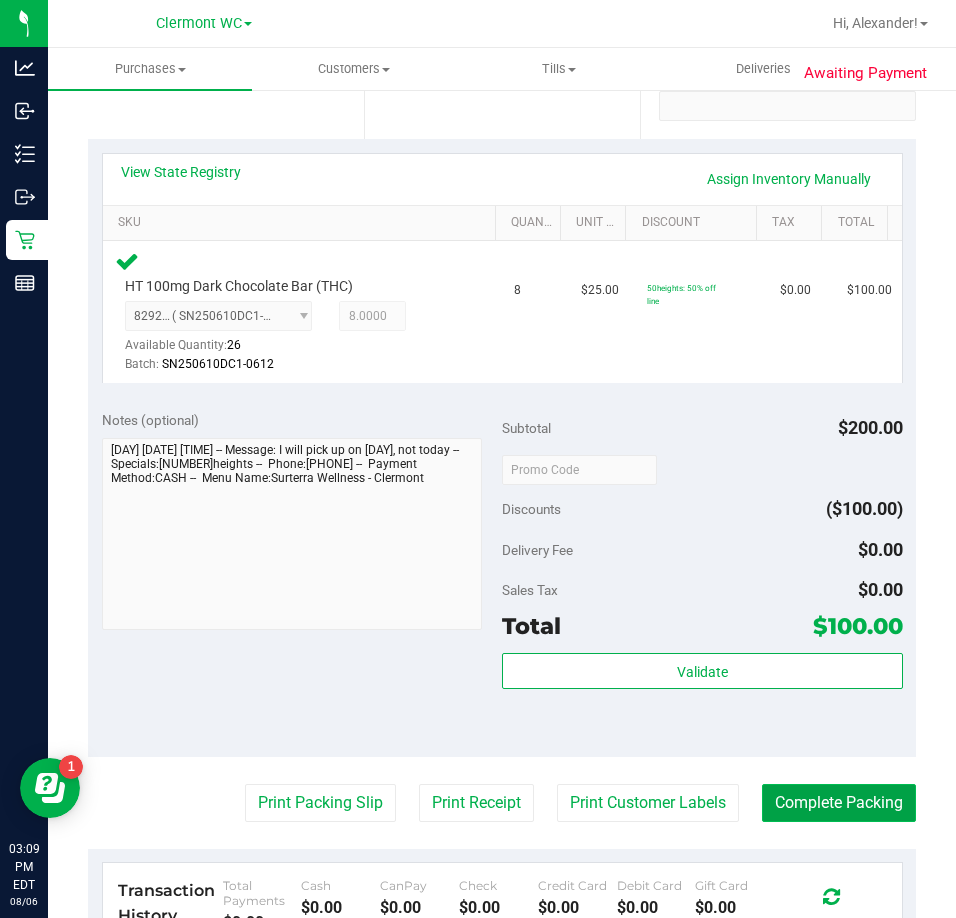 click on "Complete Packing" at bounding box center (839, 803) 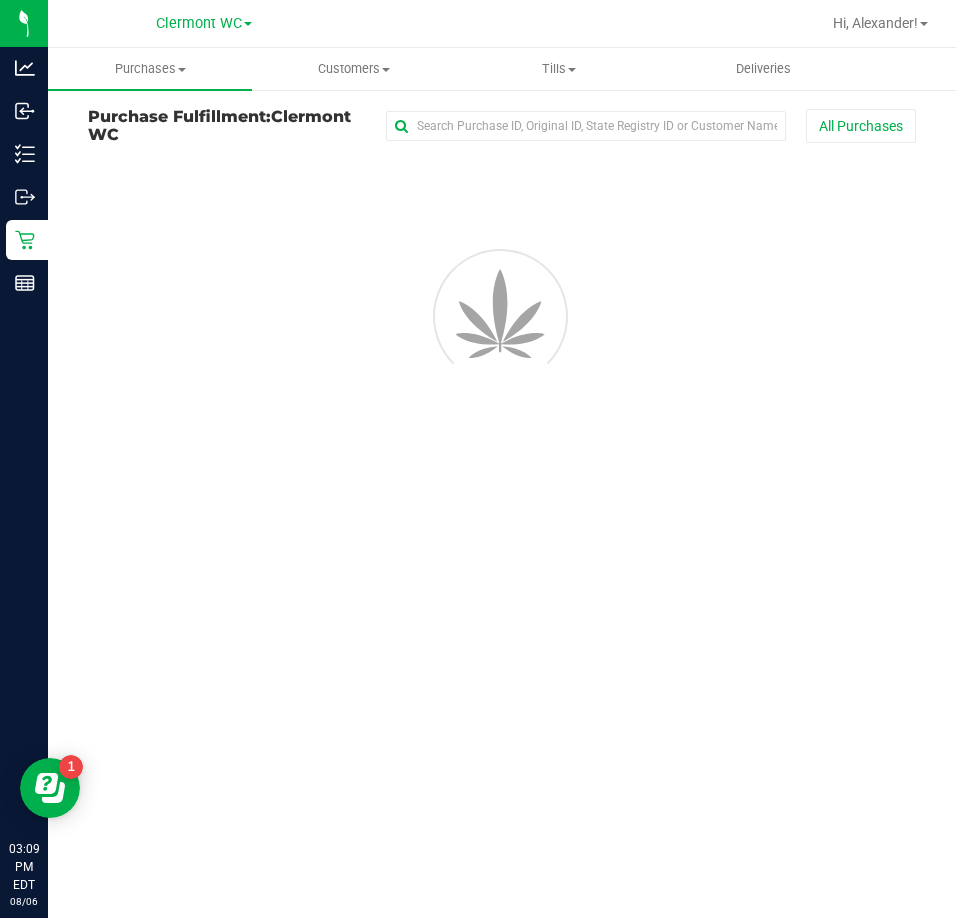 scroll, scrollTop: 0, scrollLeft: 0, axis: both 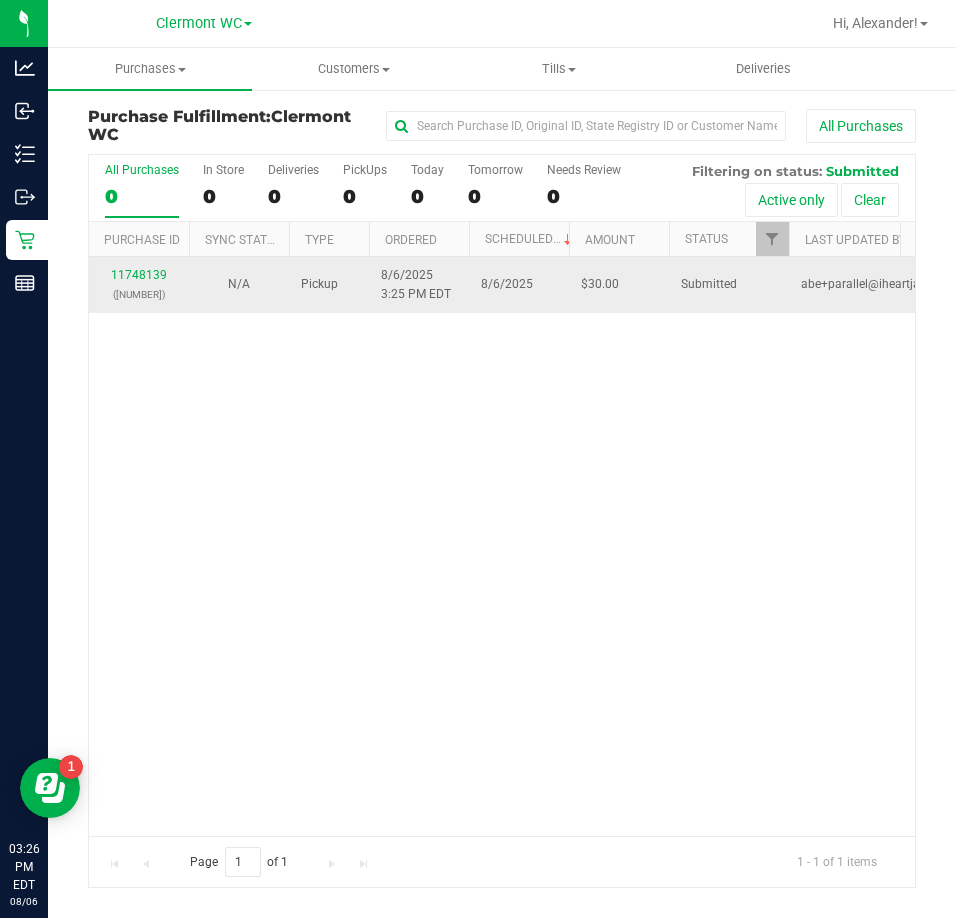 click on "11748139
(309080214)" at bounding box center [139, 285] 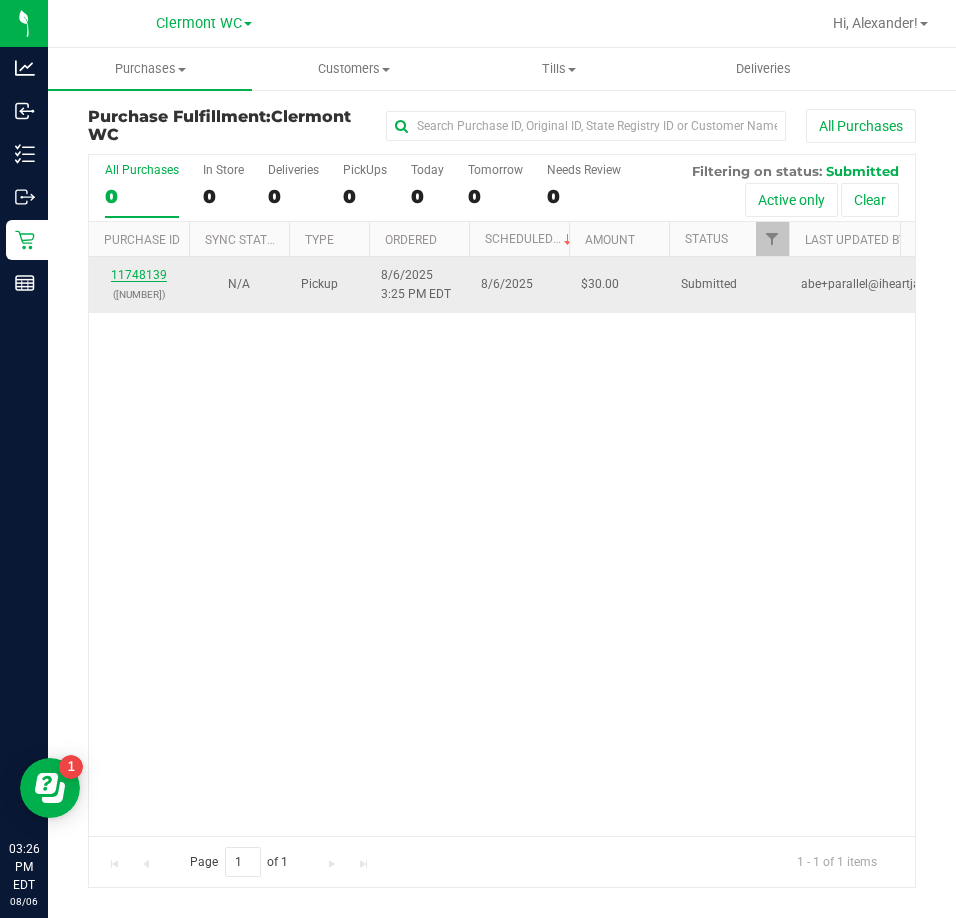 click on "11748139" at bounding box center (139, 275) 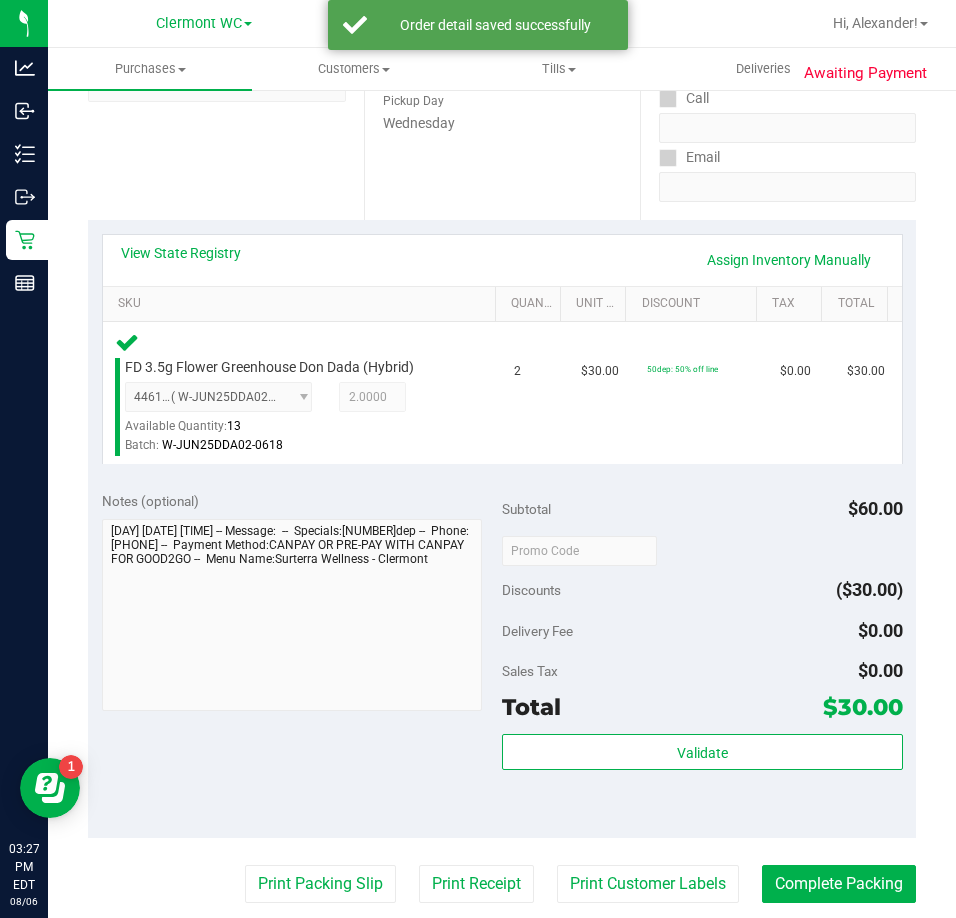 scroll, scrollTop: 400, scrollLeft: 0, axis: vertical 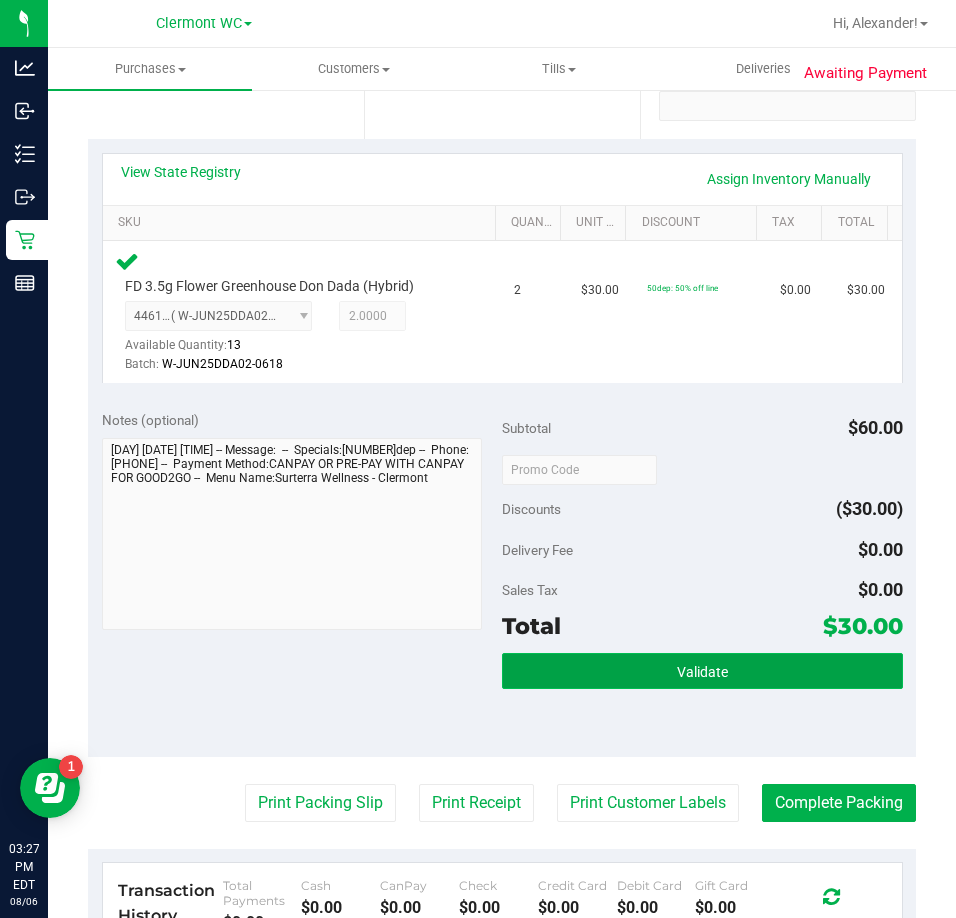 click on "Validate" at bounding box center (702, 671) 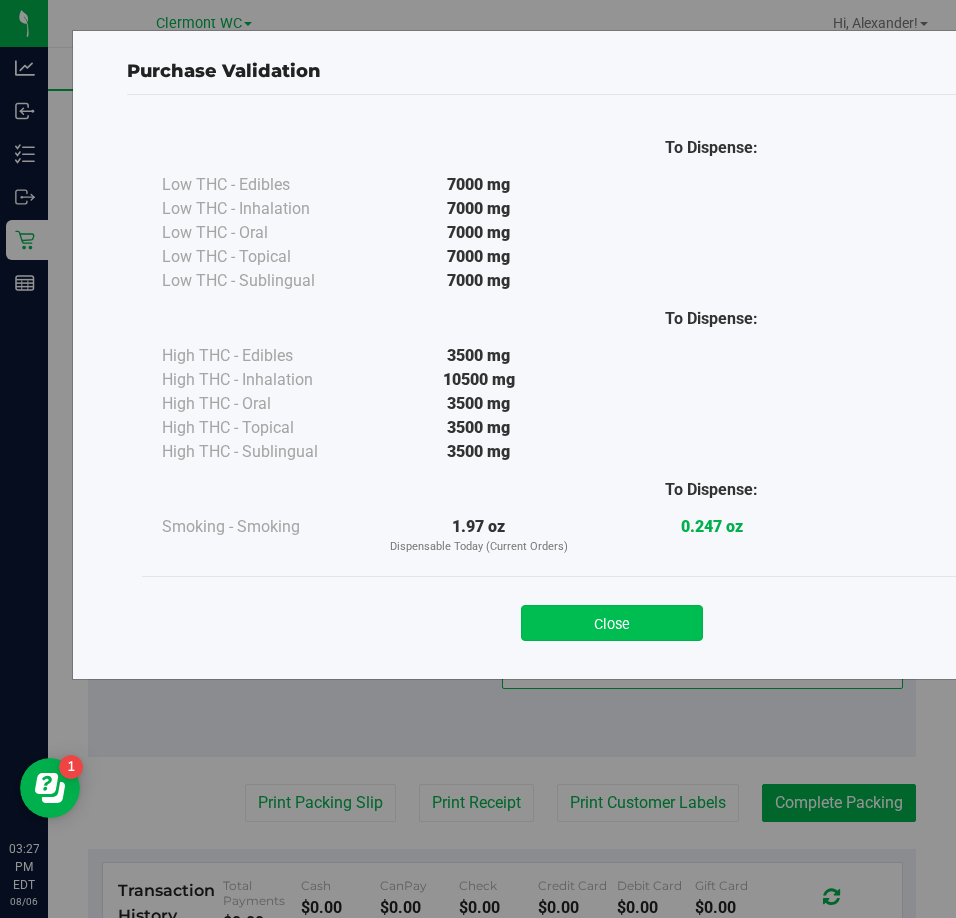 click on "Close" at bounding box center (612, 623) 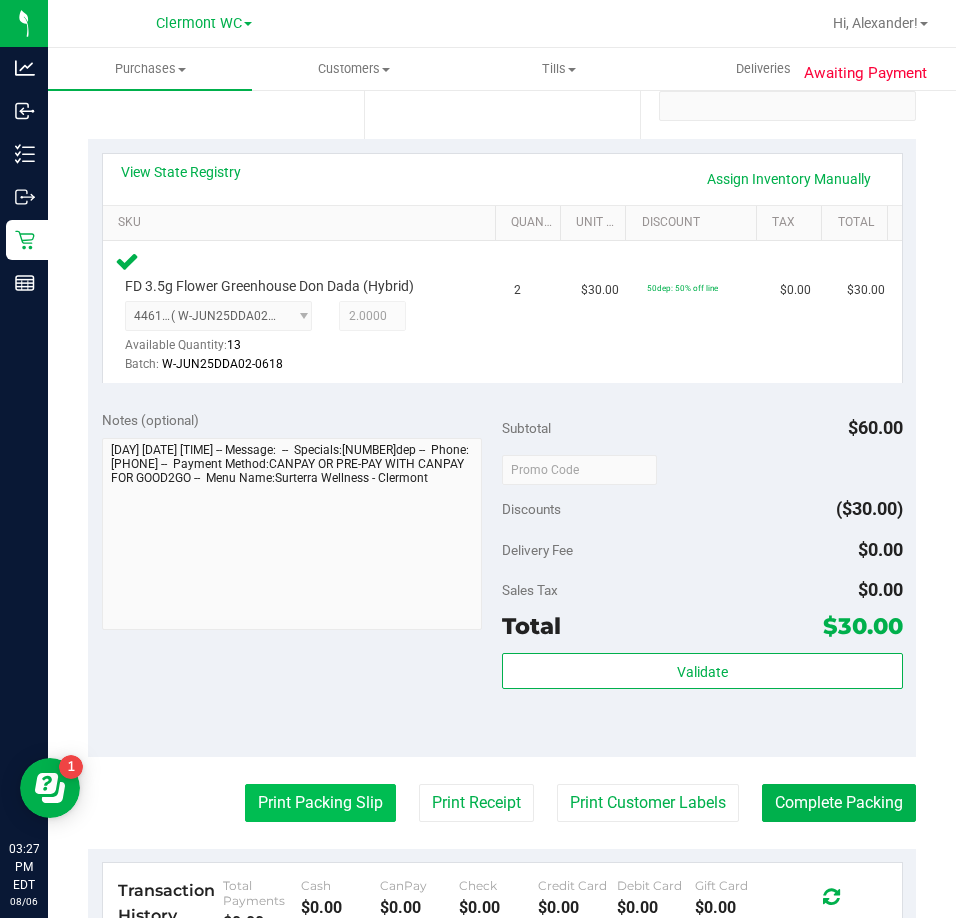 click on "Print Packing Slip" at bounding box center (320, 803) 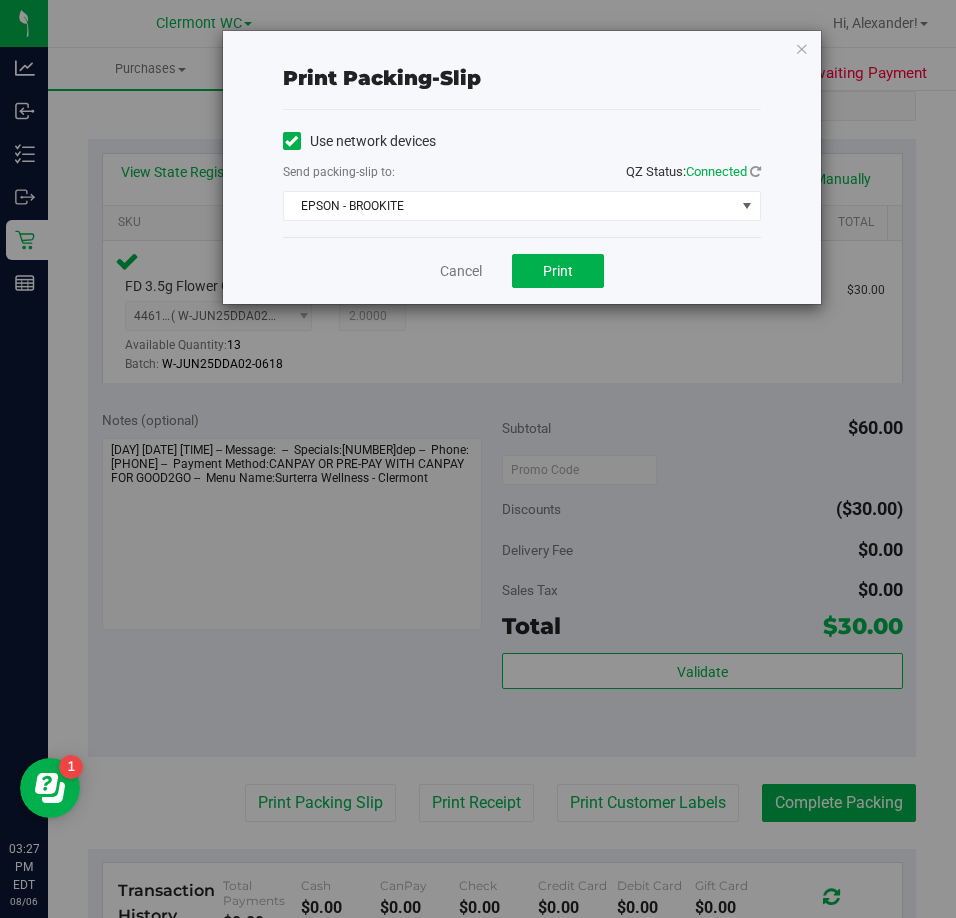 click on "Cancel
Print" at bounding box center (522, 270) 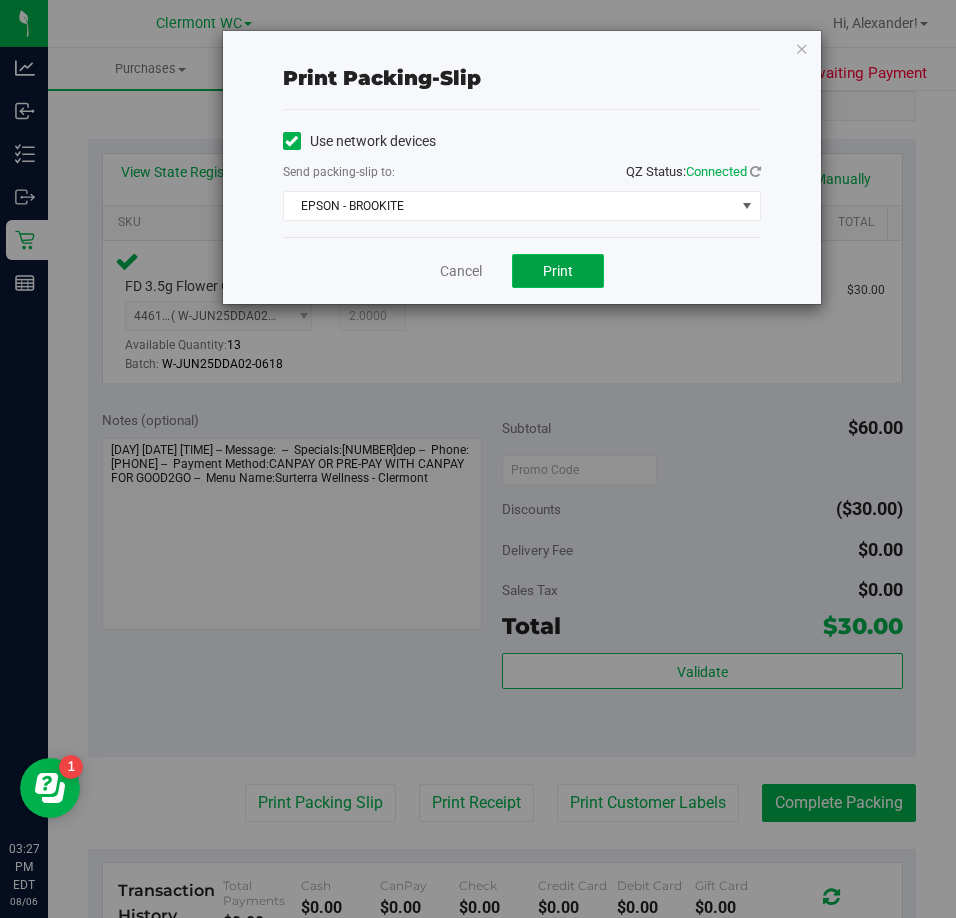 click on "Print" at bounding box center (558, 271) 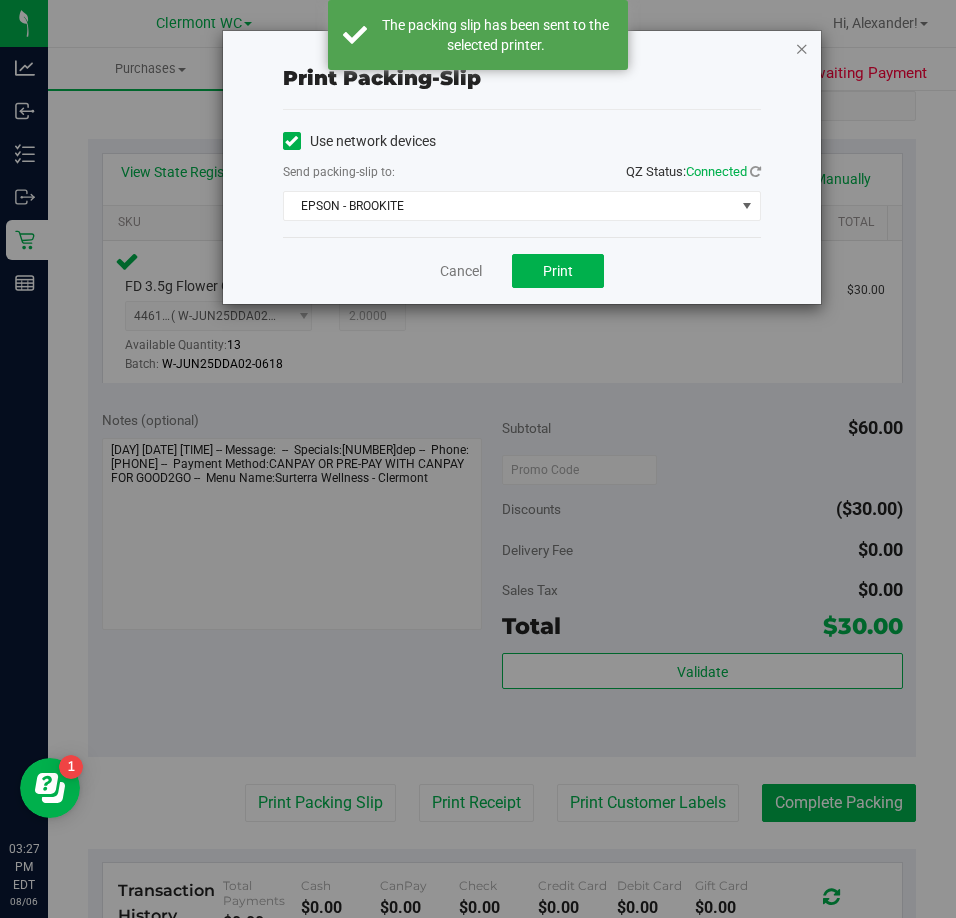 click at bounding box center (802, 48) 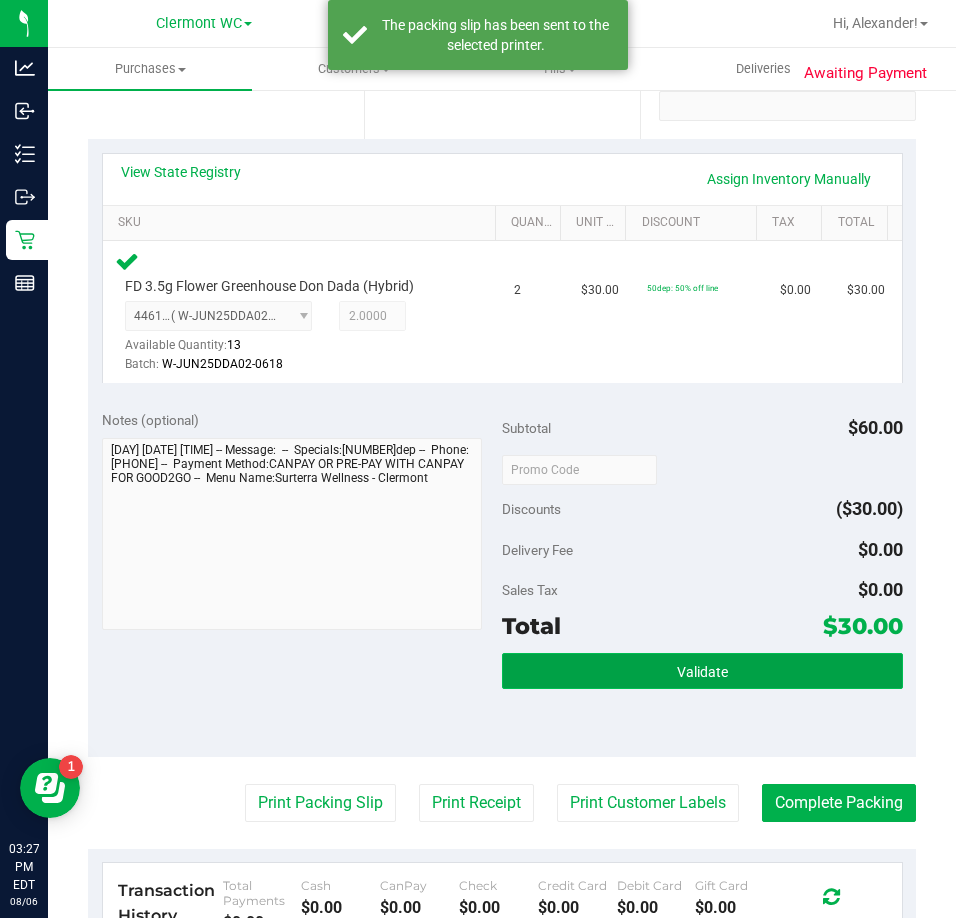 click on "Validate" at bounding box center [702, 671] 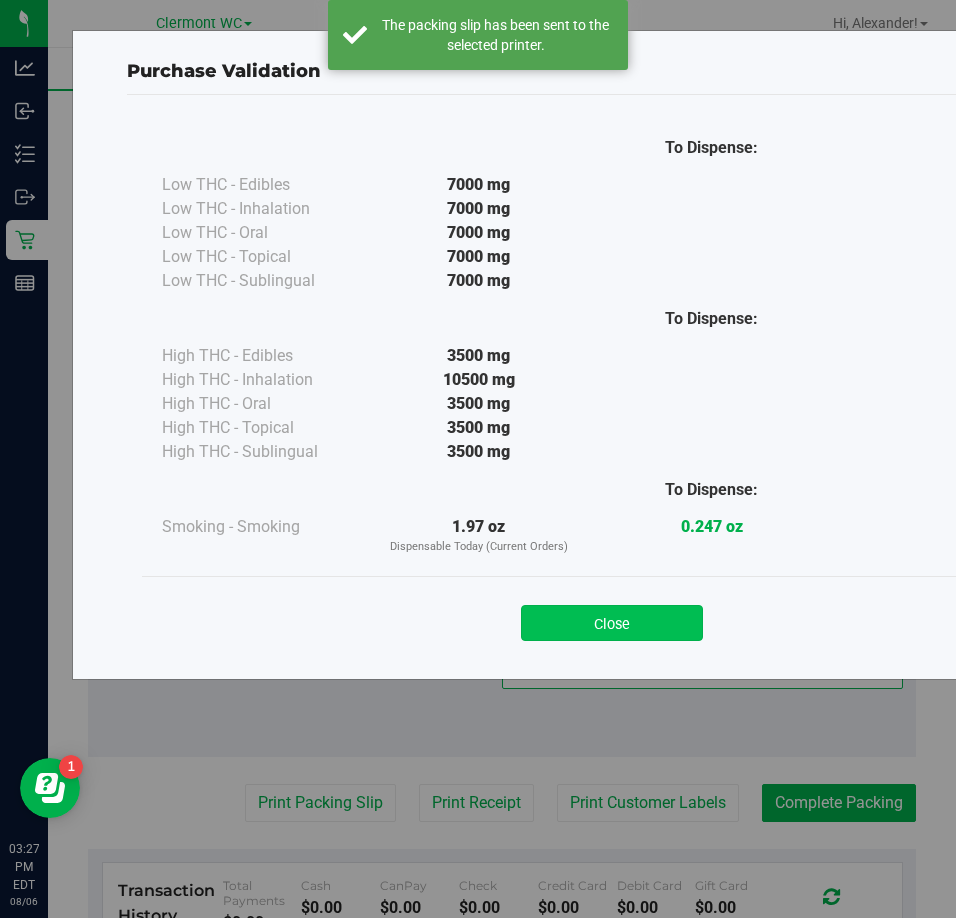click on "Close" at bounding box center [612, 623] 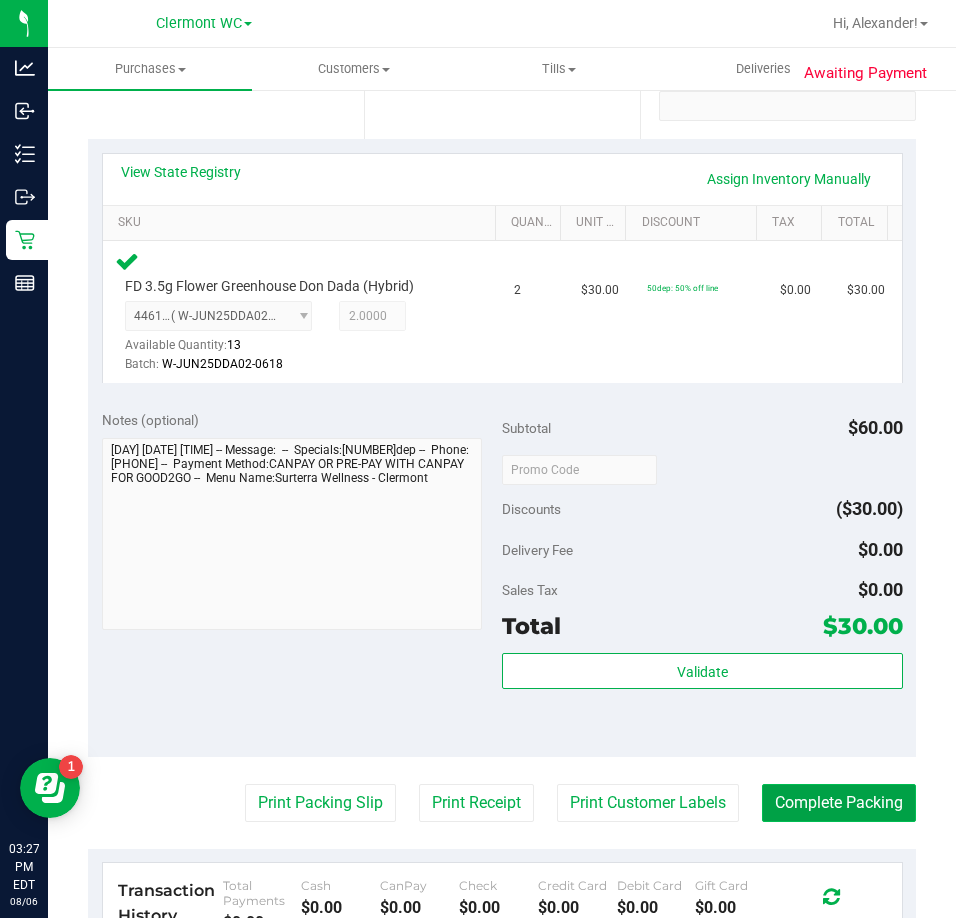click on "Complete Packing" at bounding box center [839, 803] 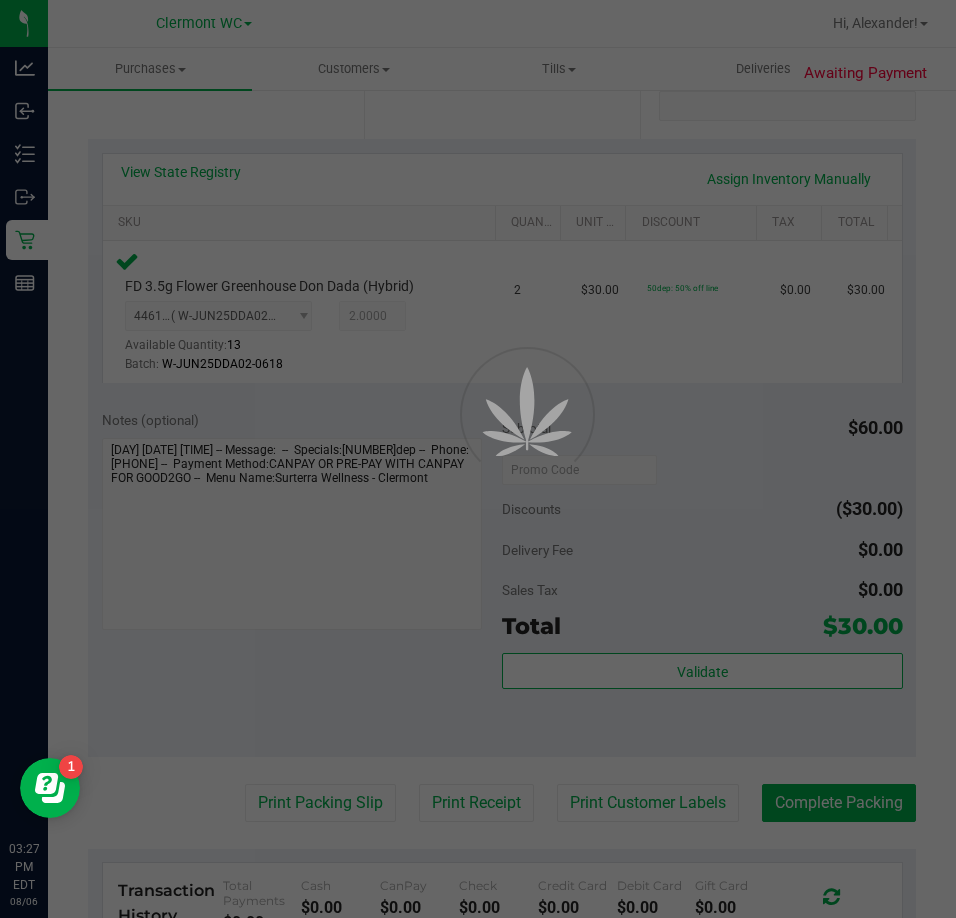 scroll, scrollTop: 0, scrollLeft: 0, axis: both 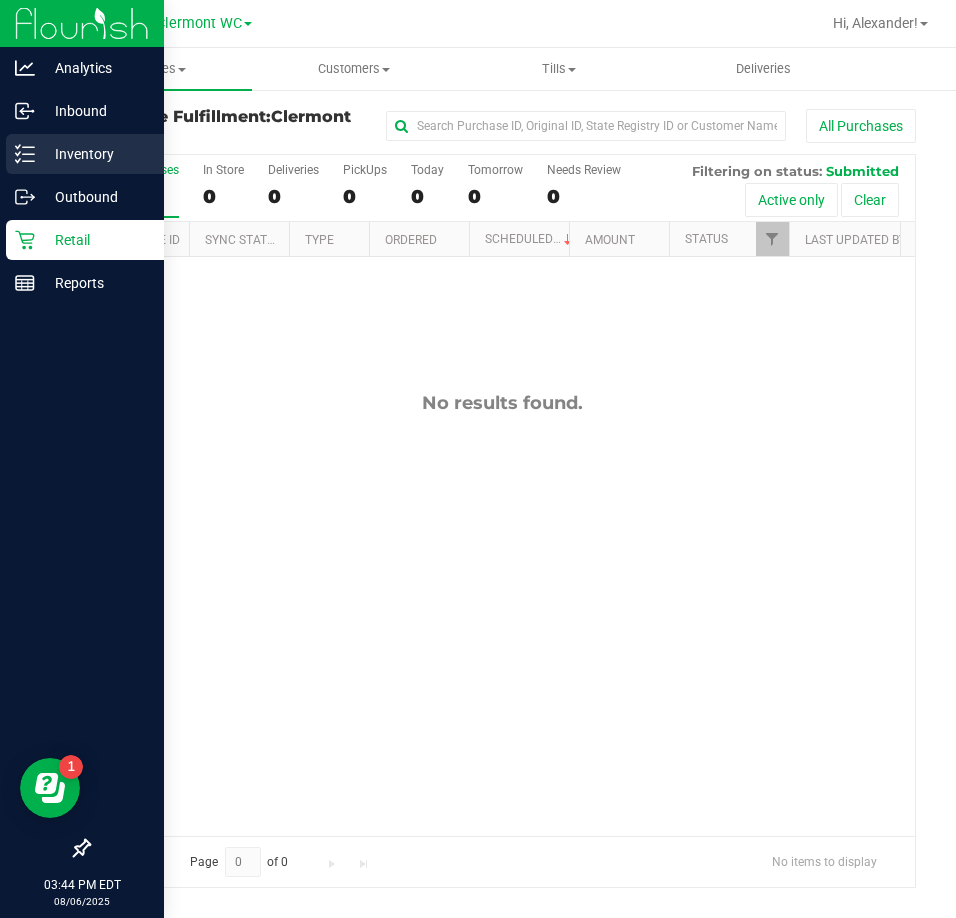 click 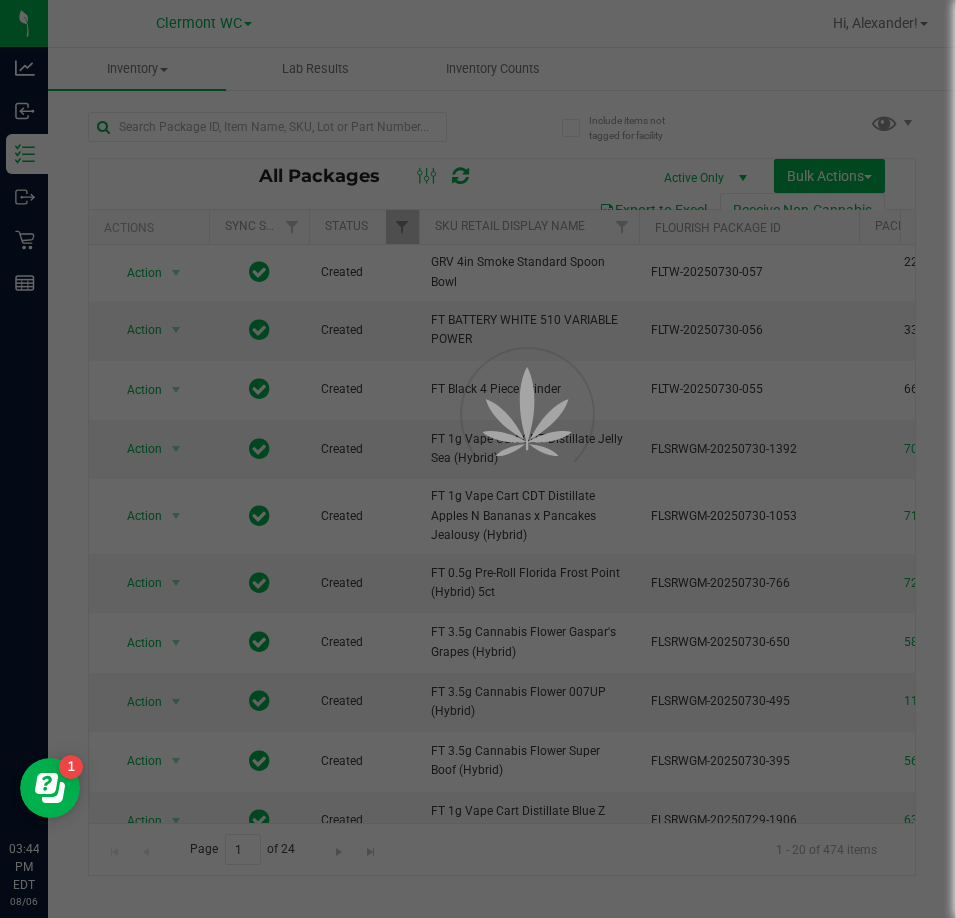 click at bounding box center (478, 459) 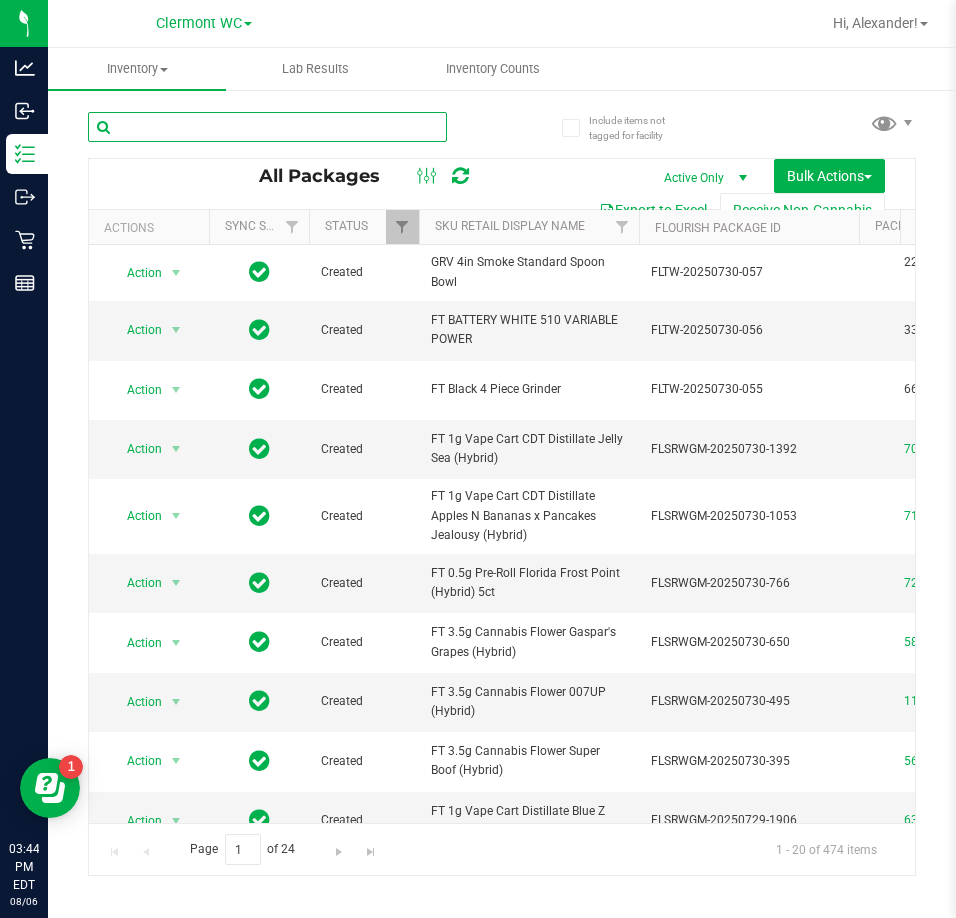 click at bounding box center [267, 127] 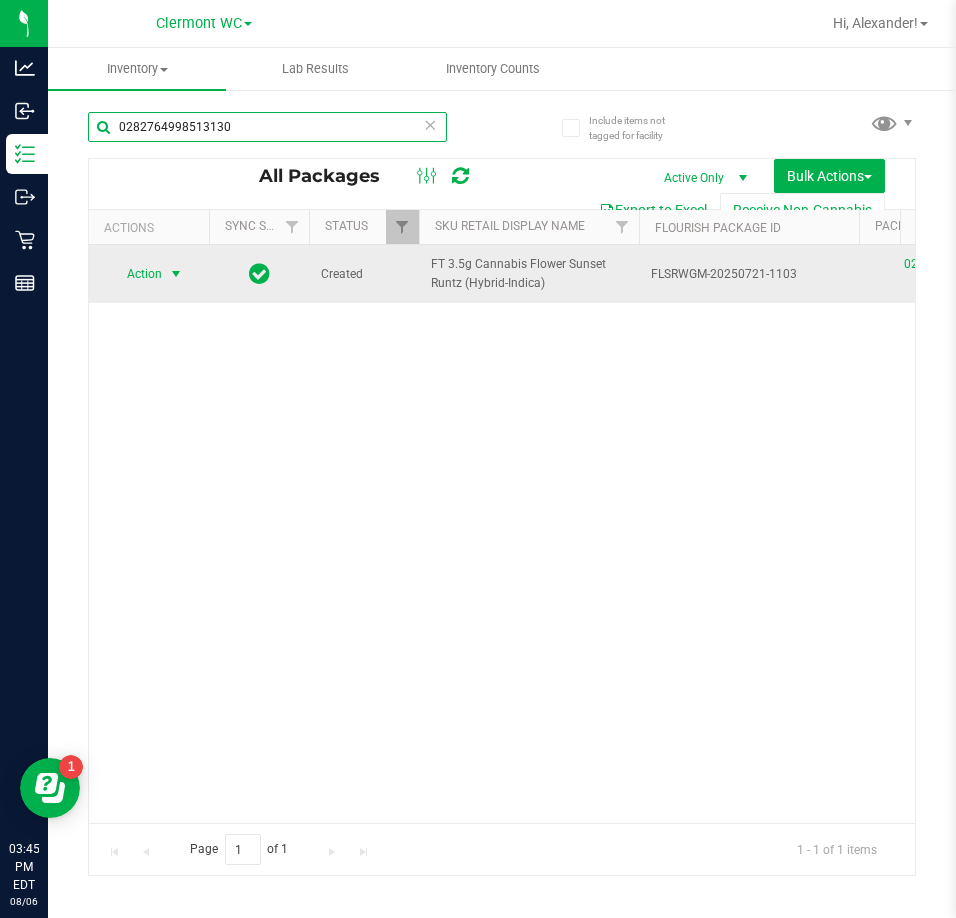 type on "0282764998513130" 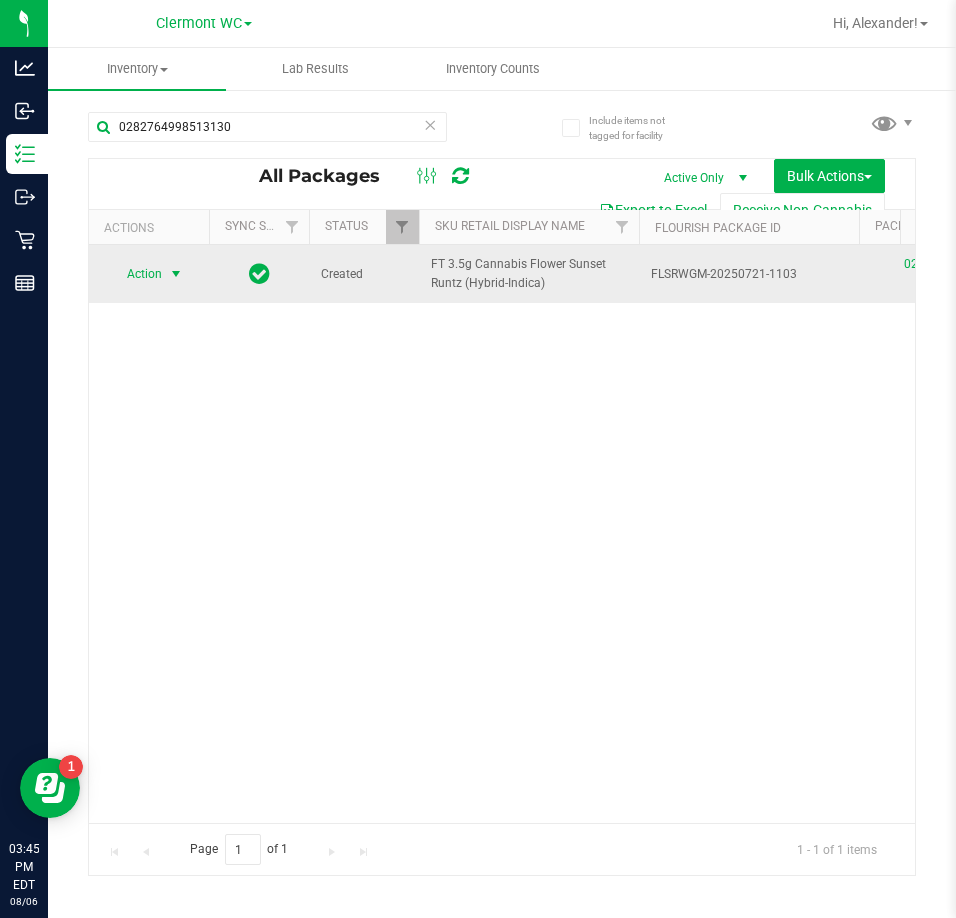 click at bounding box center [176, 274] 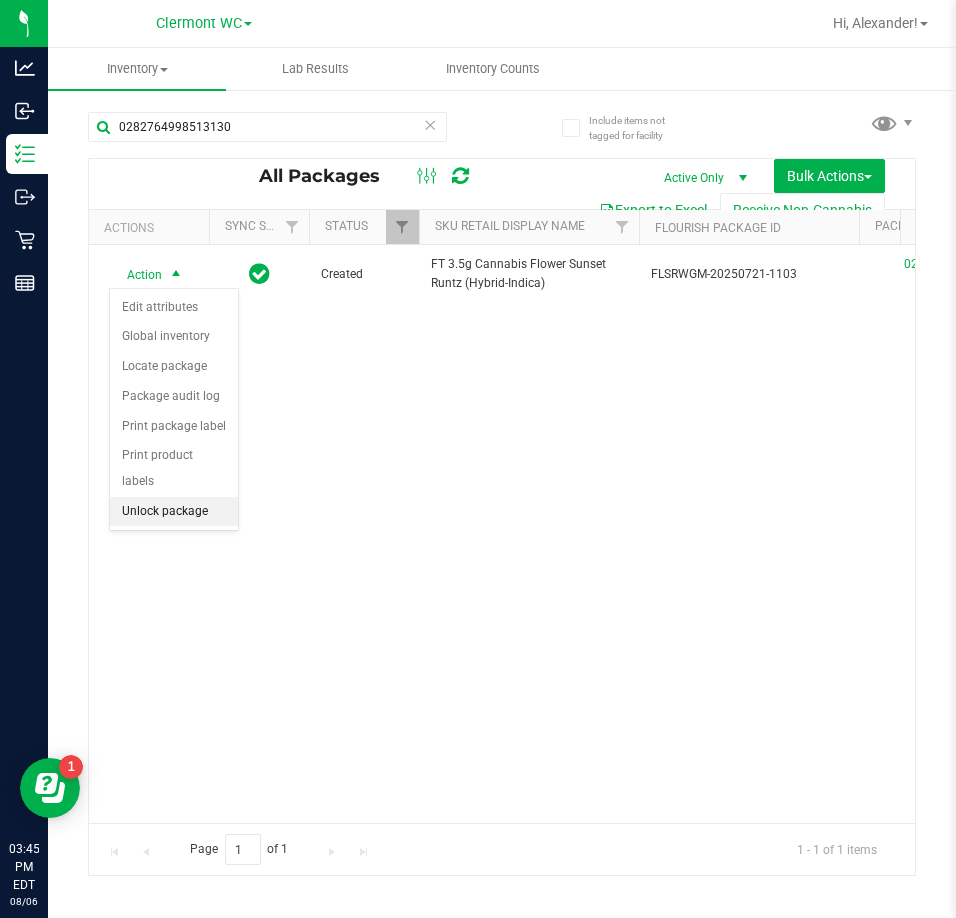 click on "Unlock package" at bounding box center (174, 512) 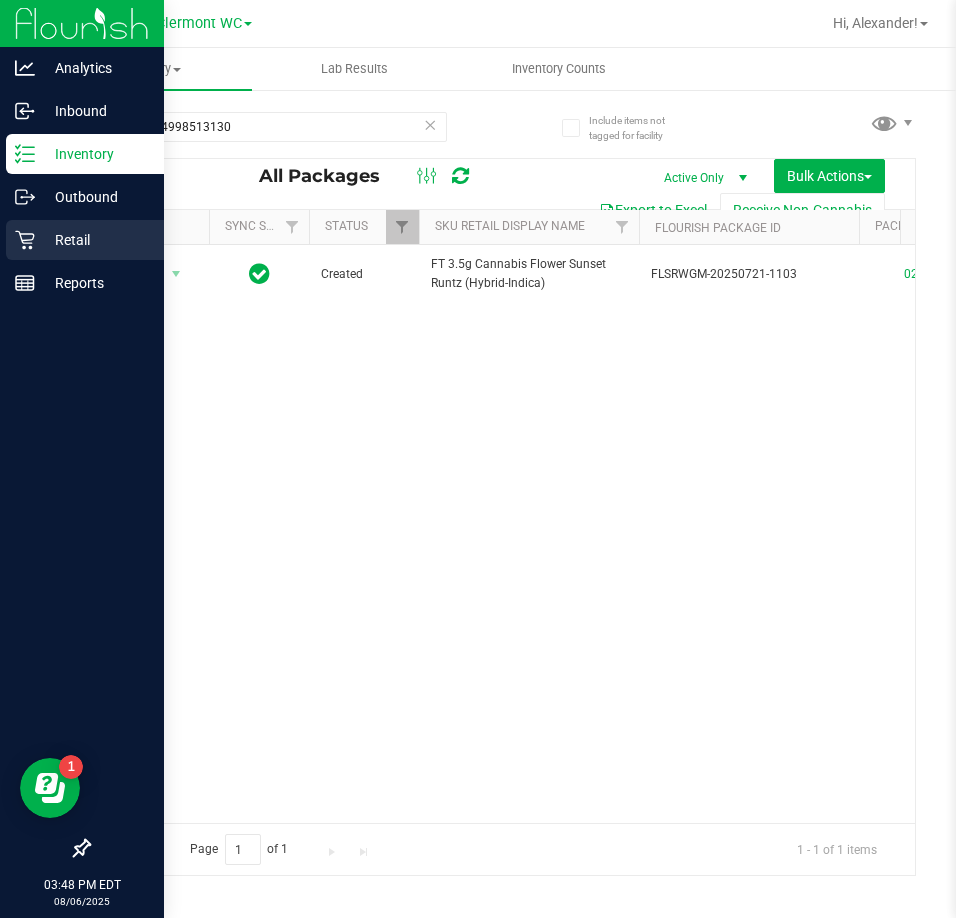 drag, startPoint x: 36, startPoint y: 245, endPoint x: 124, endPoint y: 241, distance: 88.09086 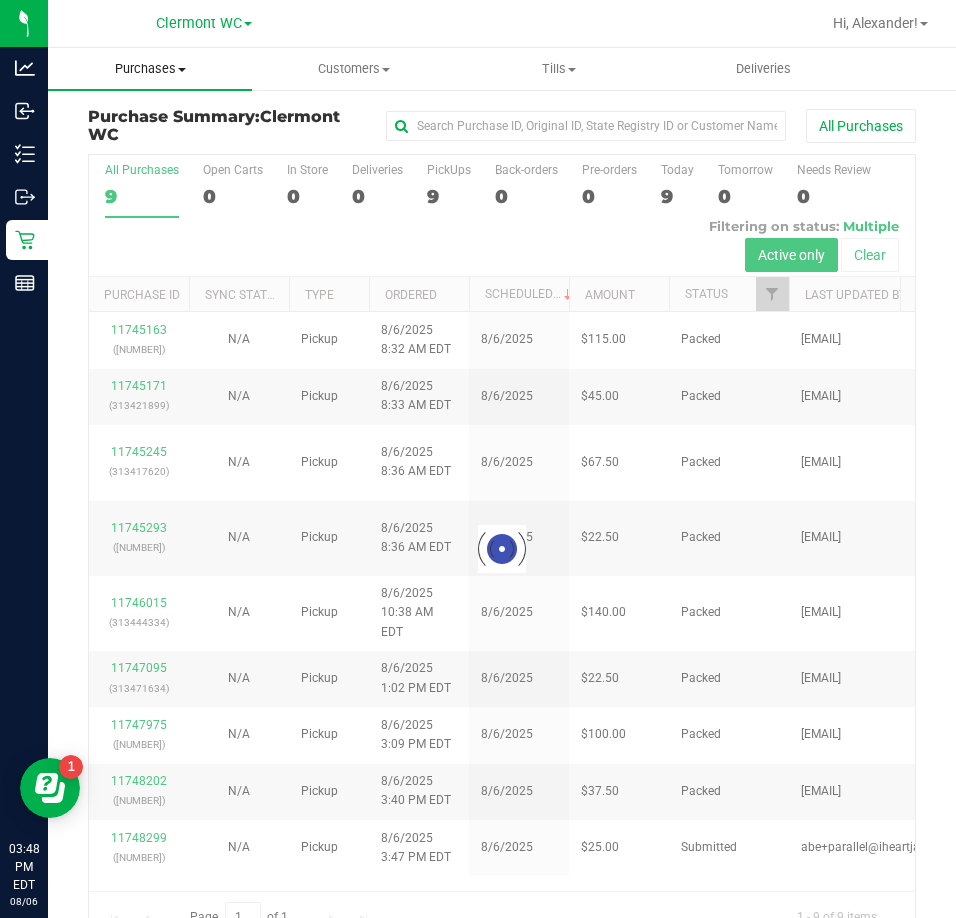click on "Purchases" at bounding box center (150, 69) 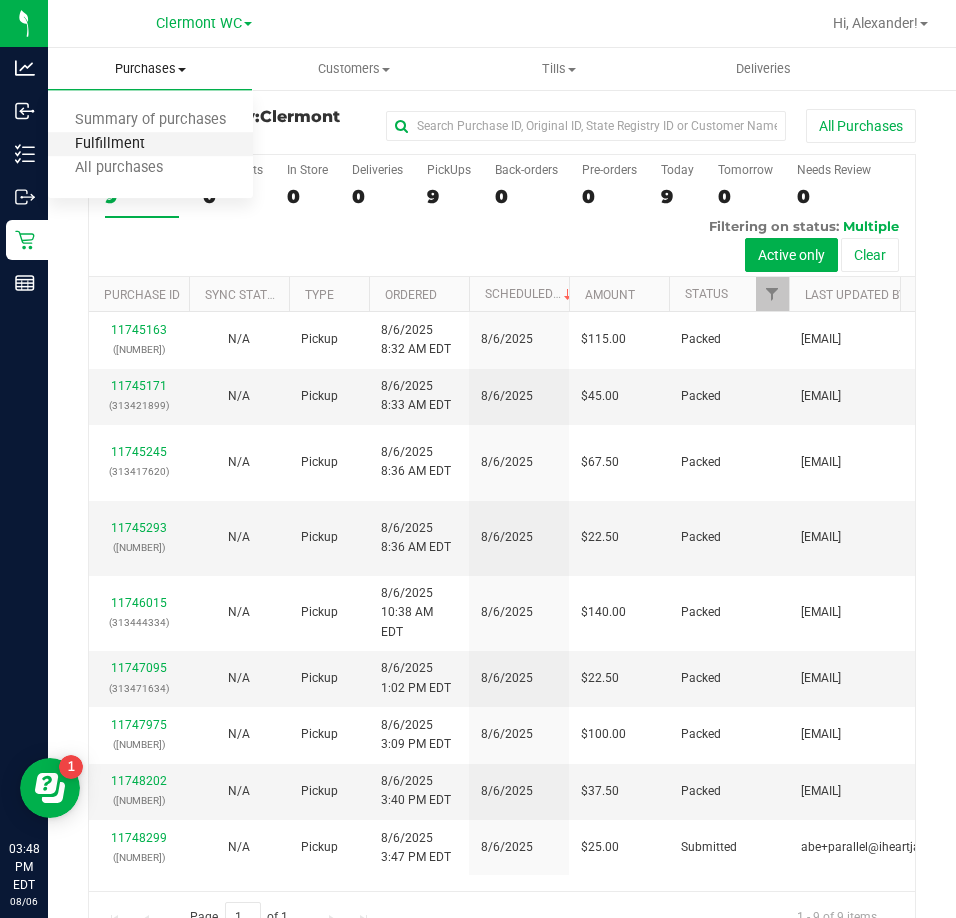 click on "Fulfillment" at bounding box center [110, 144] 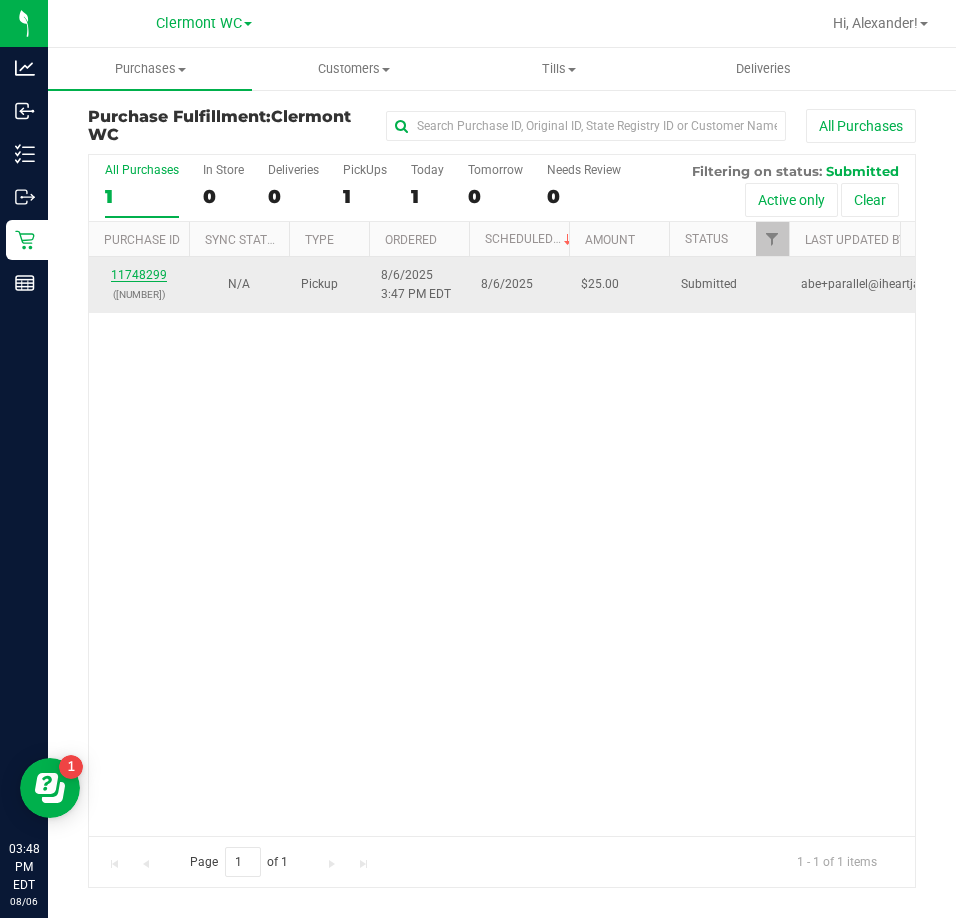 click on "11748299" at bounding box center (139, 275) 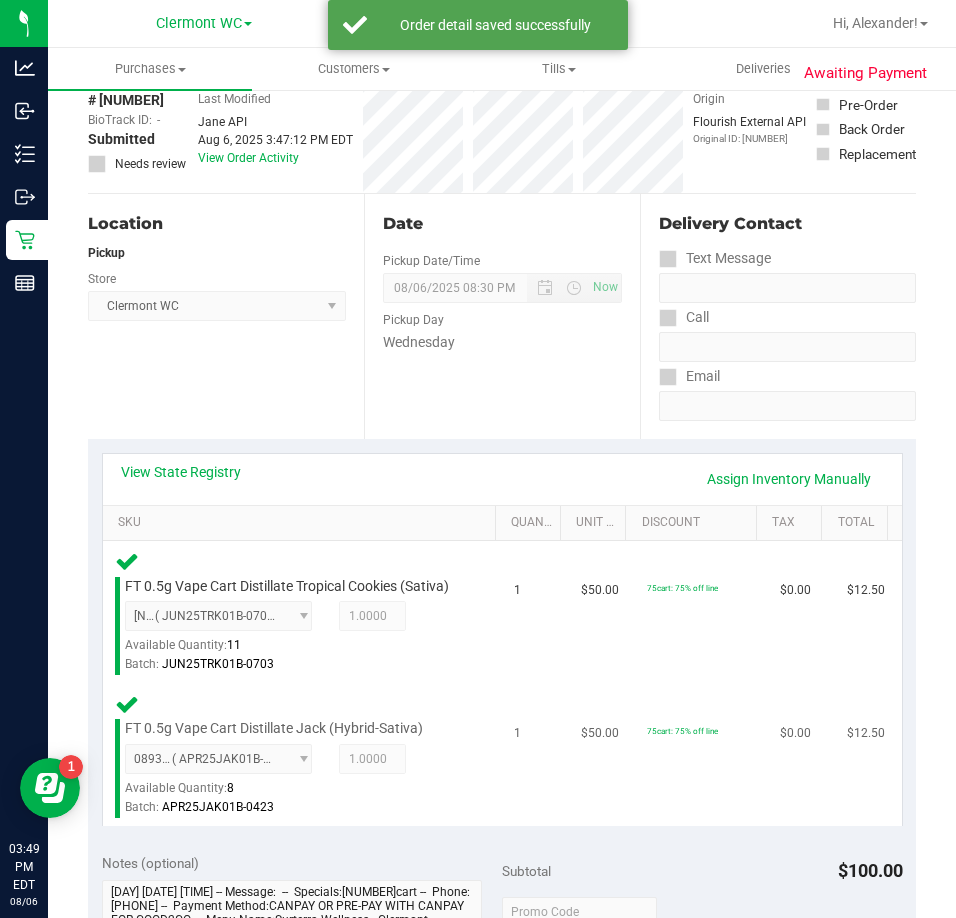 scroll, scrollTop: 400, scrollLeft: 0, axis: vertical 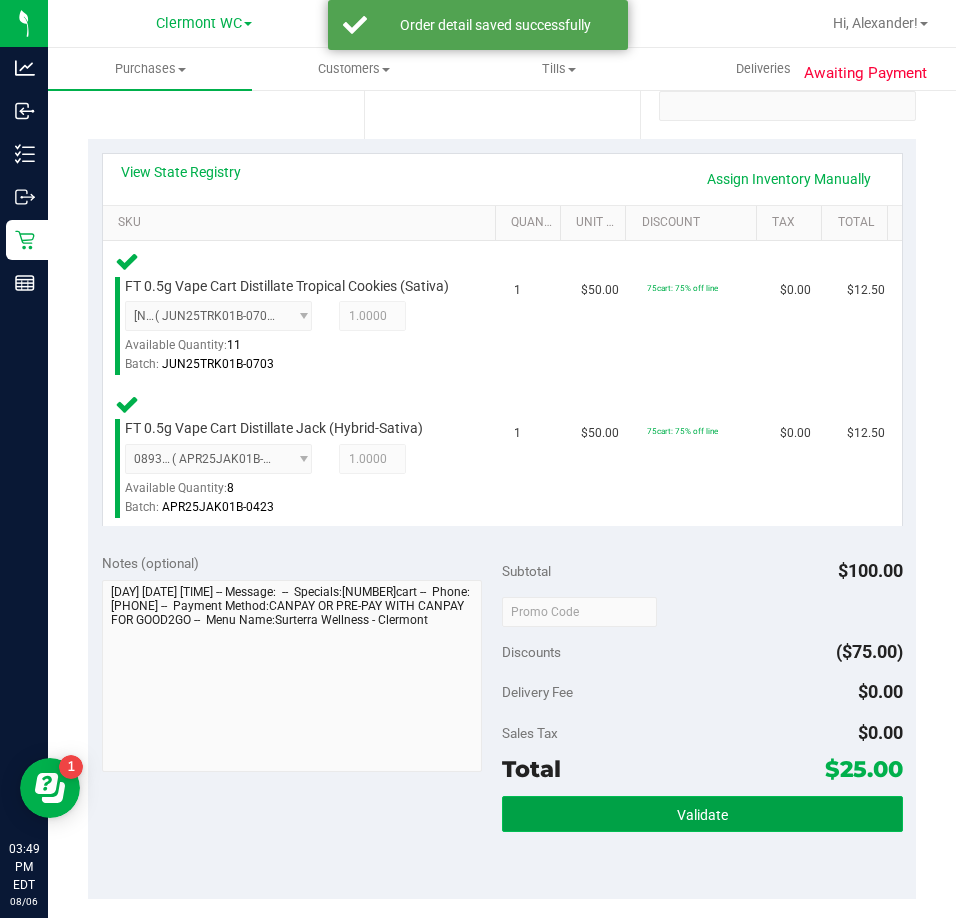 click on "Validate" at bounding box center [702, 815] 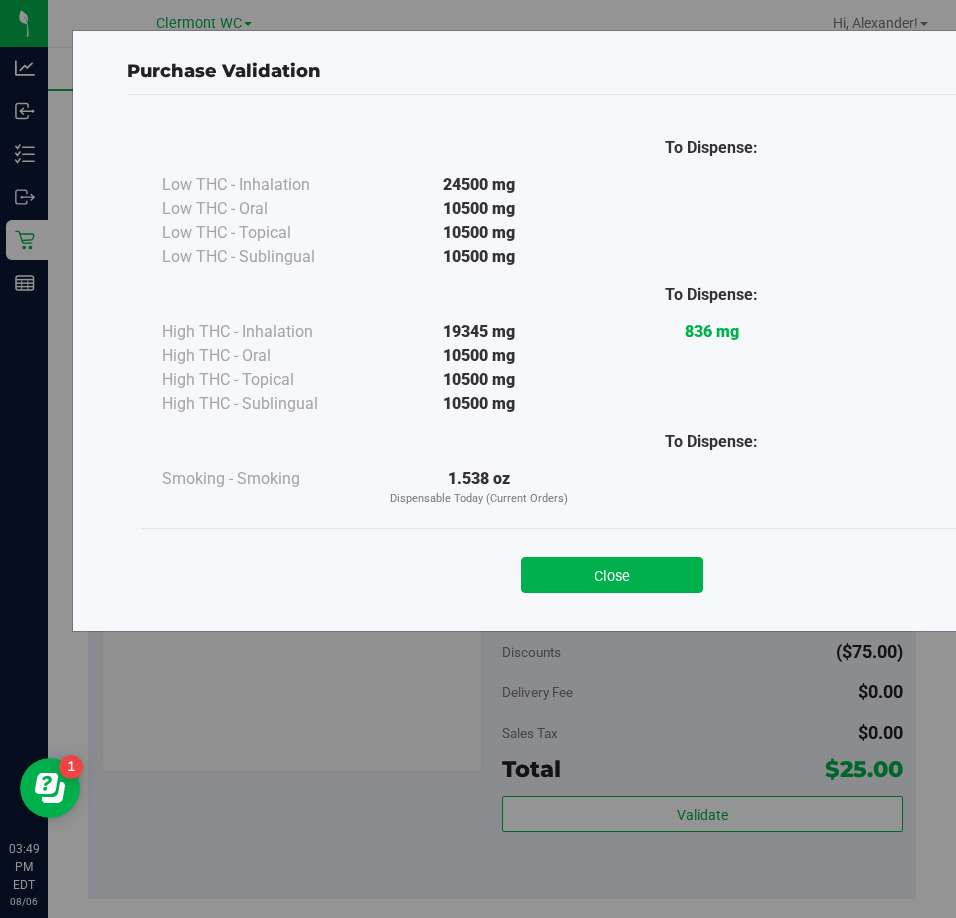 click on "Close" at bounding box center [612, 575] 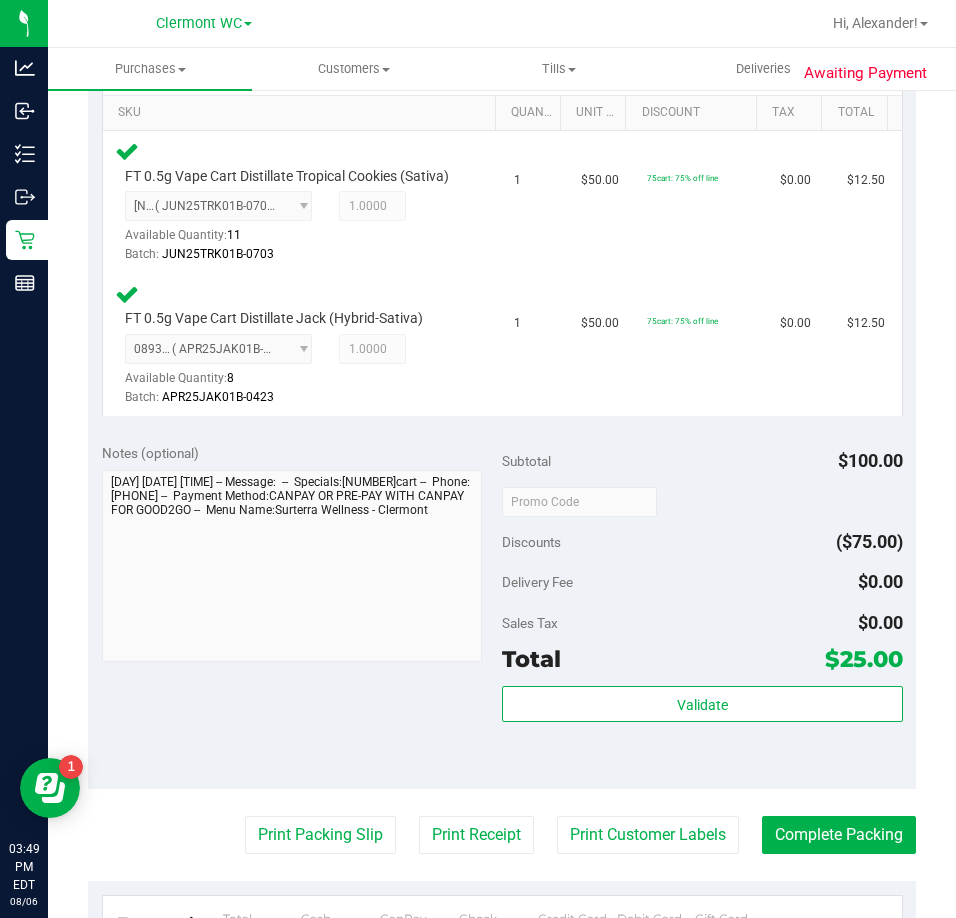 scroll, scrollTop: 600, scrollLeft: 0, axis: vertical 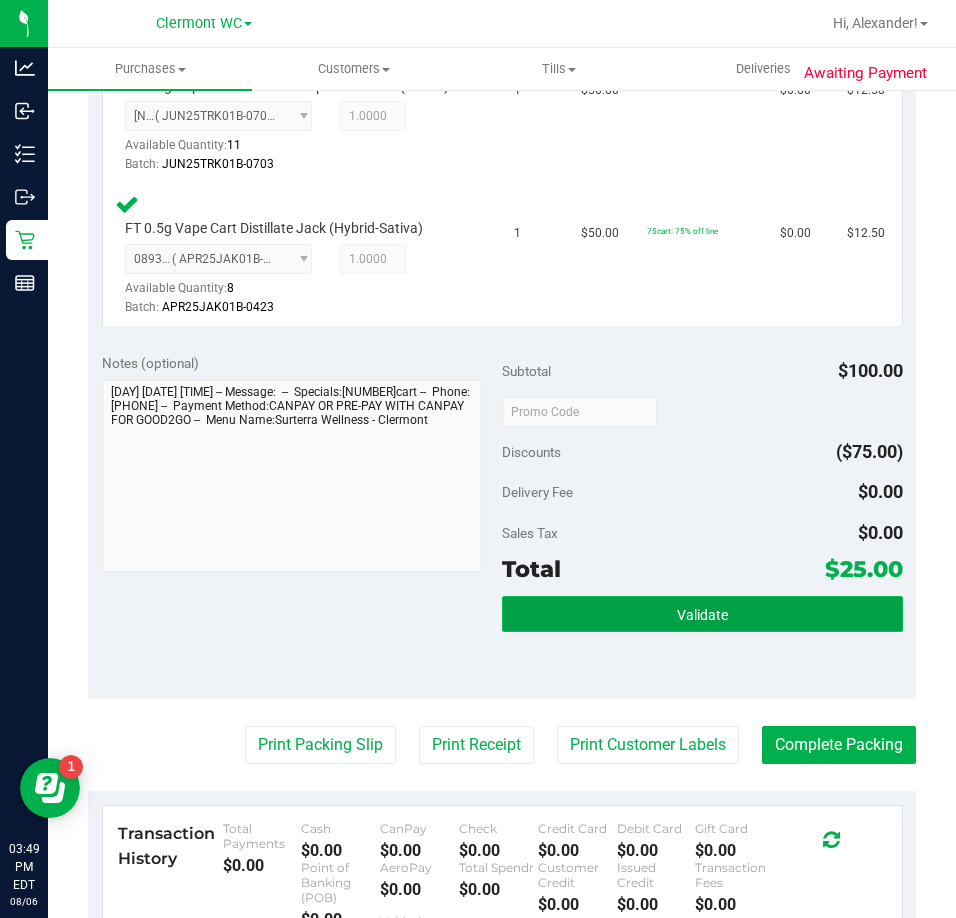 click on "Validate" at bounding box center (702, 614) 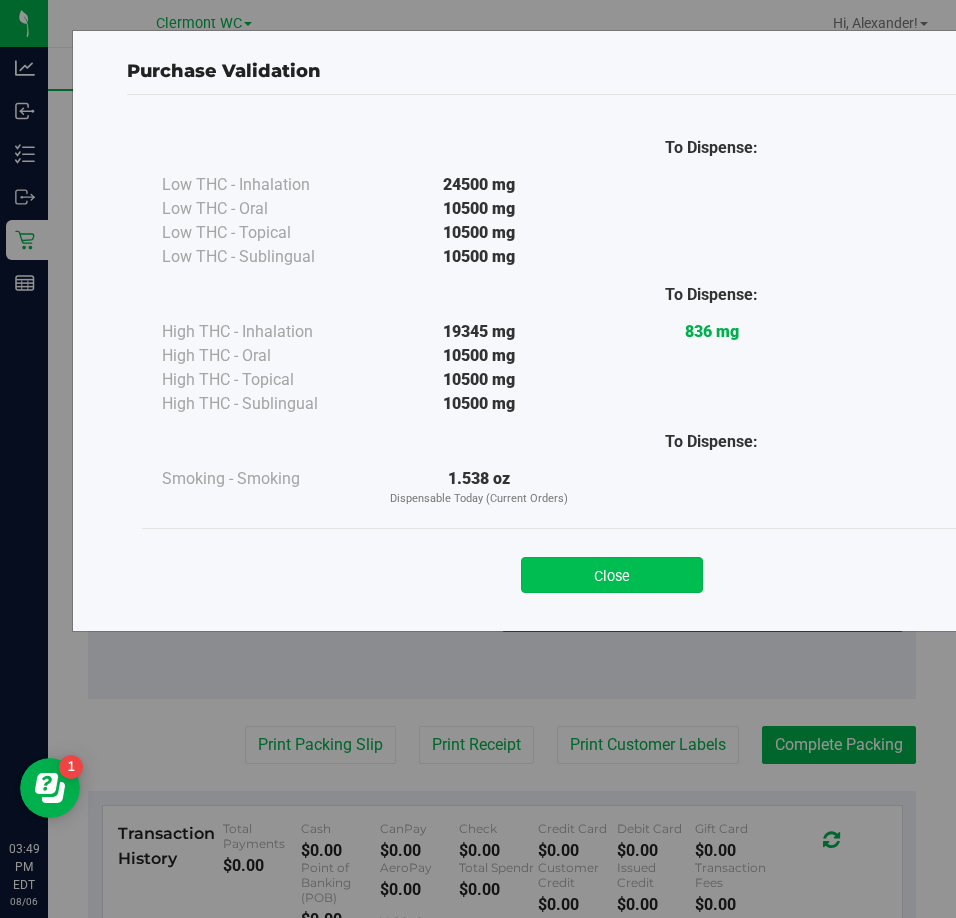 click on "Close" at bounding box center [612, 575] 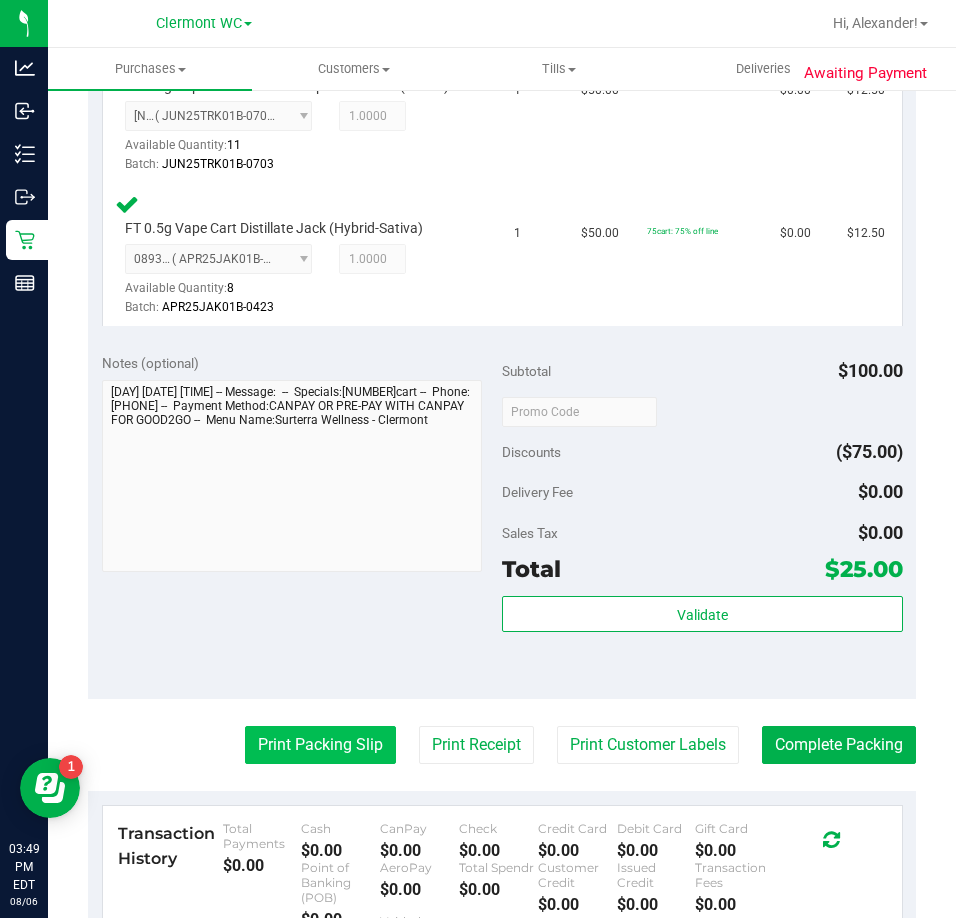 click on "Print Packing Slip" at bounding box center [320, 745] 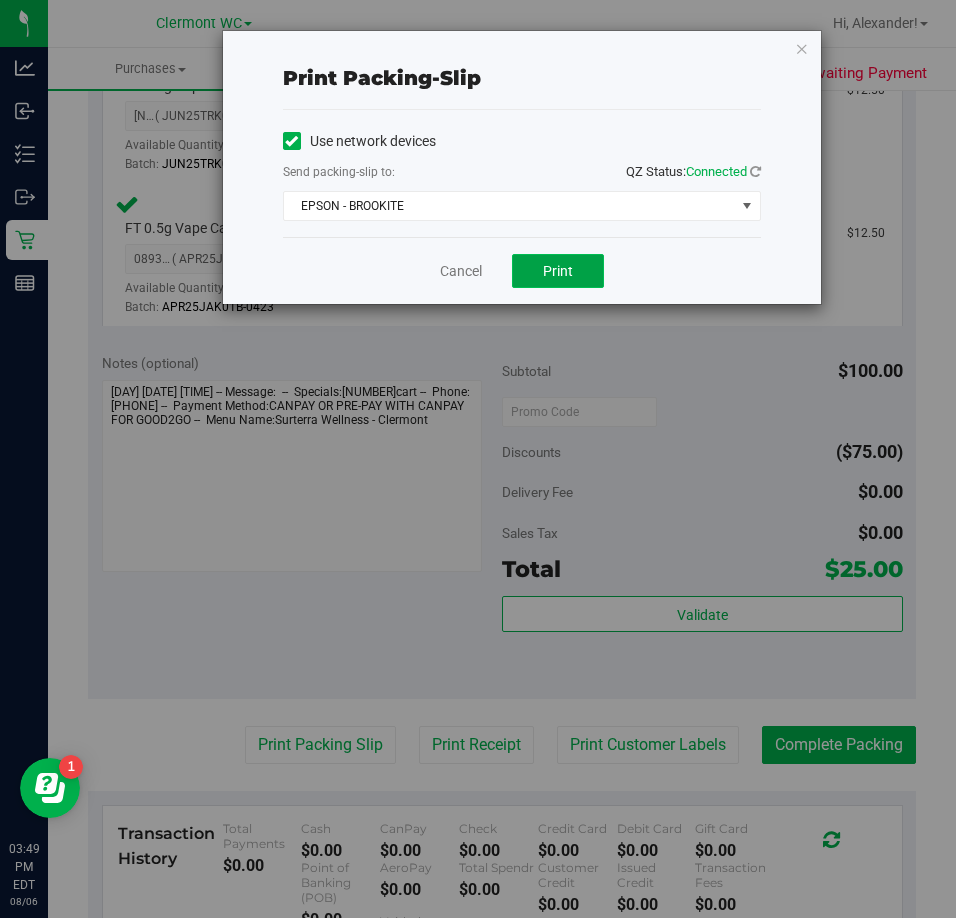 click on "Print" at bounding box center [558, 271] 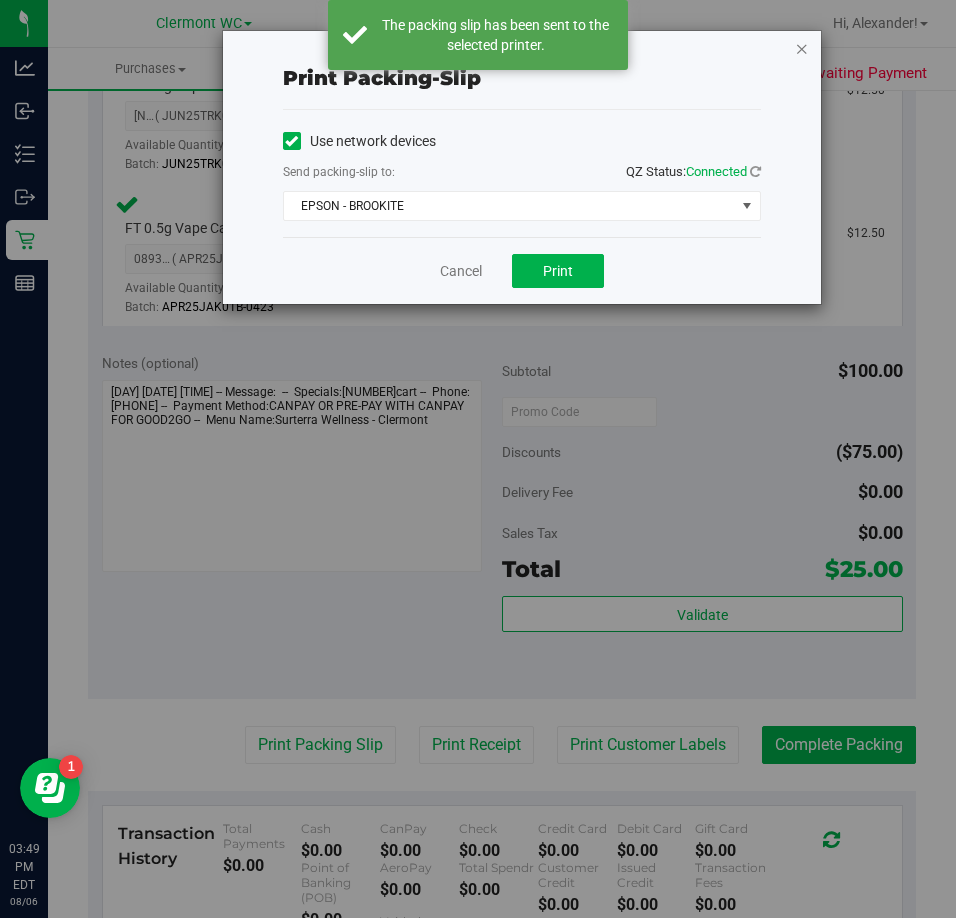 click at bounding box center (802, 48) 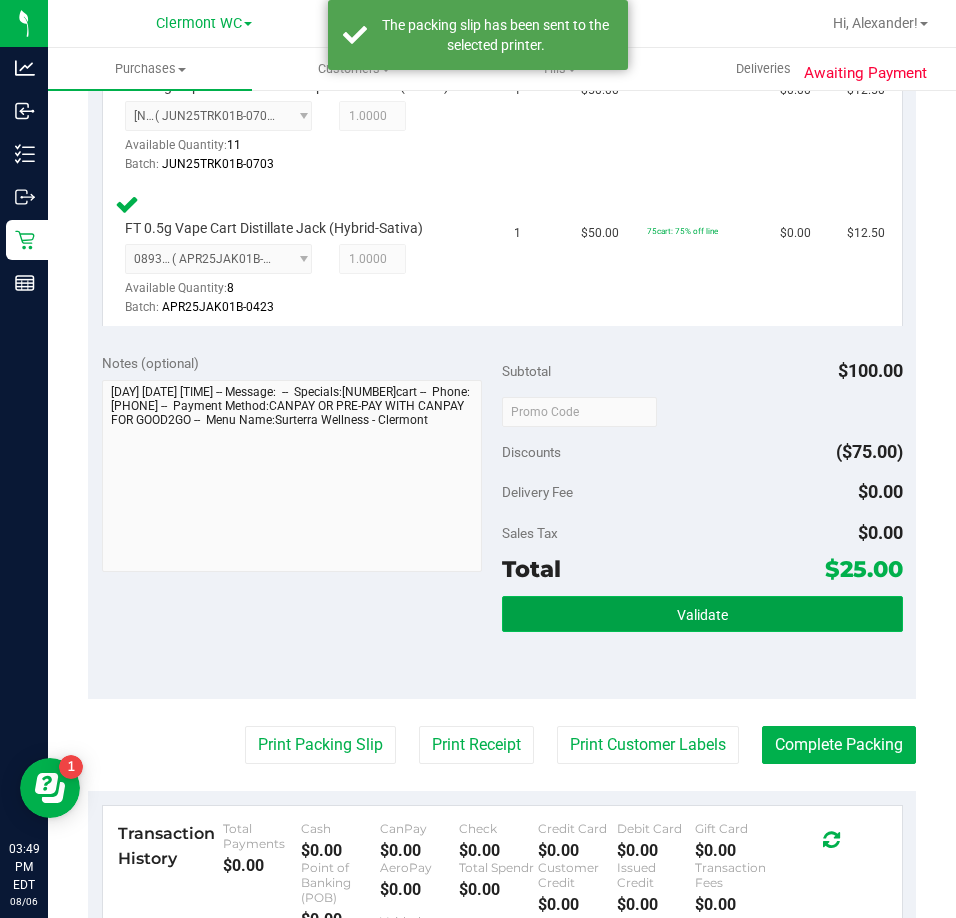 click on "Validate" at bounding box center (702, 614) 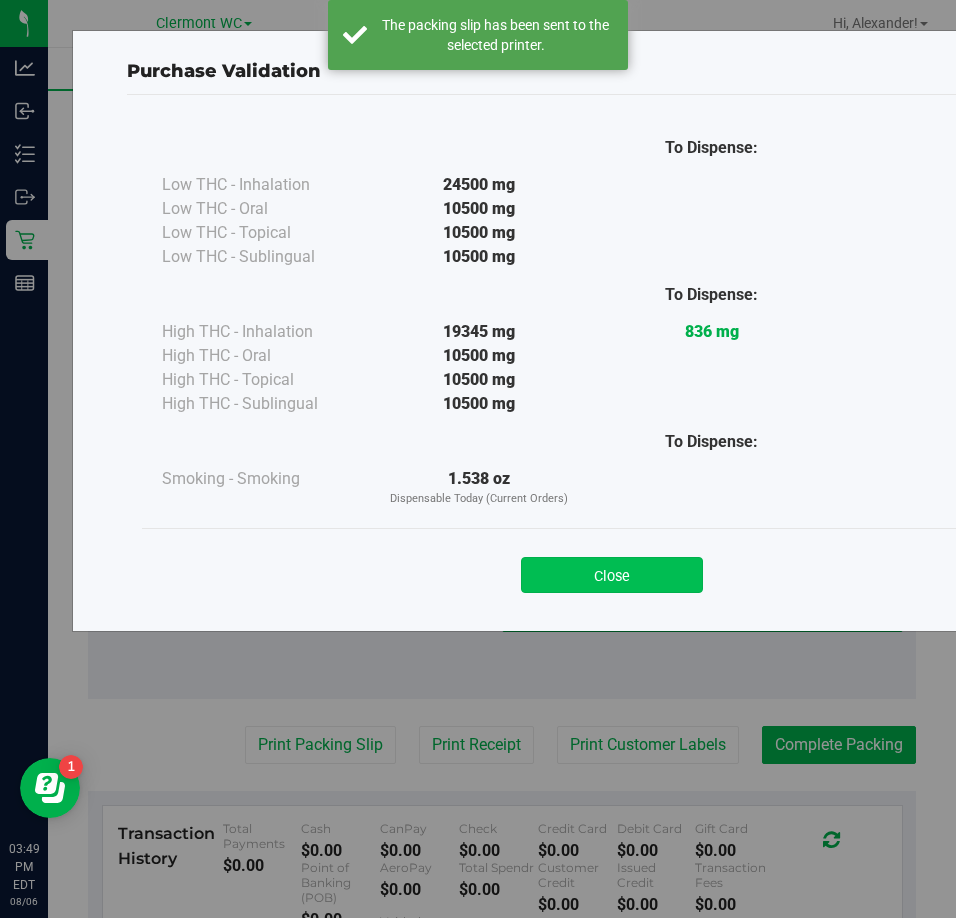click on "Close" at bounding box center [612, 575] 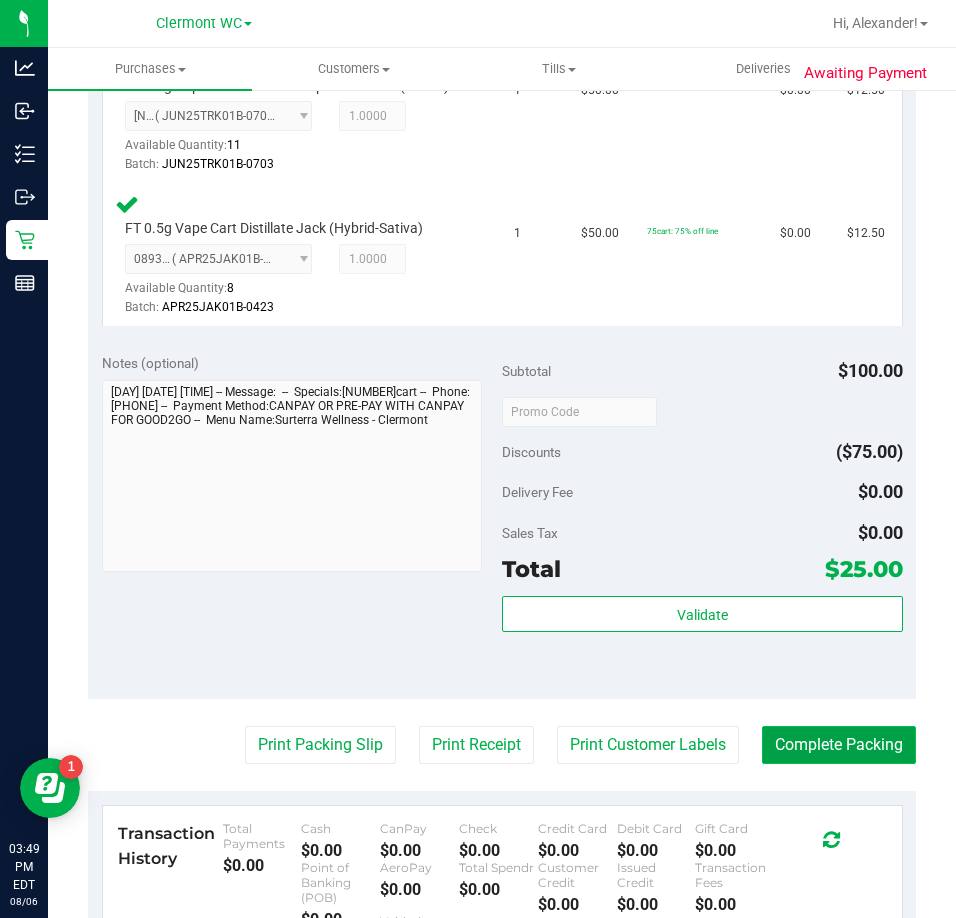click on "Complete Packing" at bounding box center (839, 745) 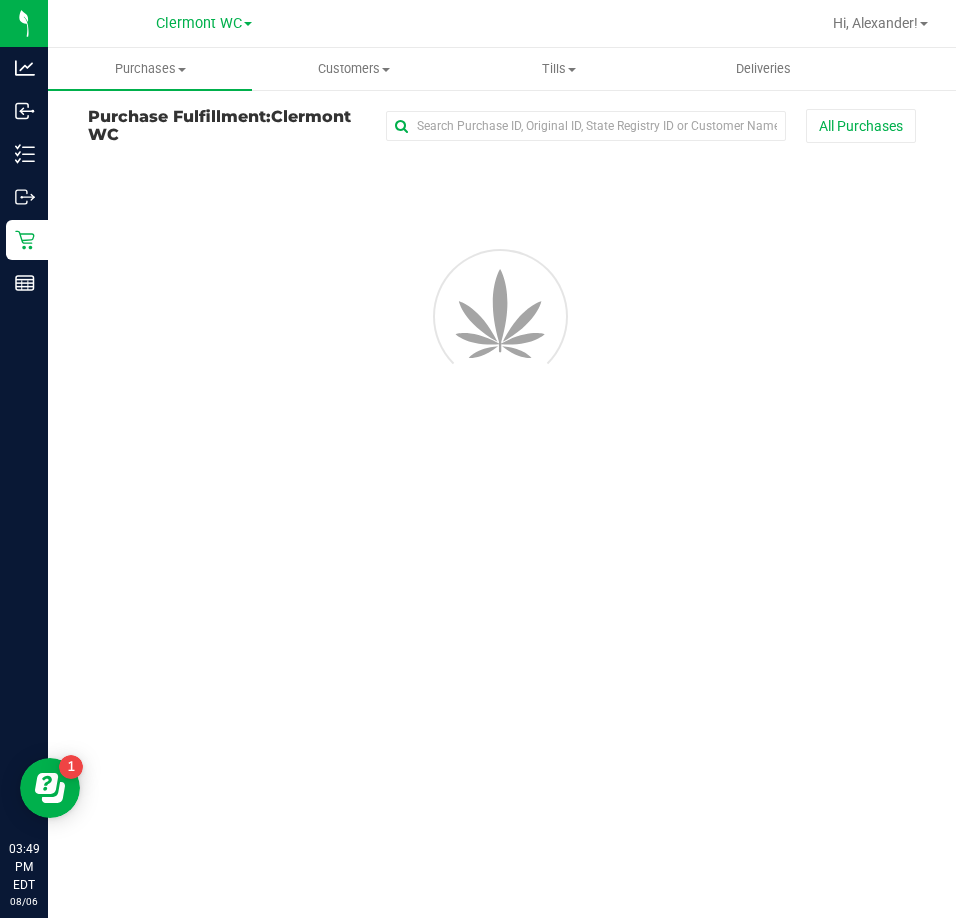 scroll, scrollTop: 0, scrollLeft: 0, axis: both 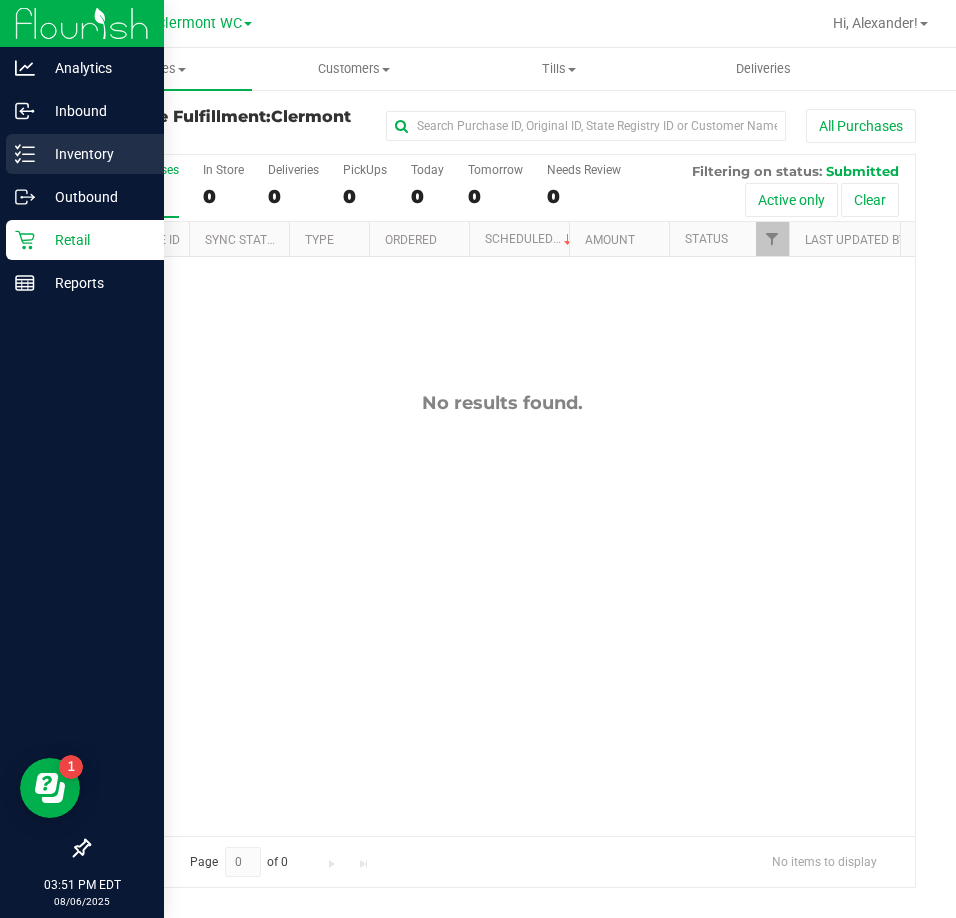 click 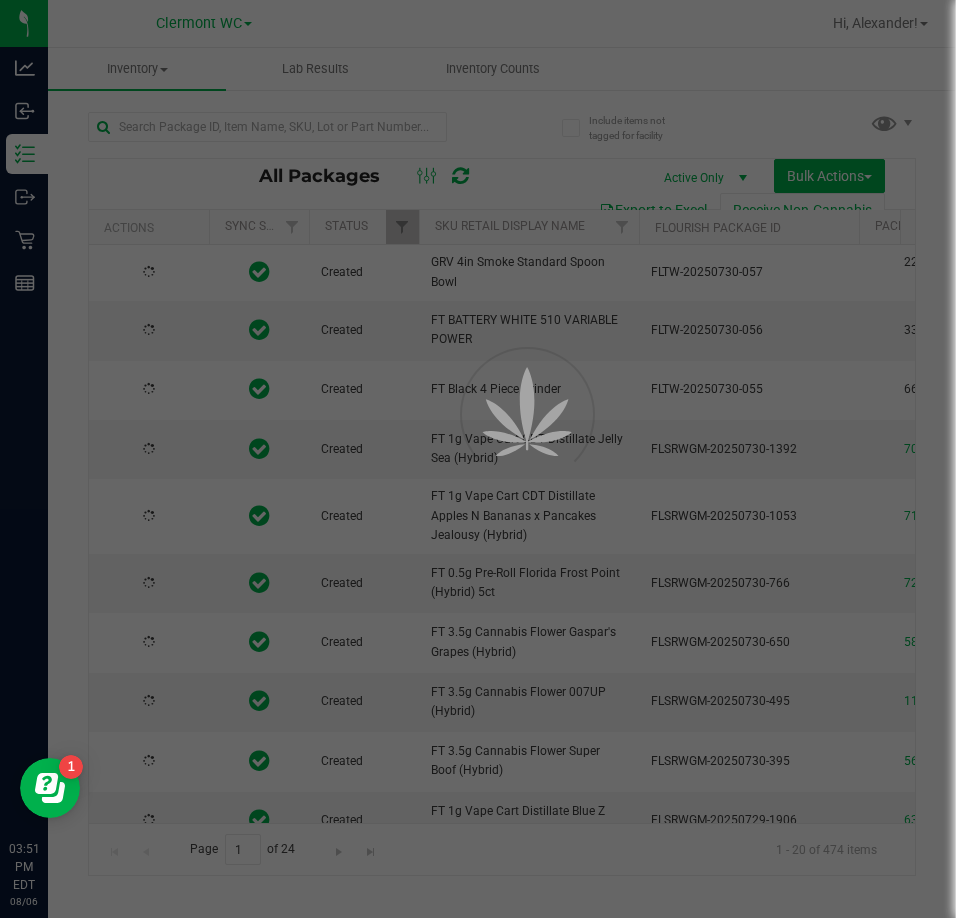 click at bounding box center [478, 459] 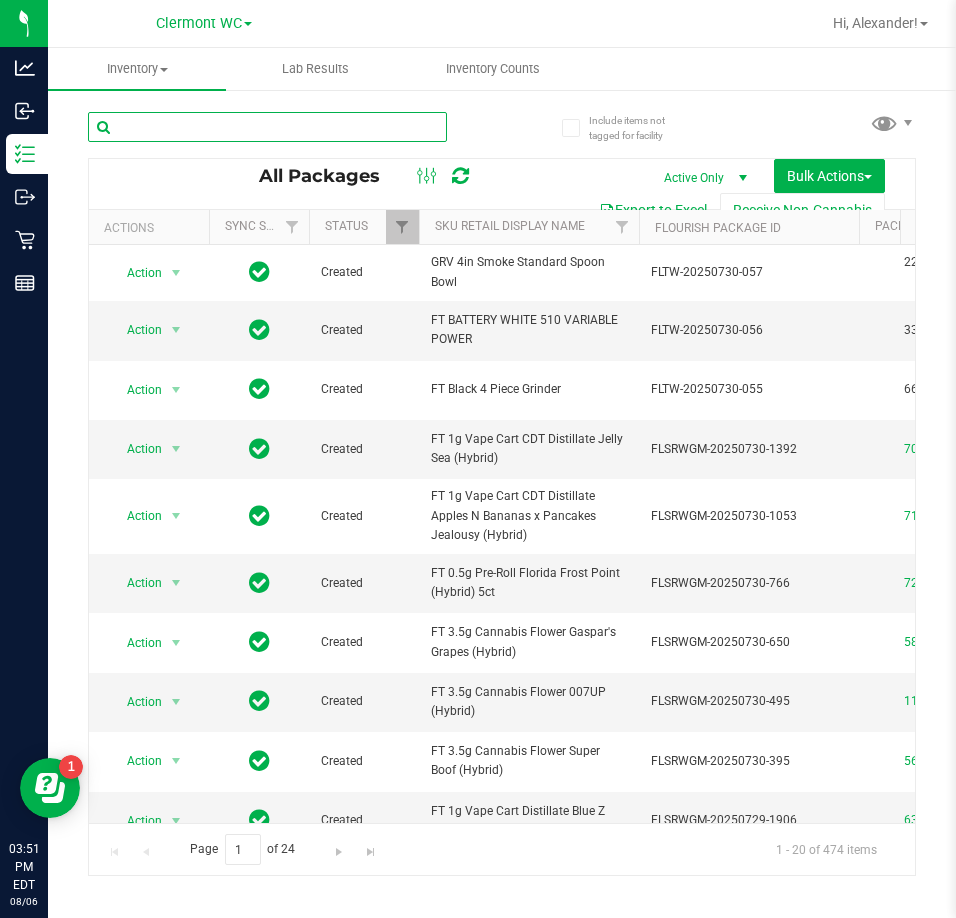 click at bounding box center [267, 127] 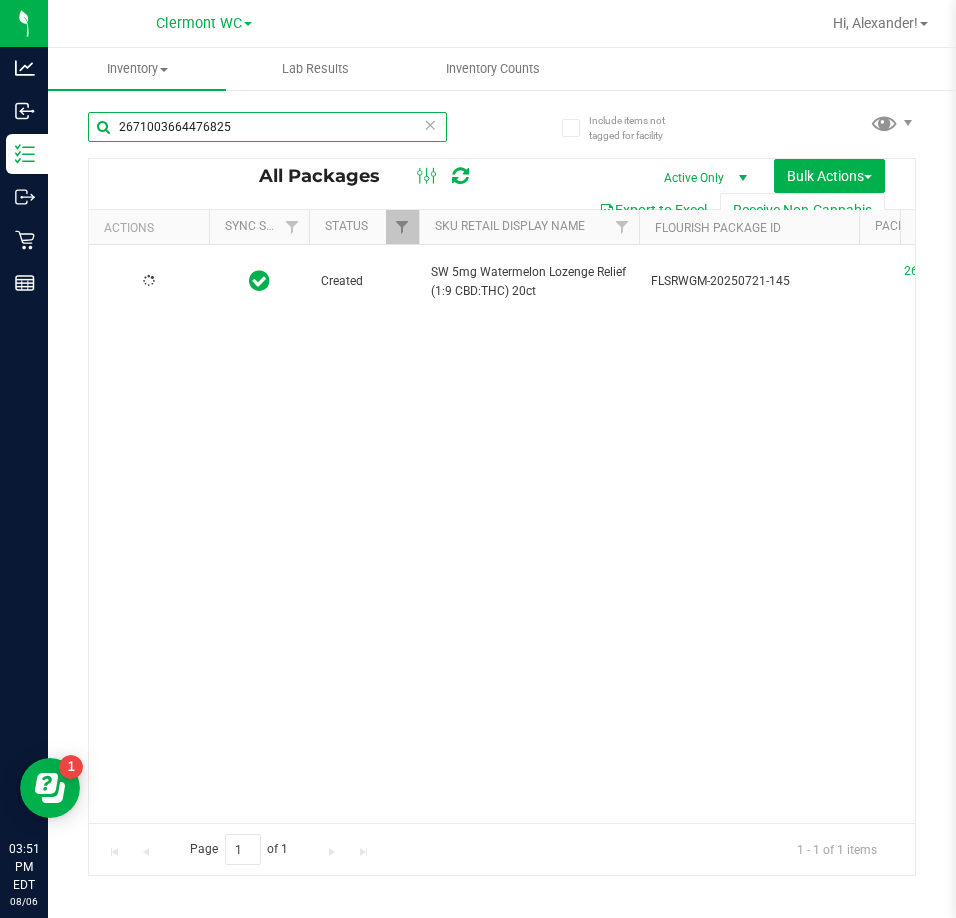 type on "2671003664476825" 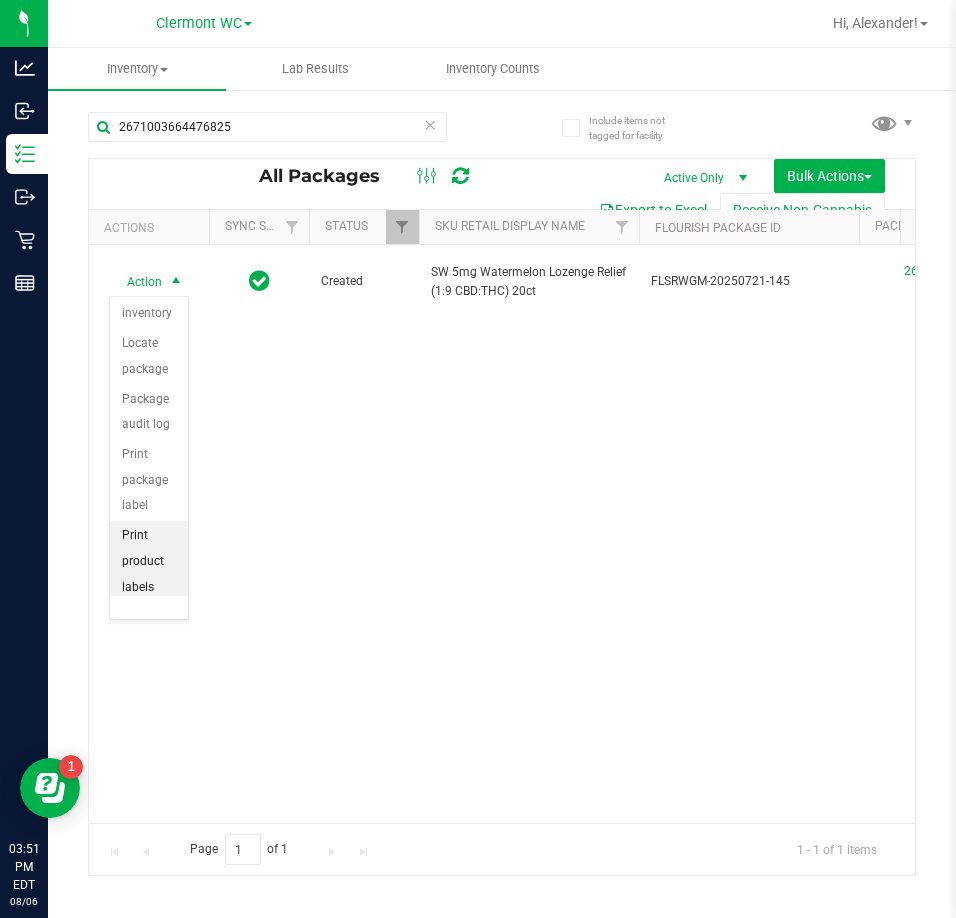 scroll, scrollTop: 144, scrollLeft: 0, axis: vertical 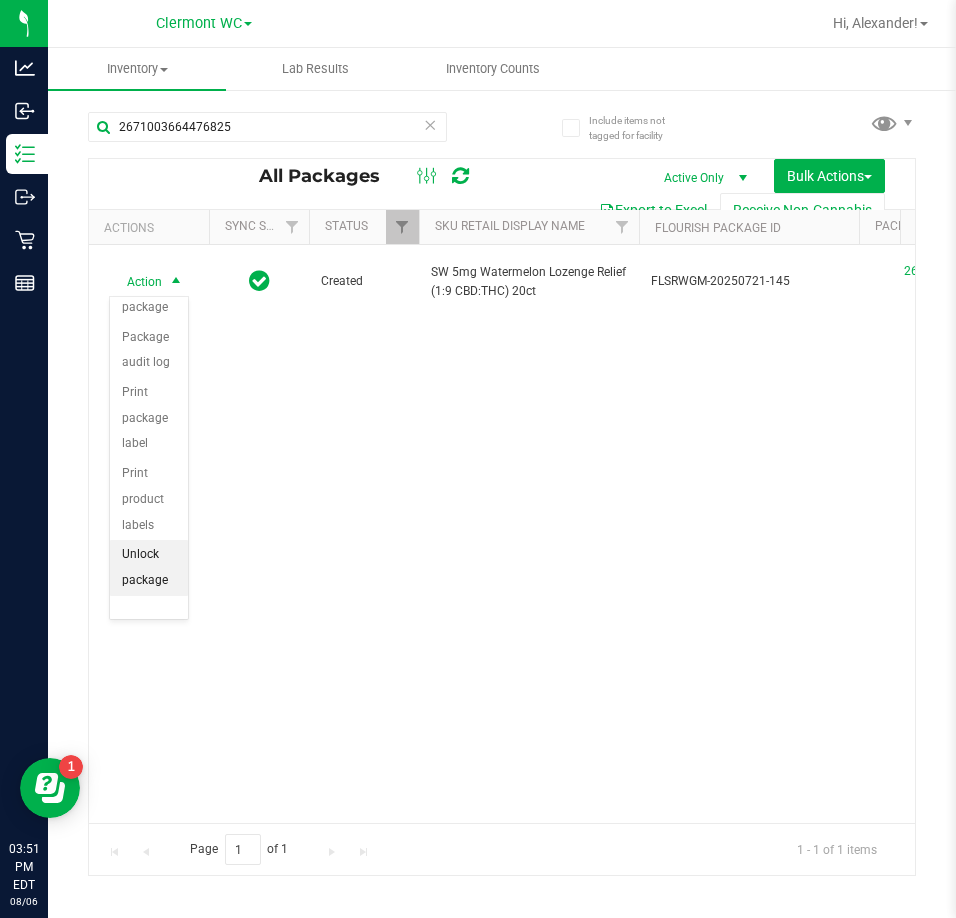 click on "Unlock package" at bounding box center [149, 567] 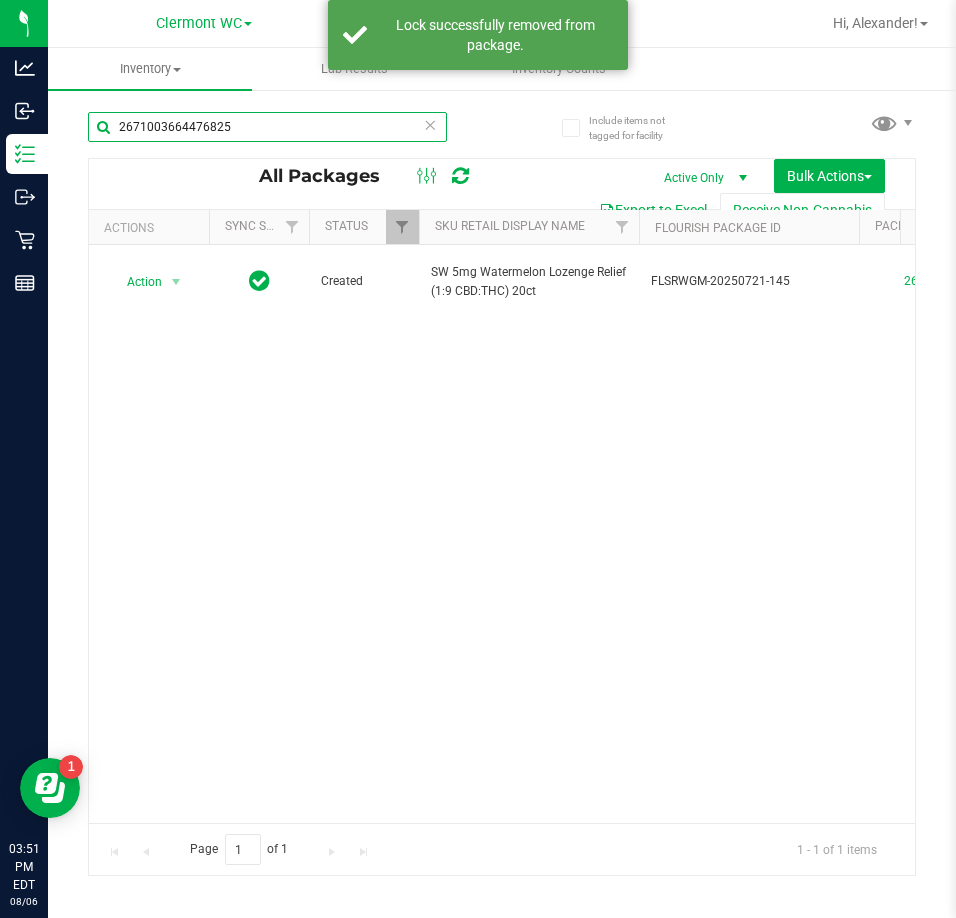click on "2671003664476825" at bounding box center (267, 127) 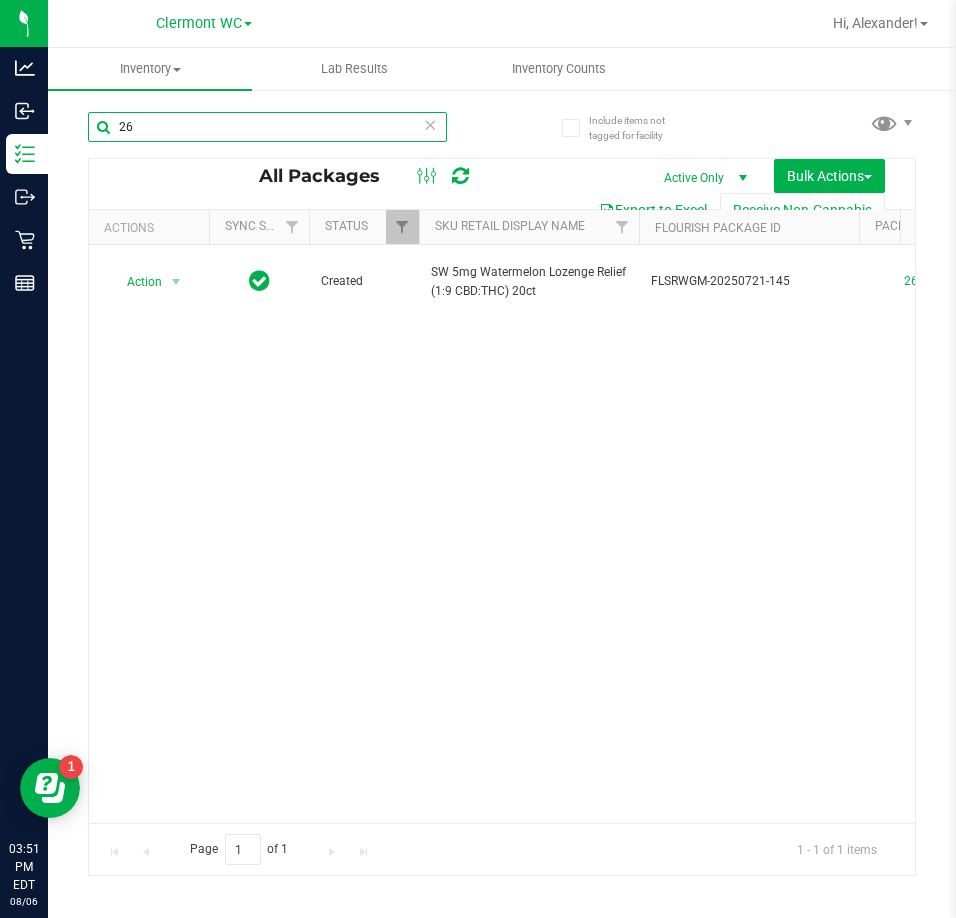 type on "2" 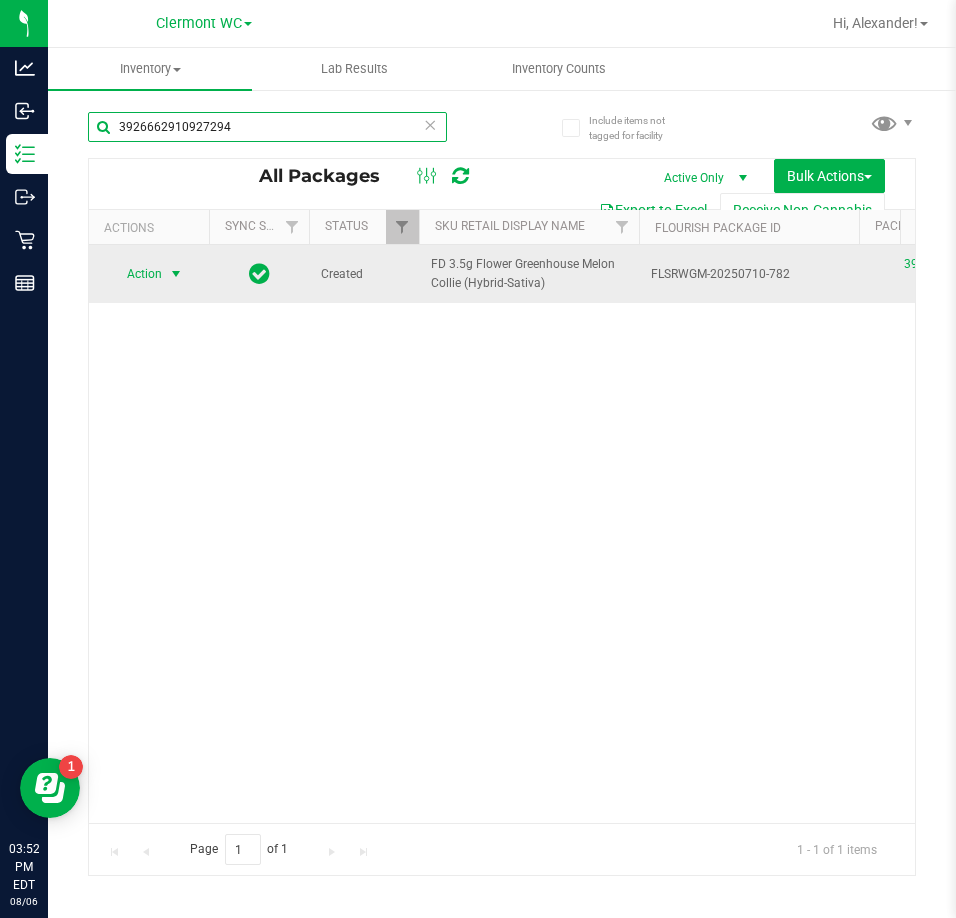 type on "3926662910927294" 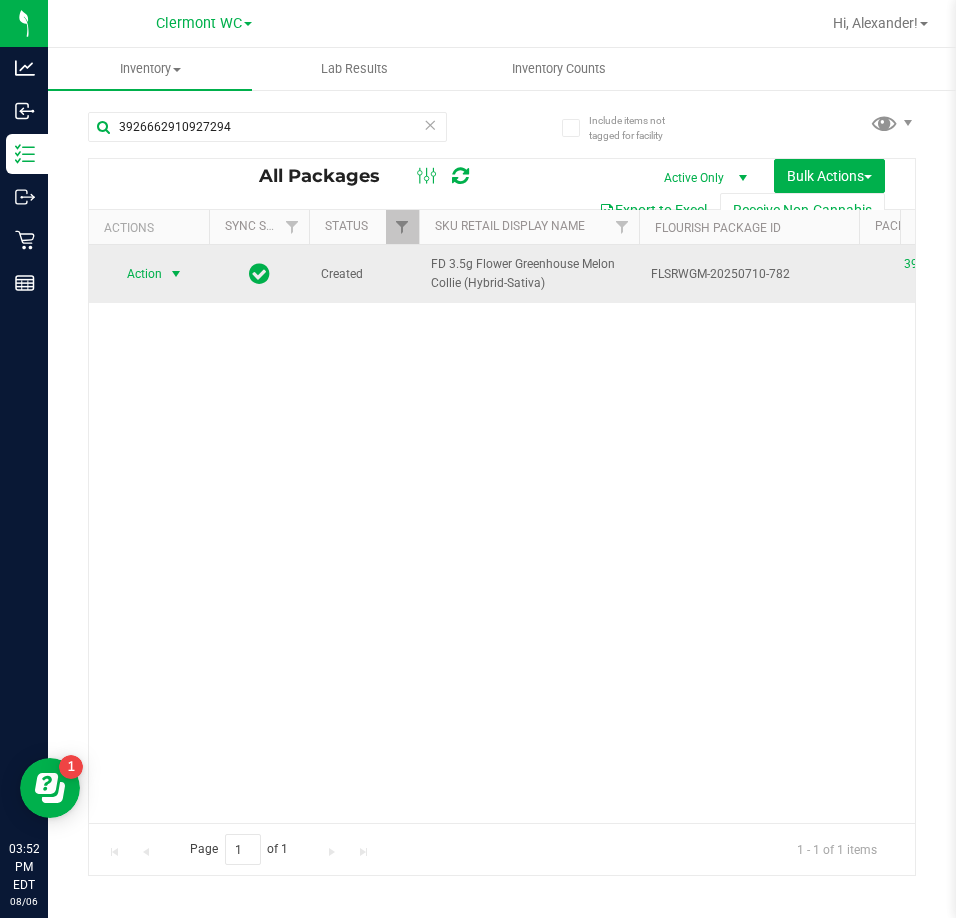 click at bounding box center [176, 274] 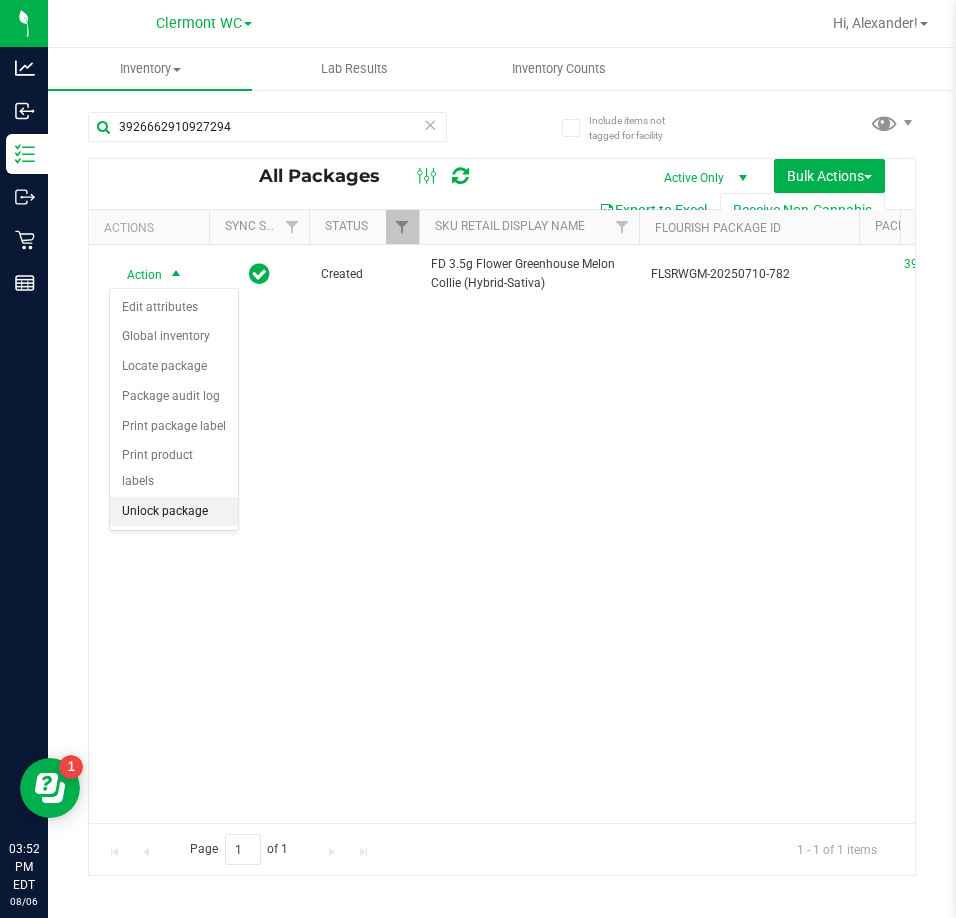 click on "Unlock package" at bounding box center (174, 512) 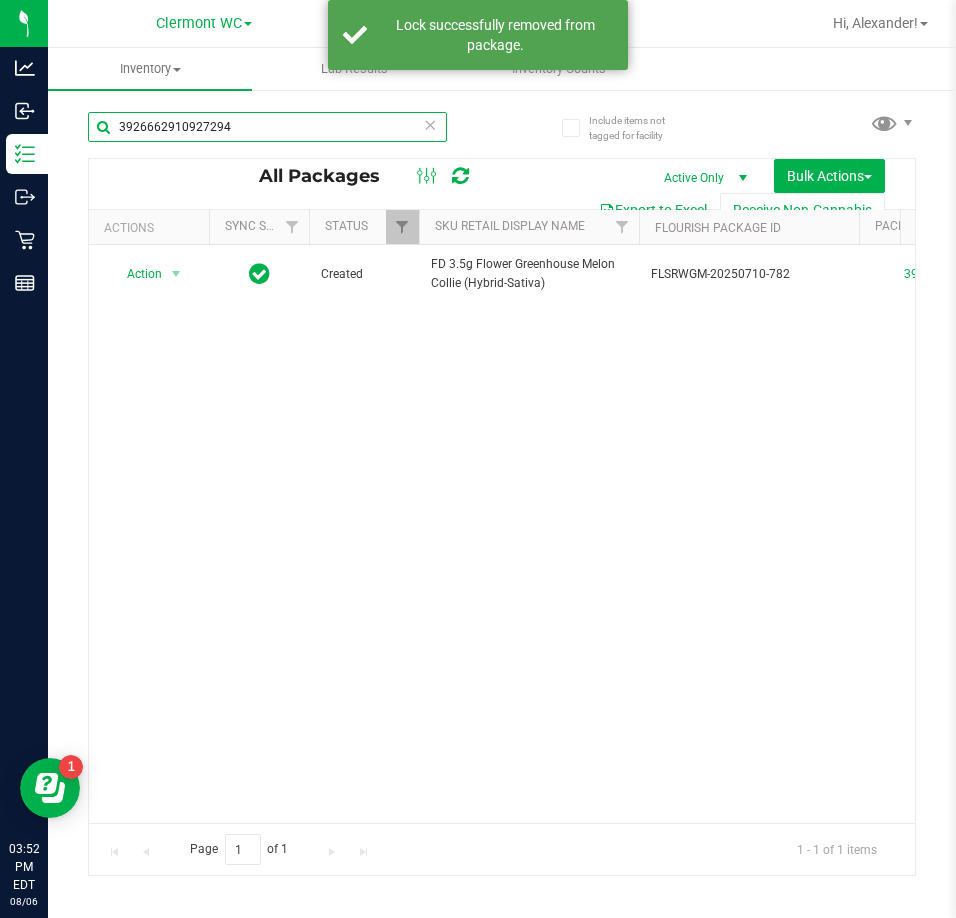 drag, startPoint x: 299, startPoint y: 124, endPoint x: -3, endPoint y: 126, distance: 302.00662 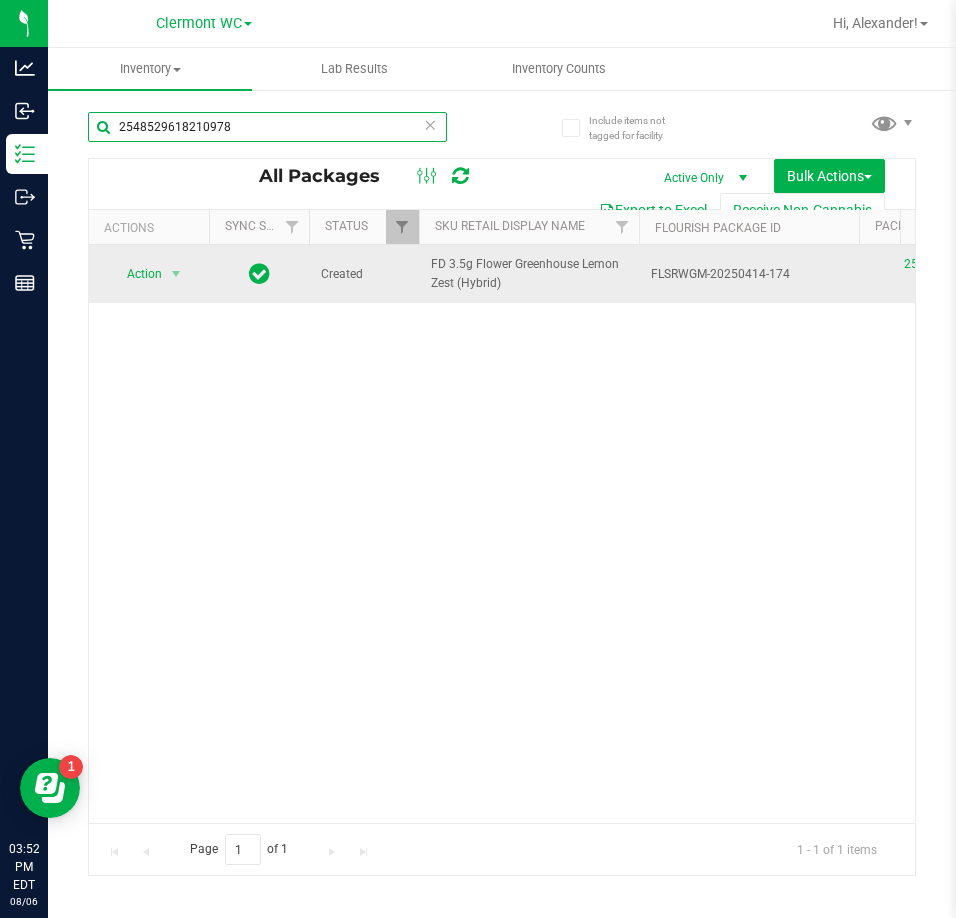 type on "2548529618210978" 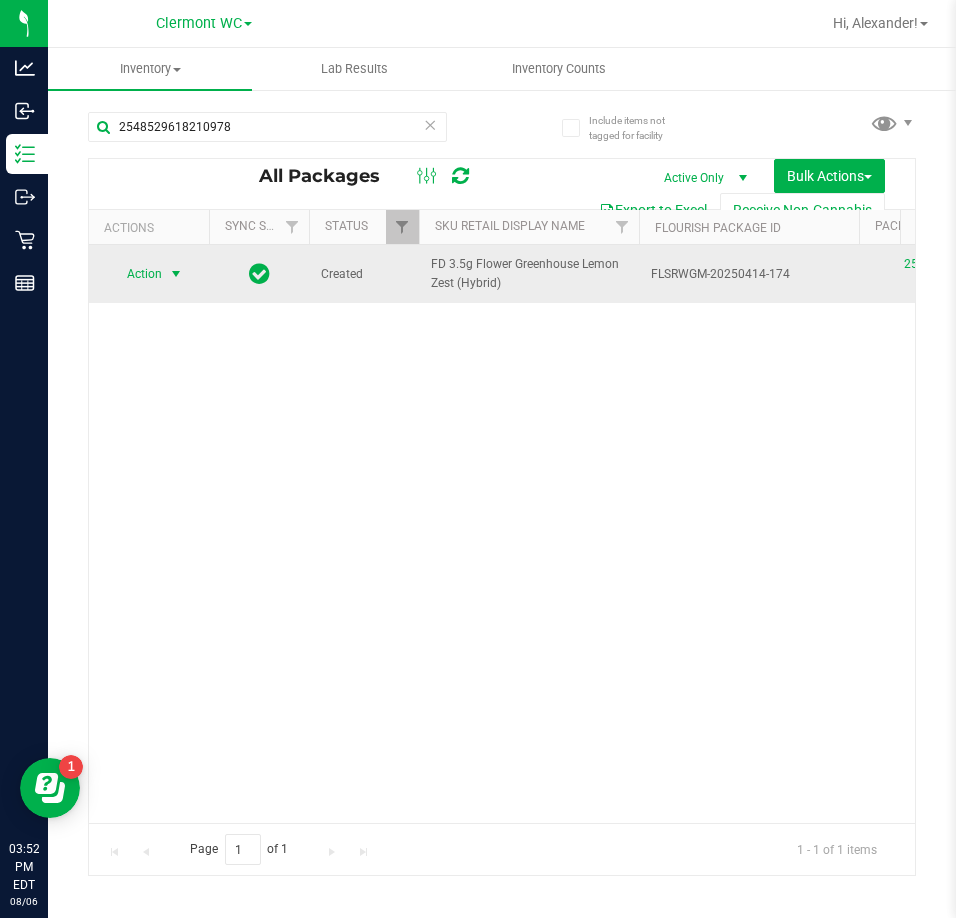 click on "Action" at bounding box center (136, 274) 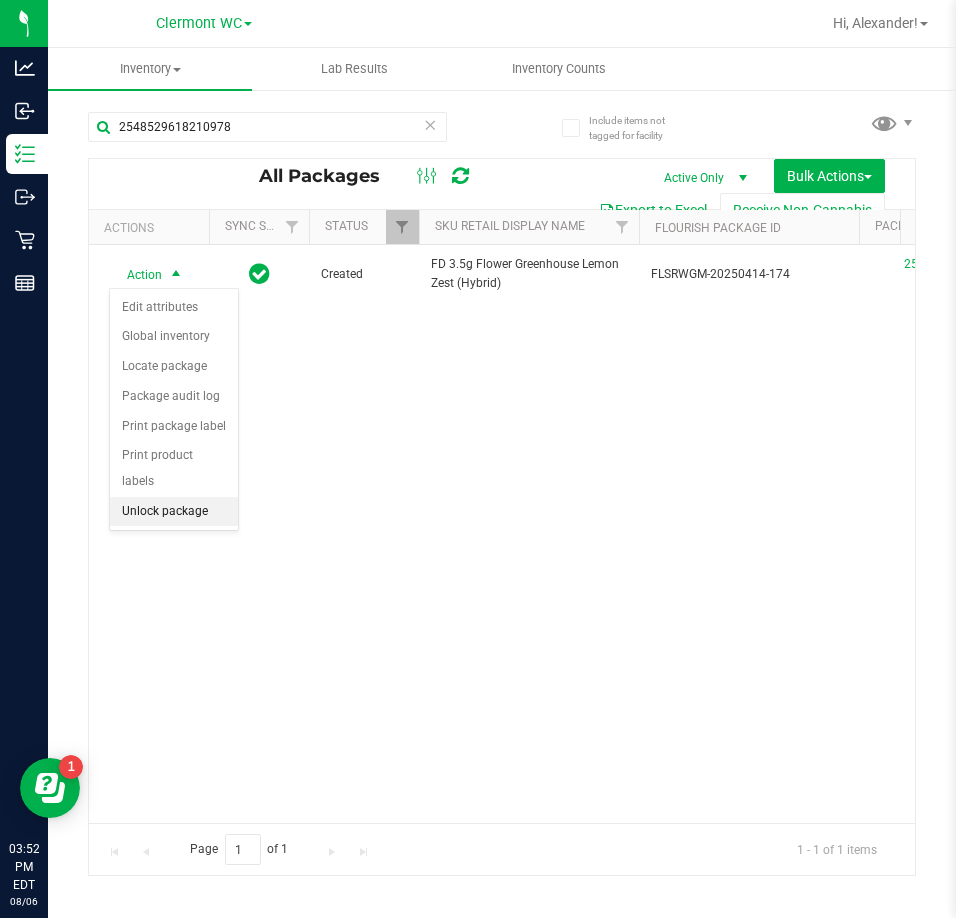click on "Unlock package" at bounding box center (174, 512) 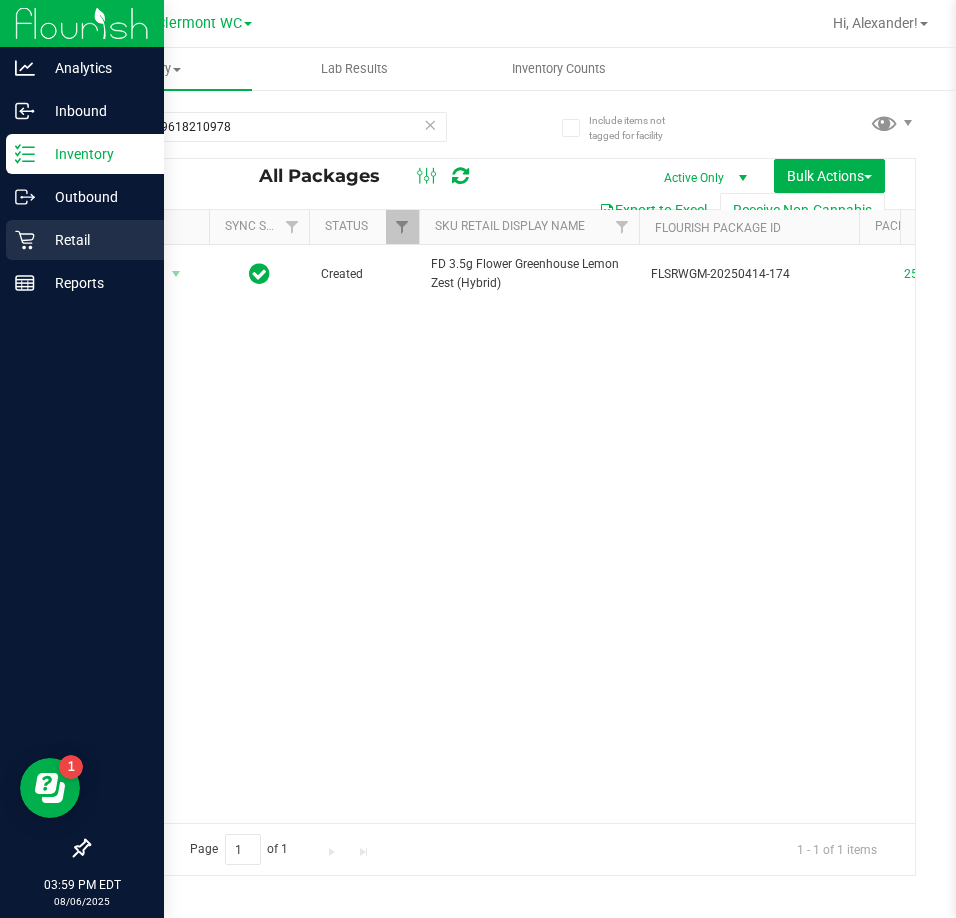 drag, startPoint x: 37, startPoint y: 242, endPoint x: 99, endPoint y: 223, distance: 64.84597 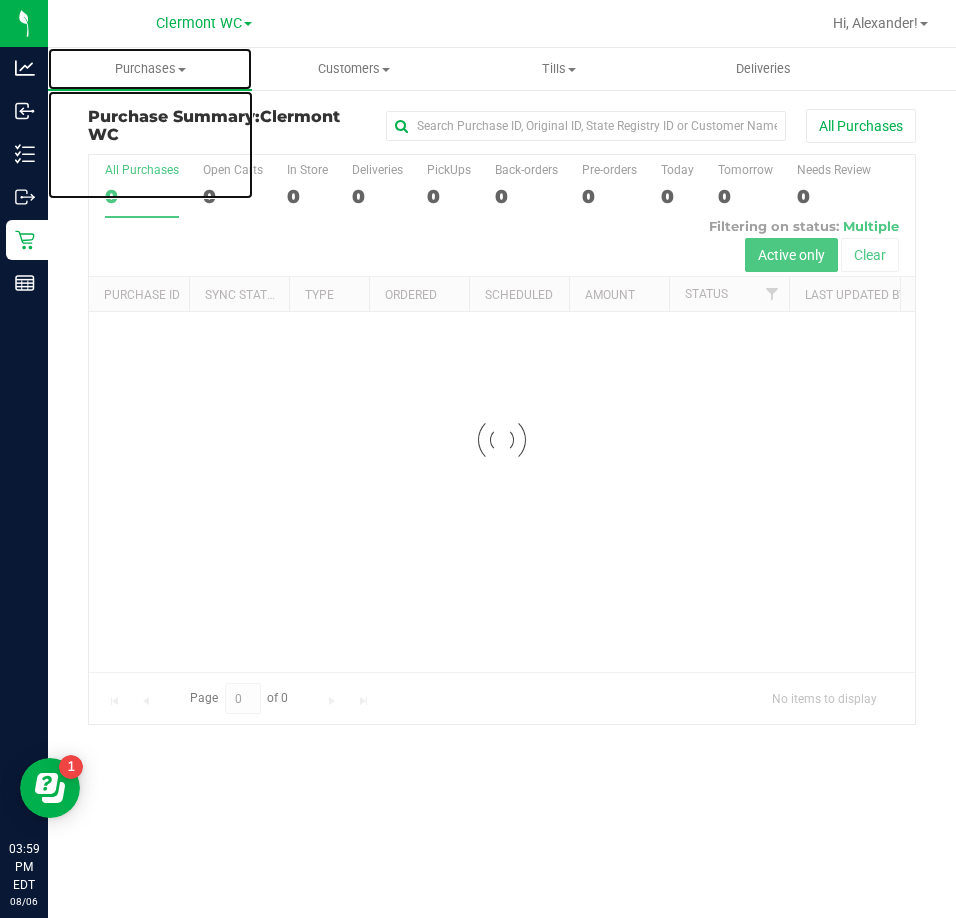 click on "Purchases" at bounding box center (150, 69) 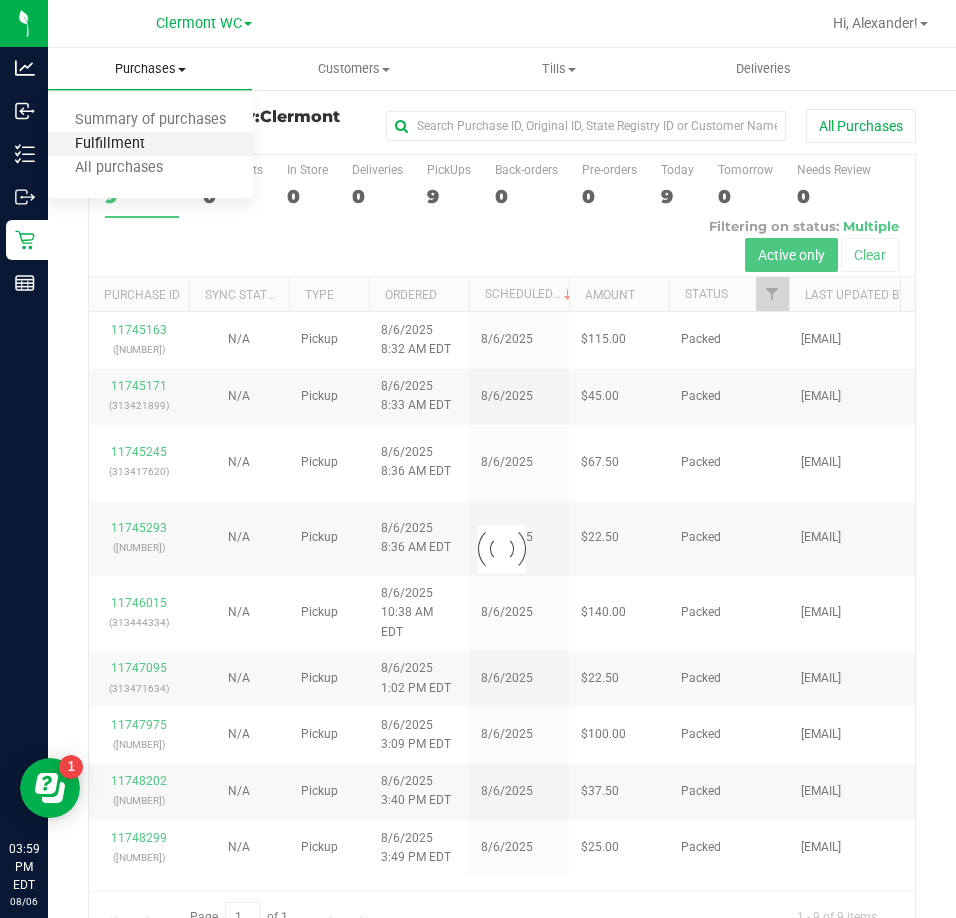 click on "Fulfillment" at bounding box center (110, 144) 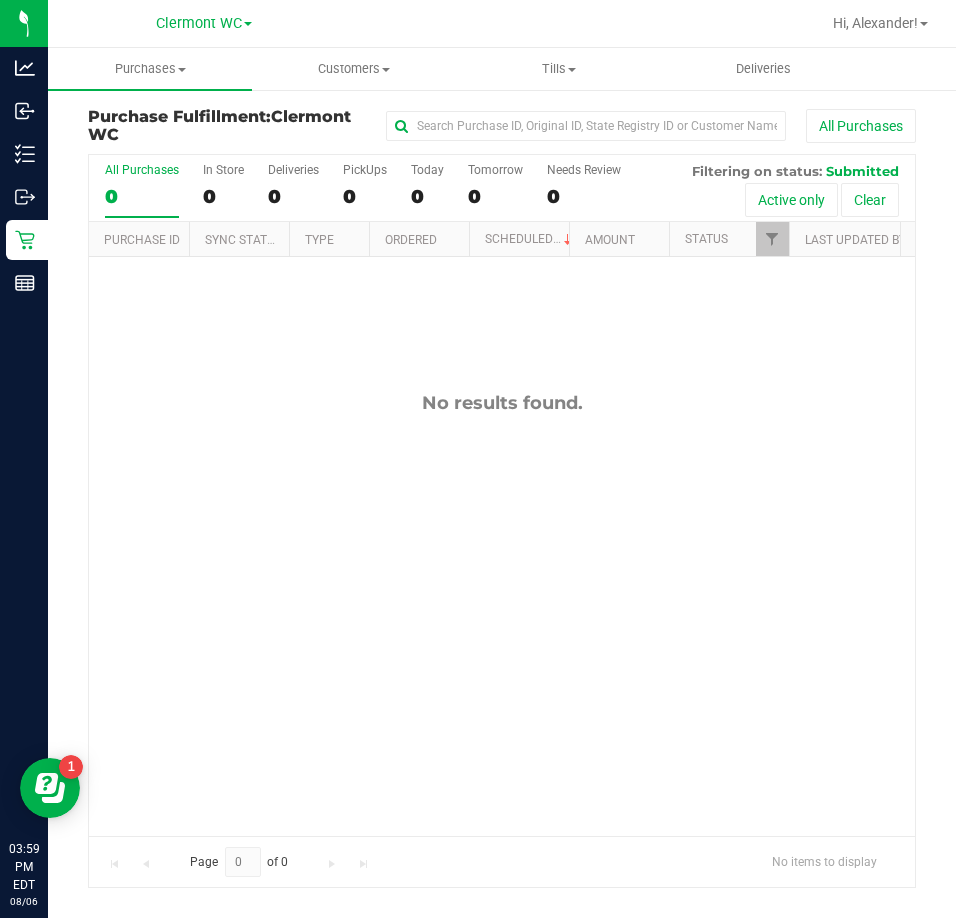 click on "No results found." at bounding box center [502, 613] 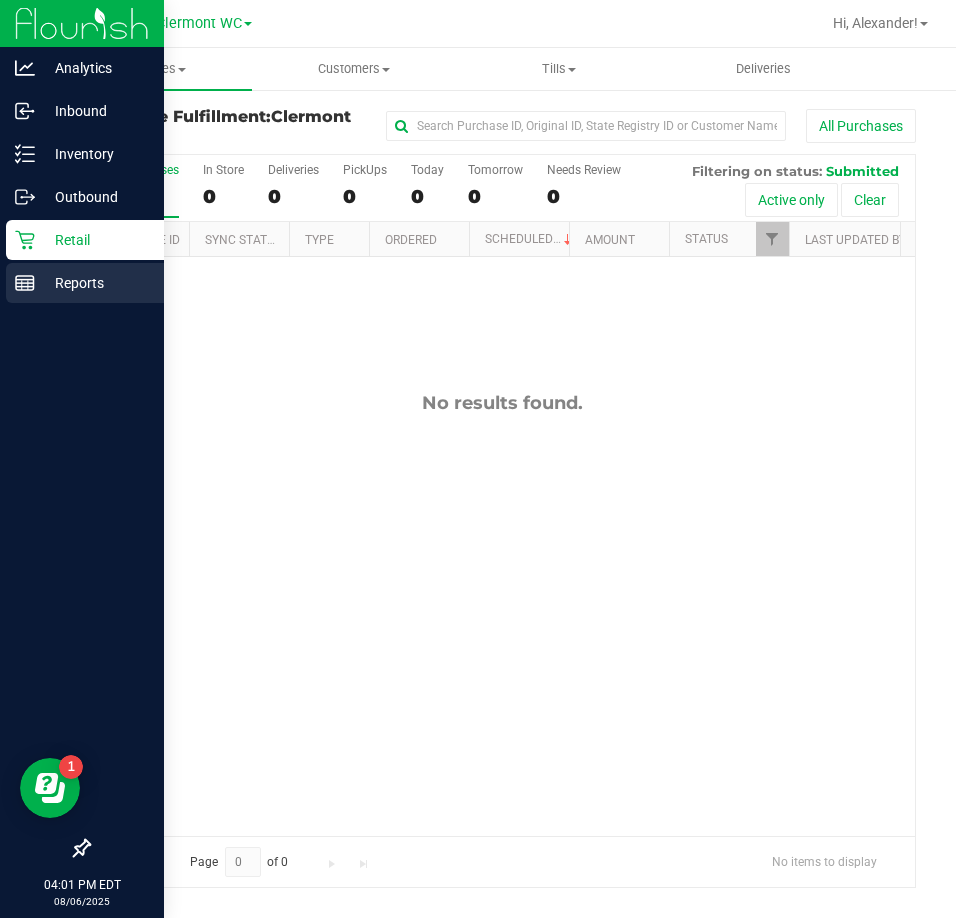 click 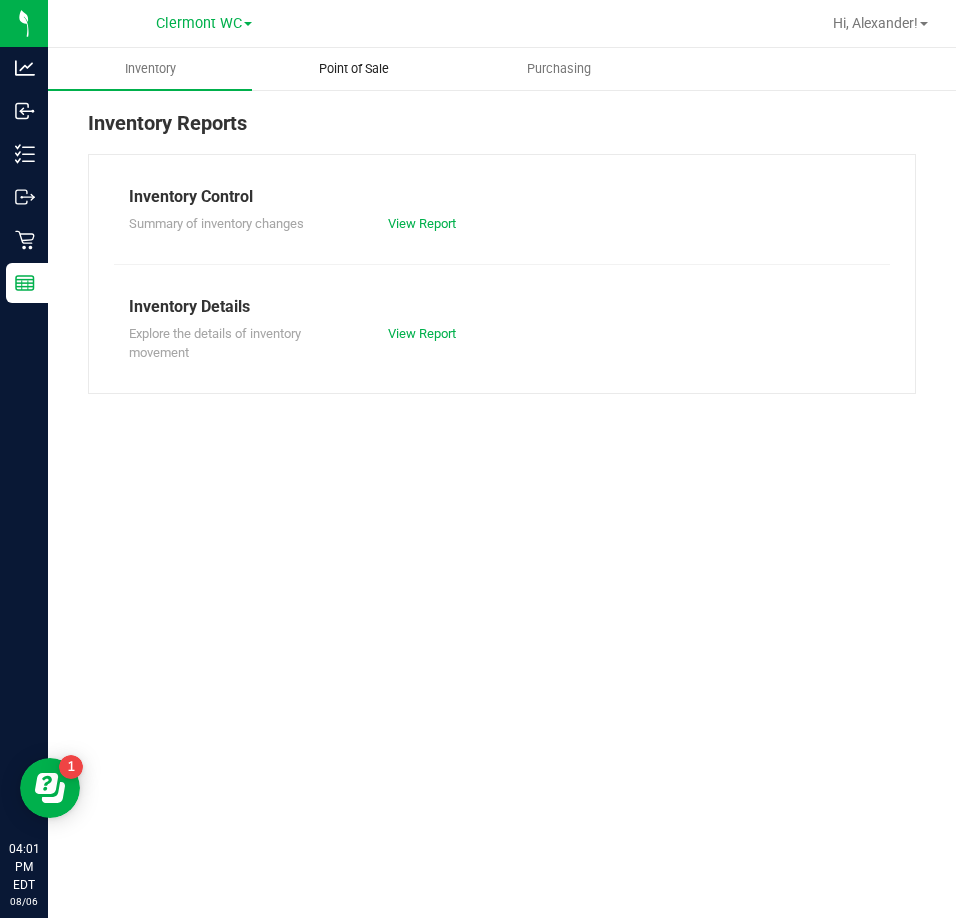 click on "Point of Sale" at bounding box center [354, 69] 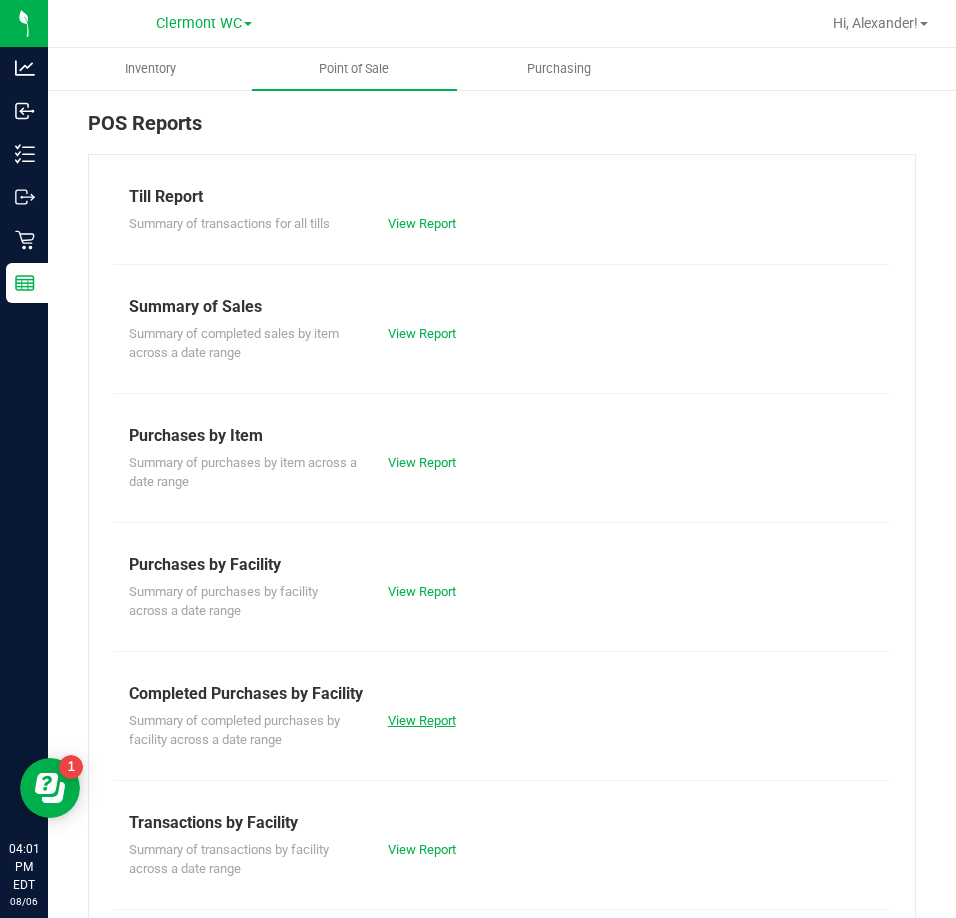 click on "View Report" at bounding box center (422, 720) 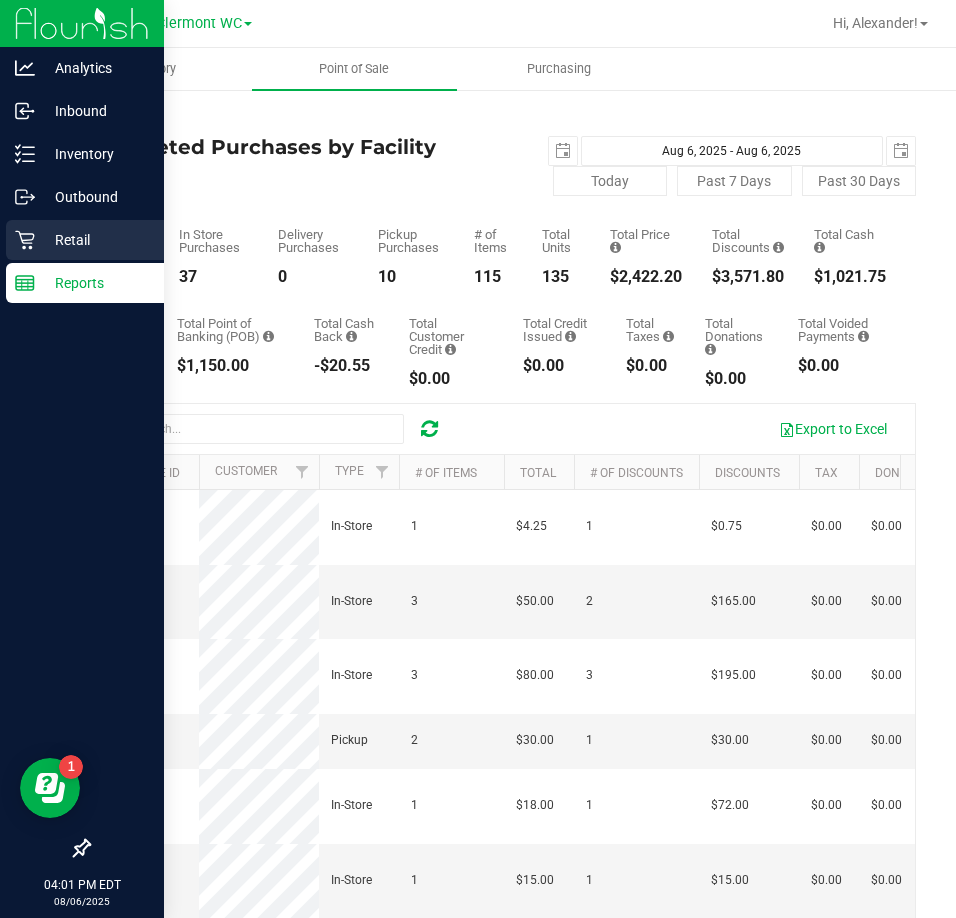 click on "Retail" at bounding box center [95, 240] 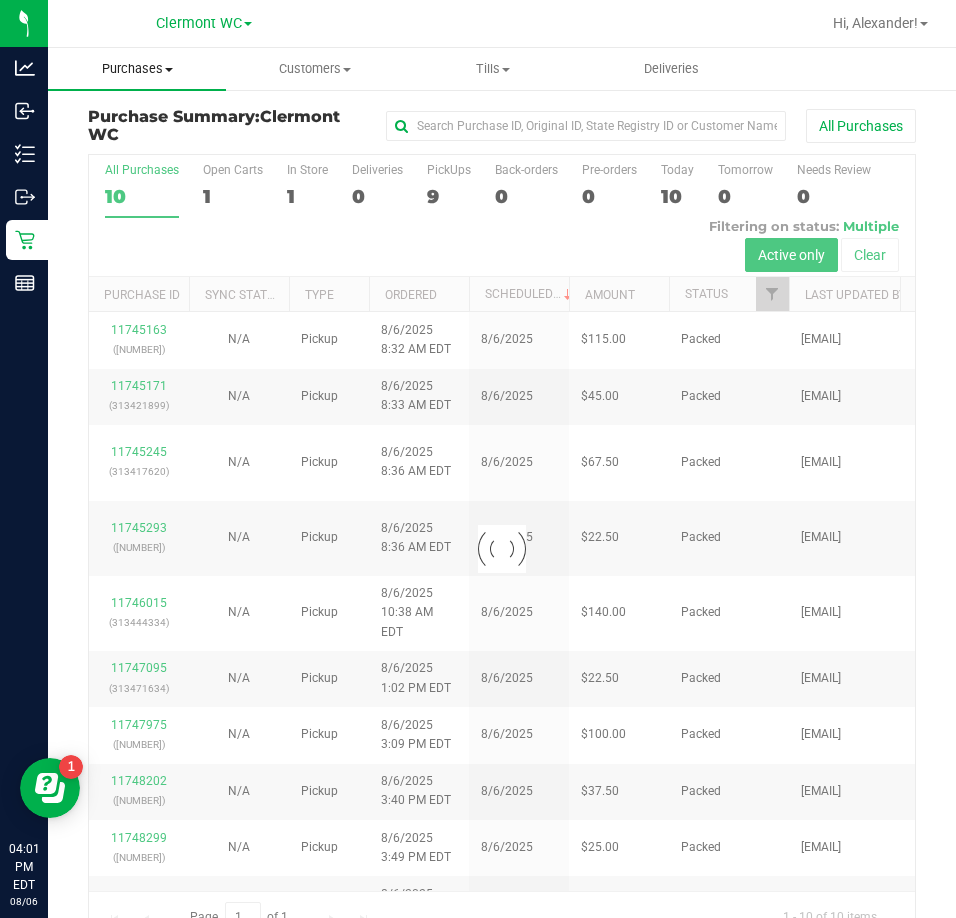 click on "Purchases" at bounding box center [137, 69] 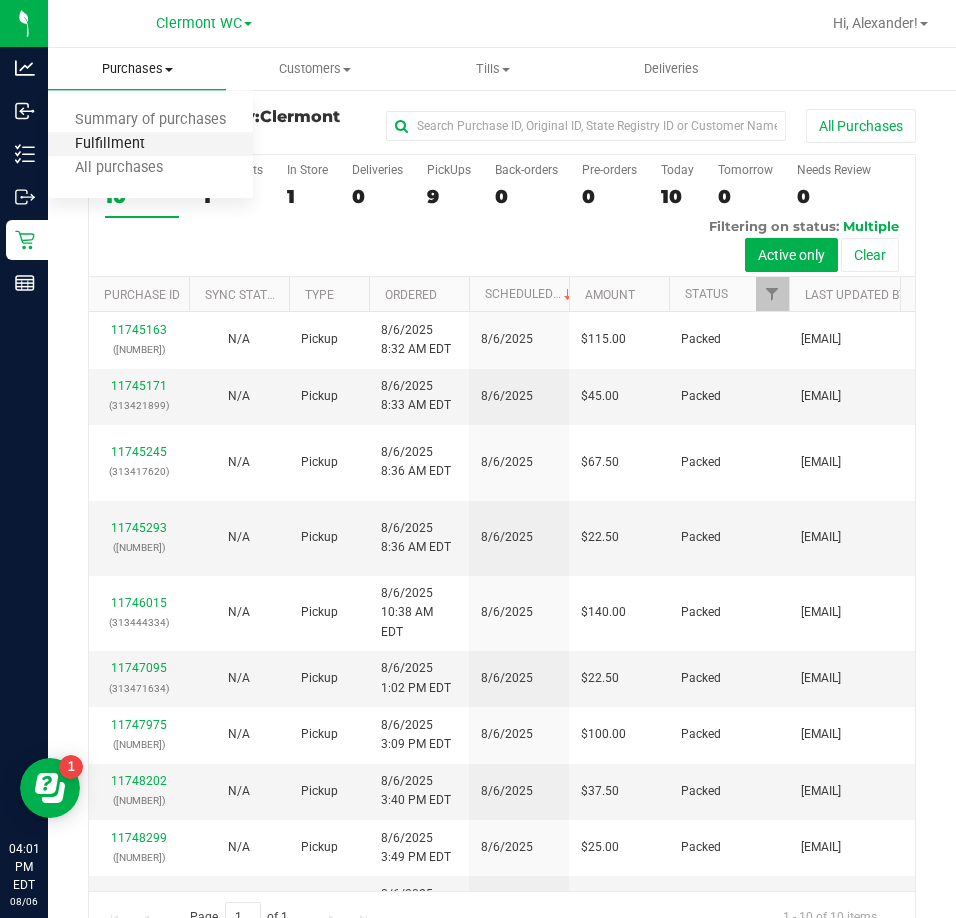 click on "Fulfillment" at bounding box center [110, 144] 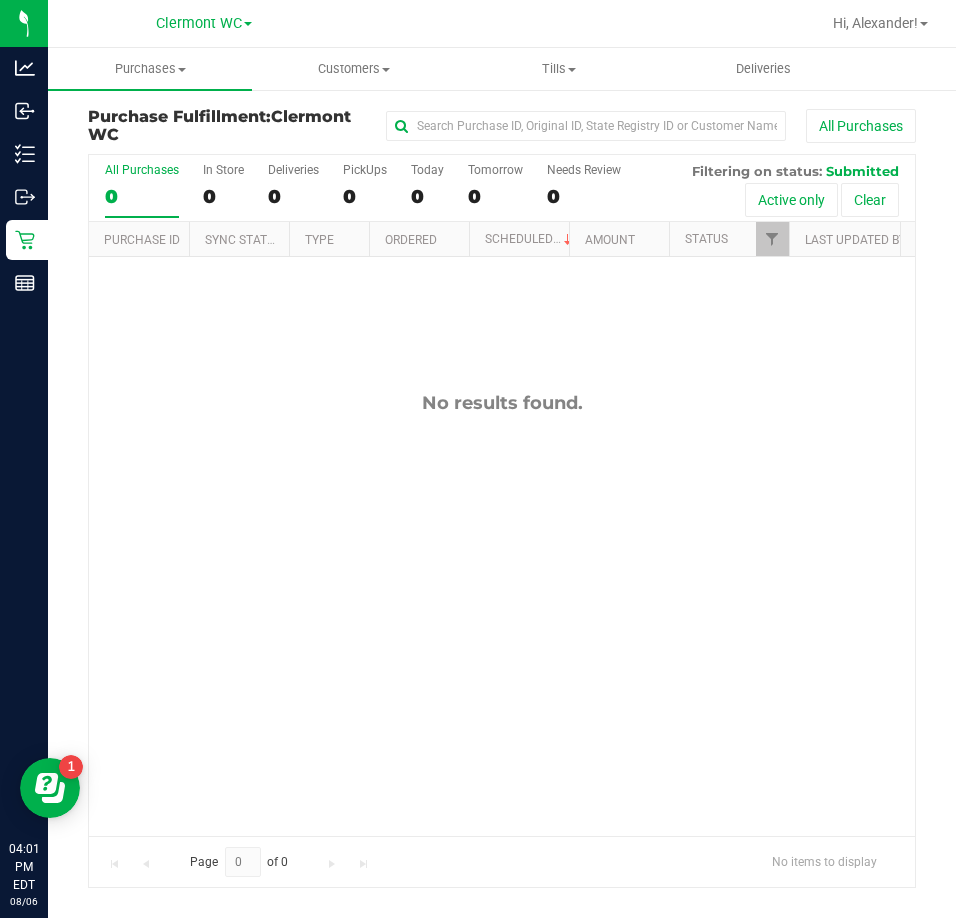 click on "No results found." at bounding box center [502, 613] 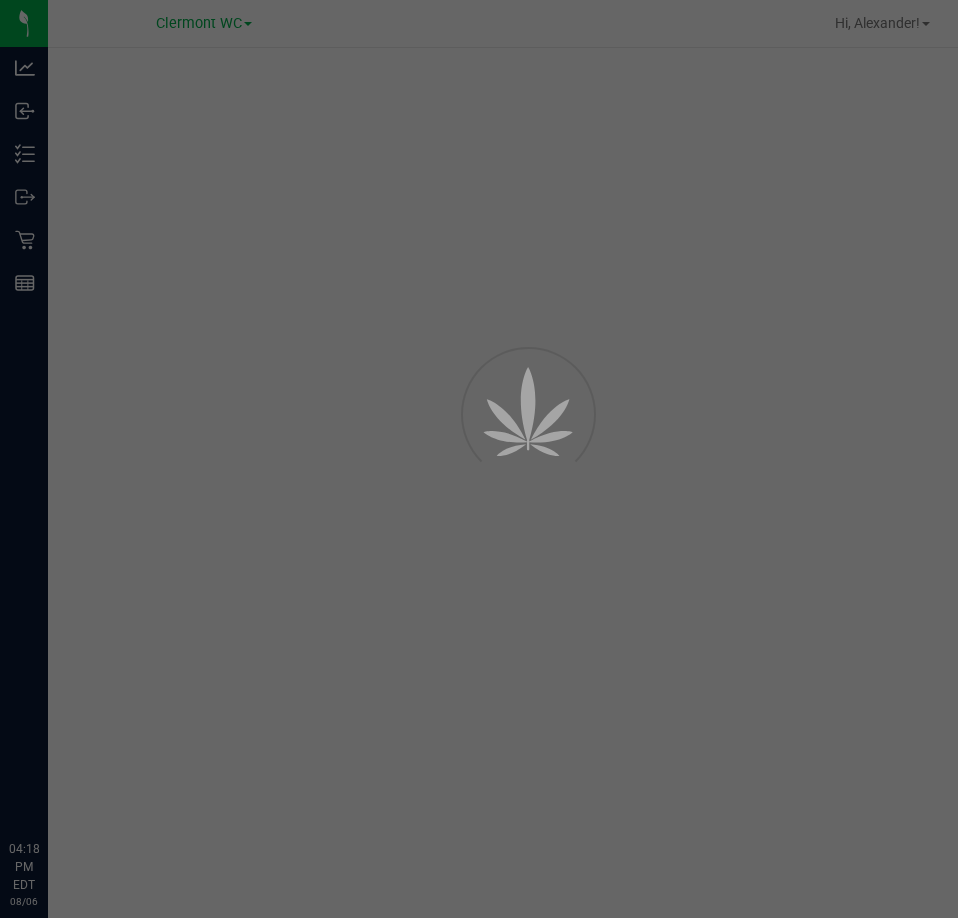 scroll, scrollTop: 0, scrollLeft: 0, axis: both 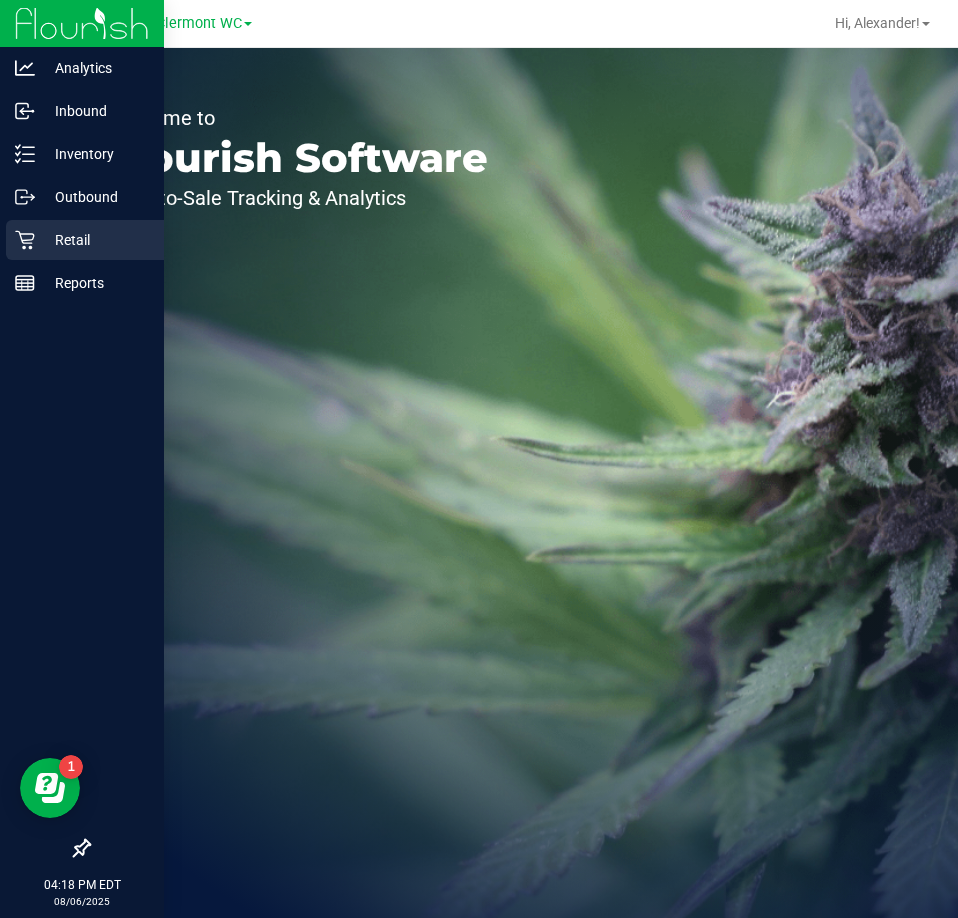 click 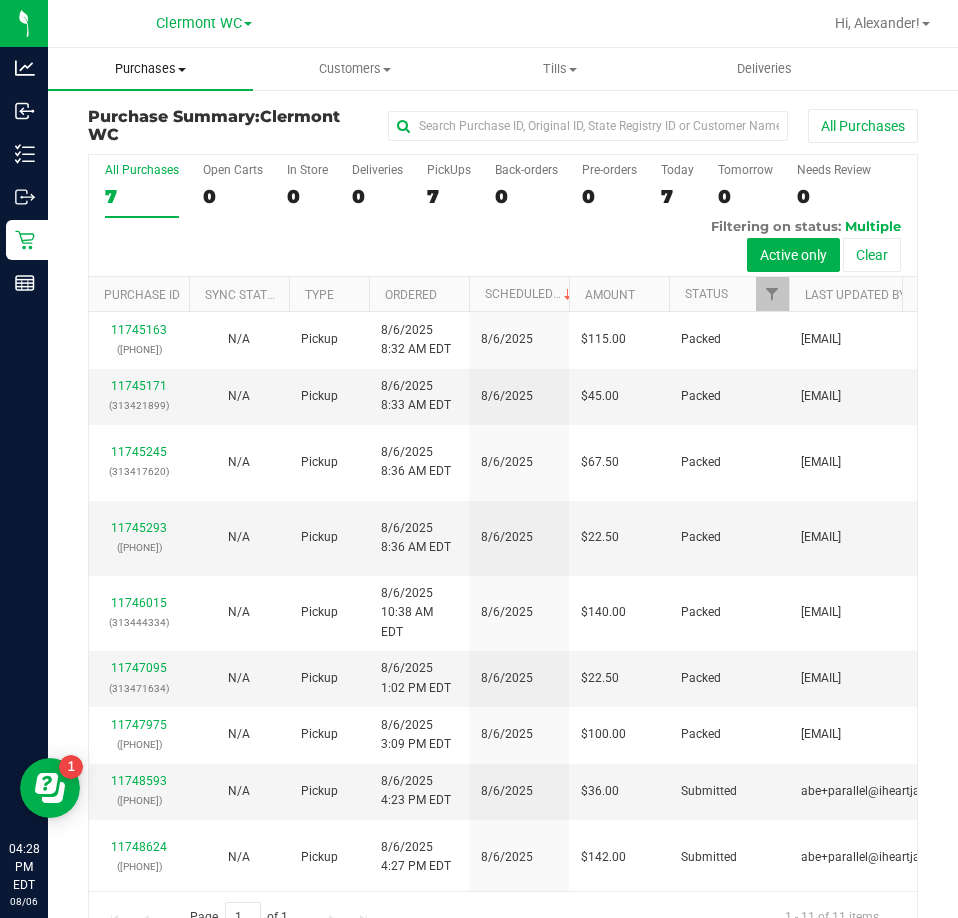 click on "Purchases" at bounding box center [150, 69] 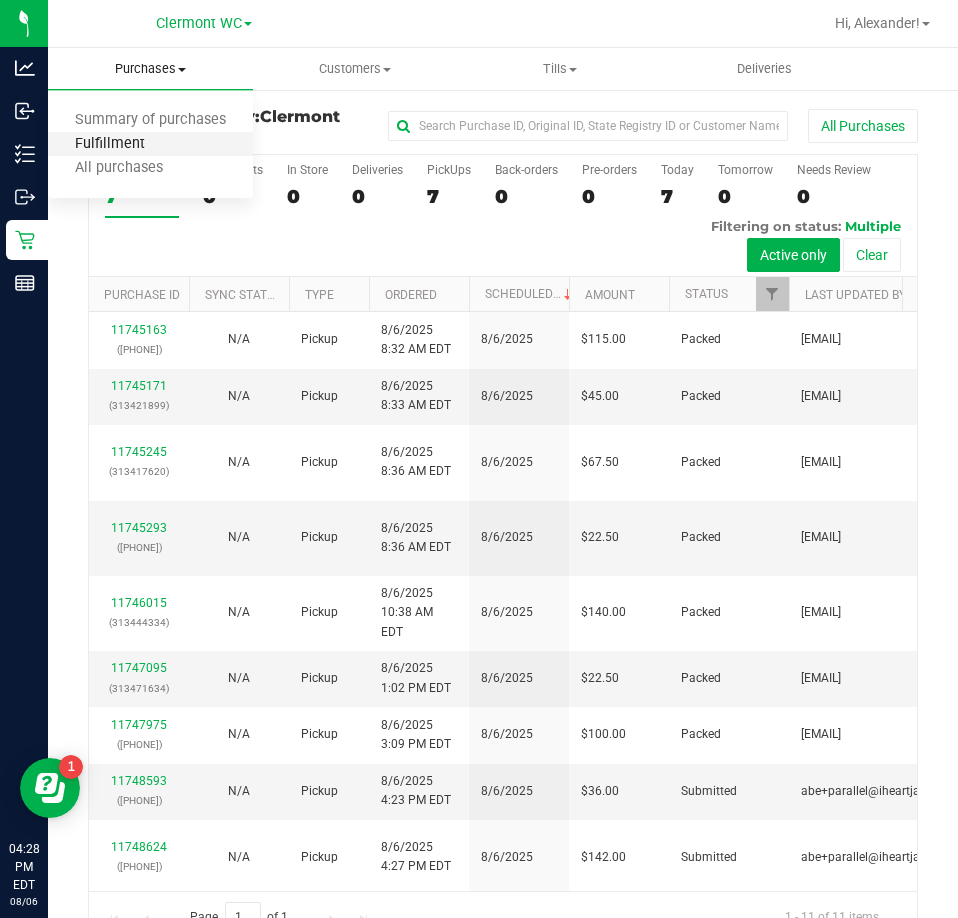 click on "Fulfillment" at bounding box center [110, 144] 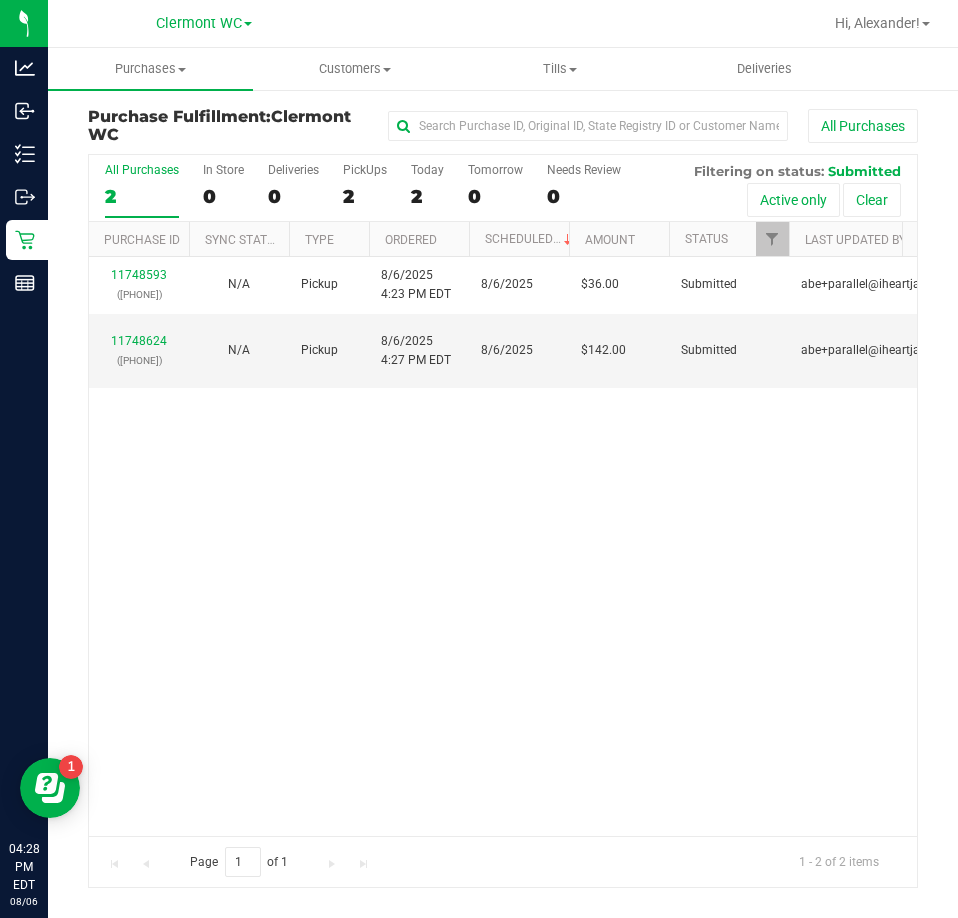 click on "11748593
(313515617)
N/A
Pickup 8/6/2025 4:23 PM EDT 8/6/2025
$36.00
Submitted abe+parallel@iheartjane.com
11748624
(313517548)
N/A
Pickup 8/6/2025 4:27 PM EDT 8/6/2025
$142.00
Submitted abe+parallel@iheartjane.com" at bounding box center [503, 546] 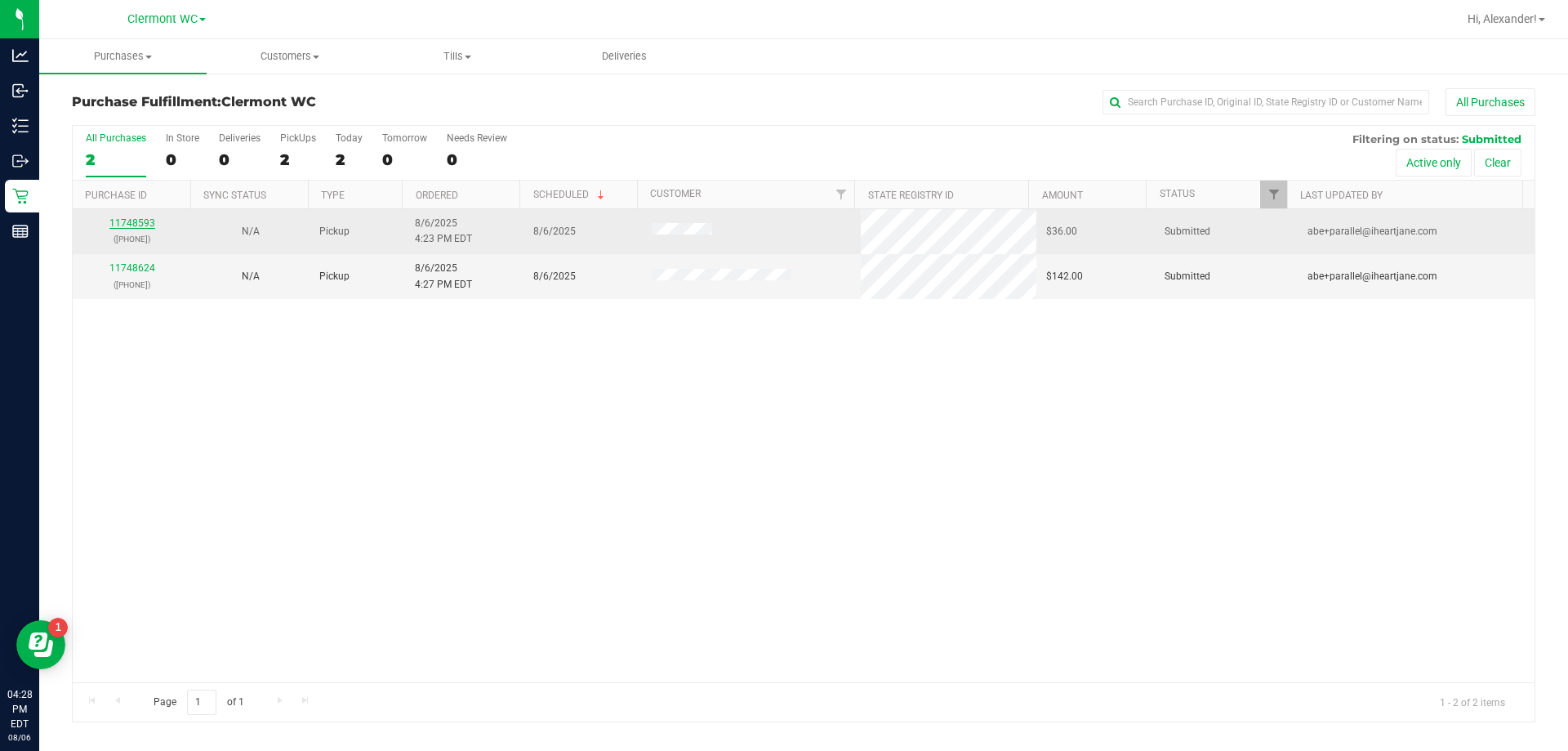 click on "11748593" at bounding box center [132, 223] 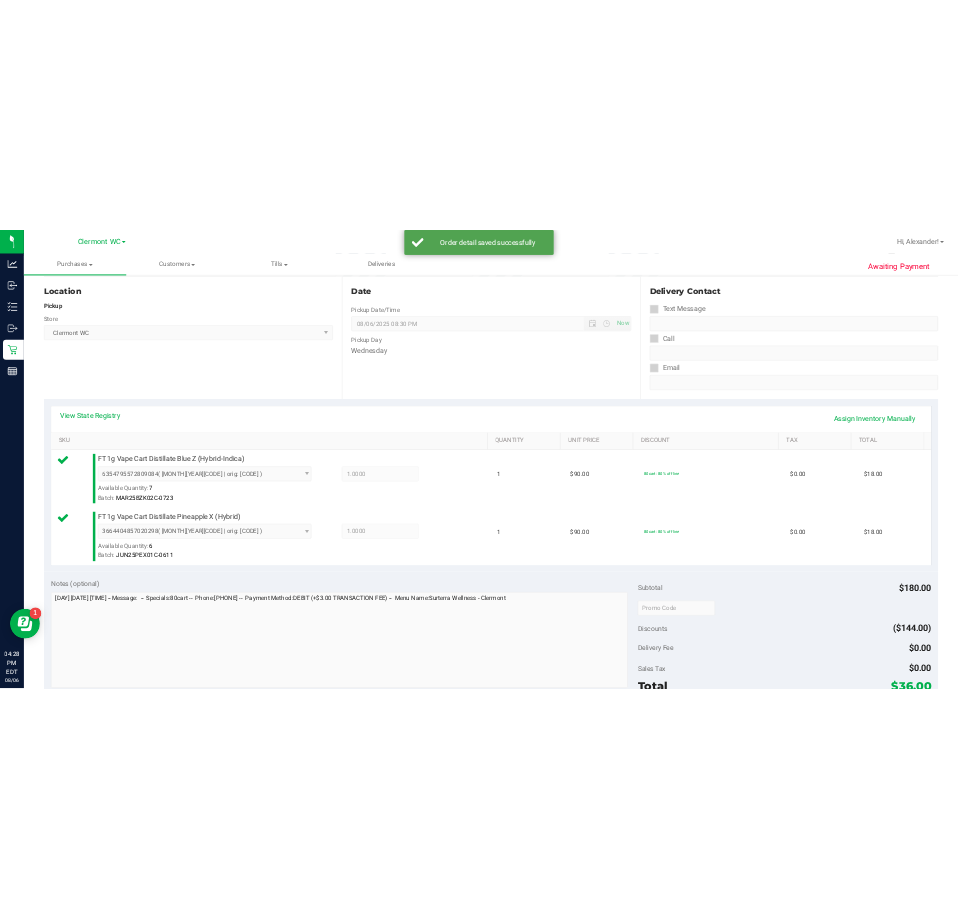 scroll, scrollTop: 800, scrollLeft: 0, axis: vertical 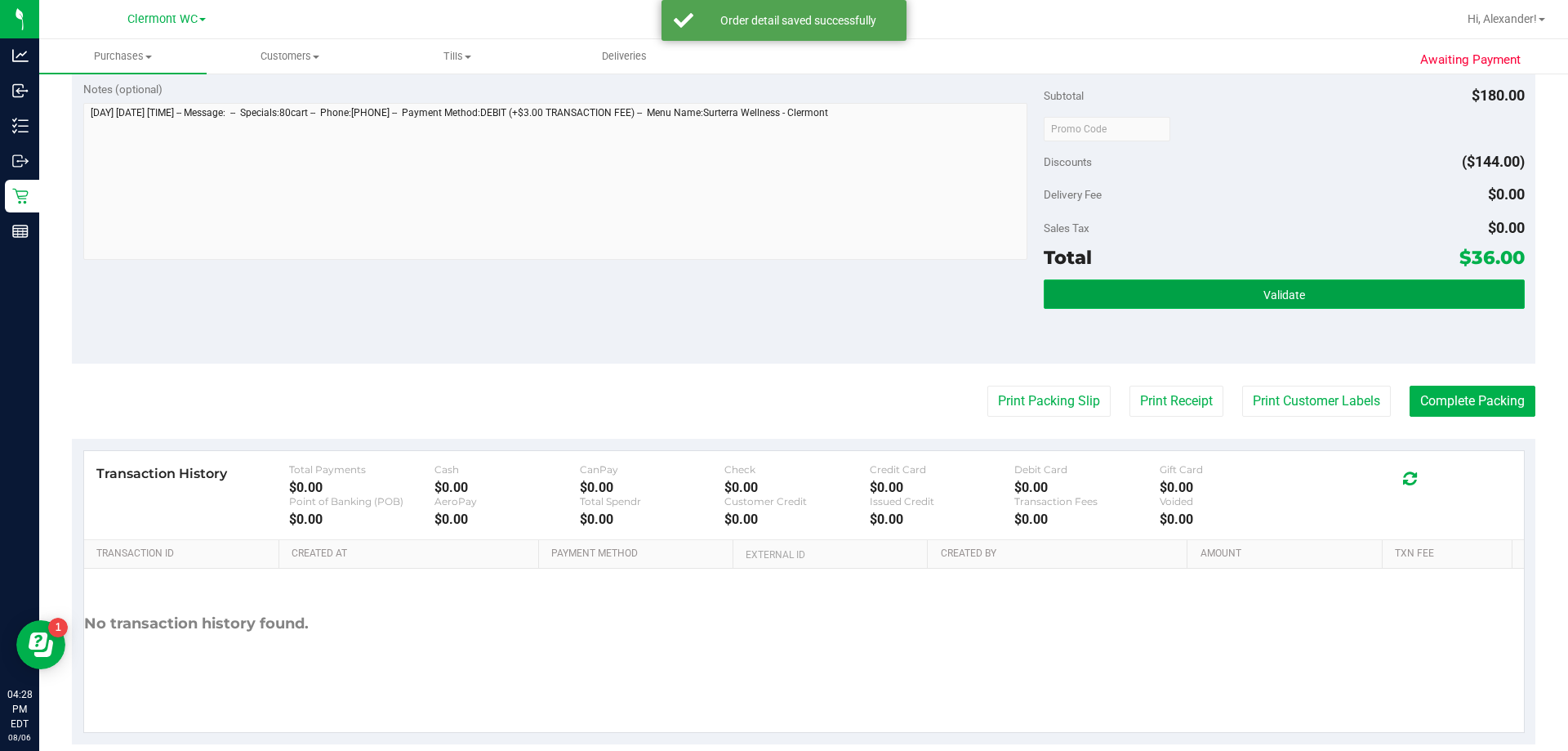 click on "Validate" at bounding box center [1284, 294] 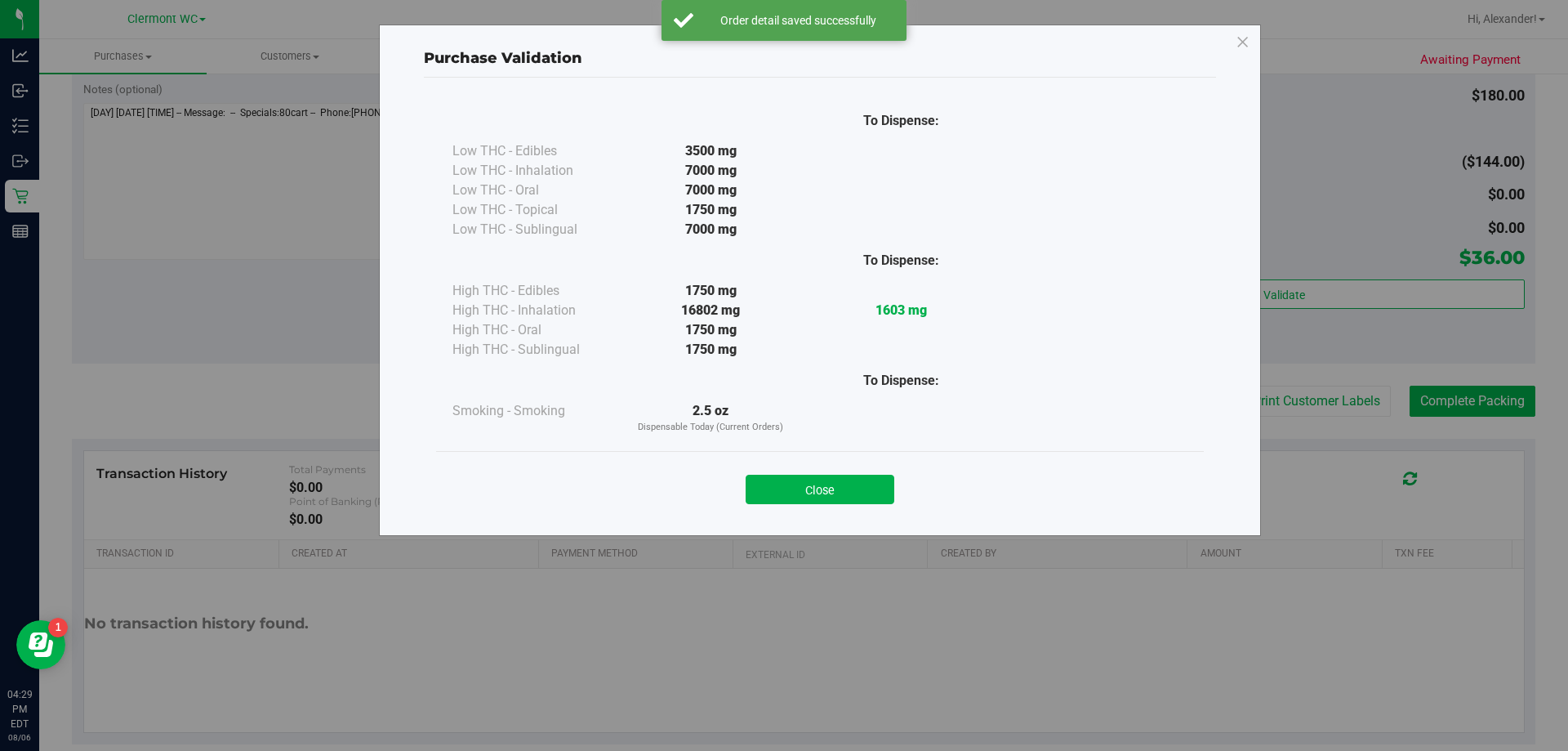 click on "Close" at bounding box center [820, 485] 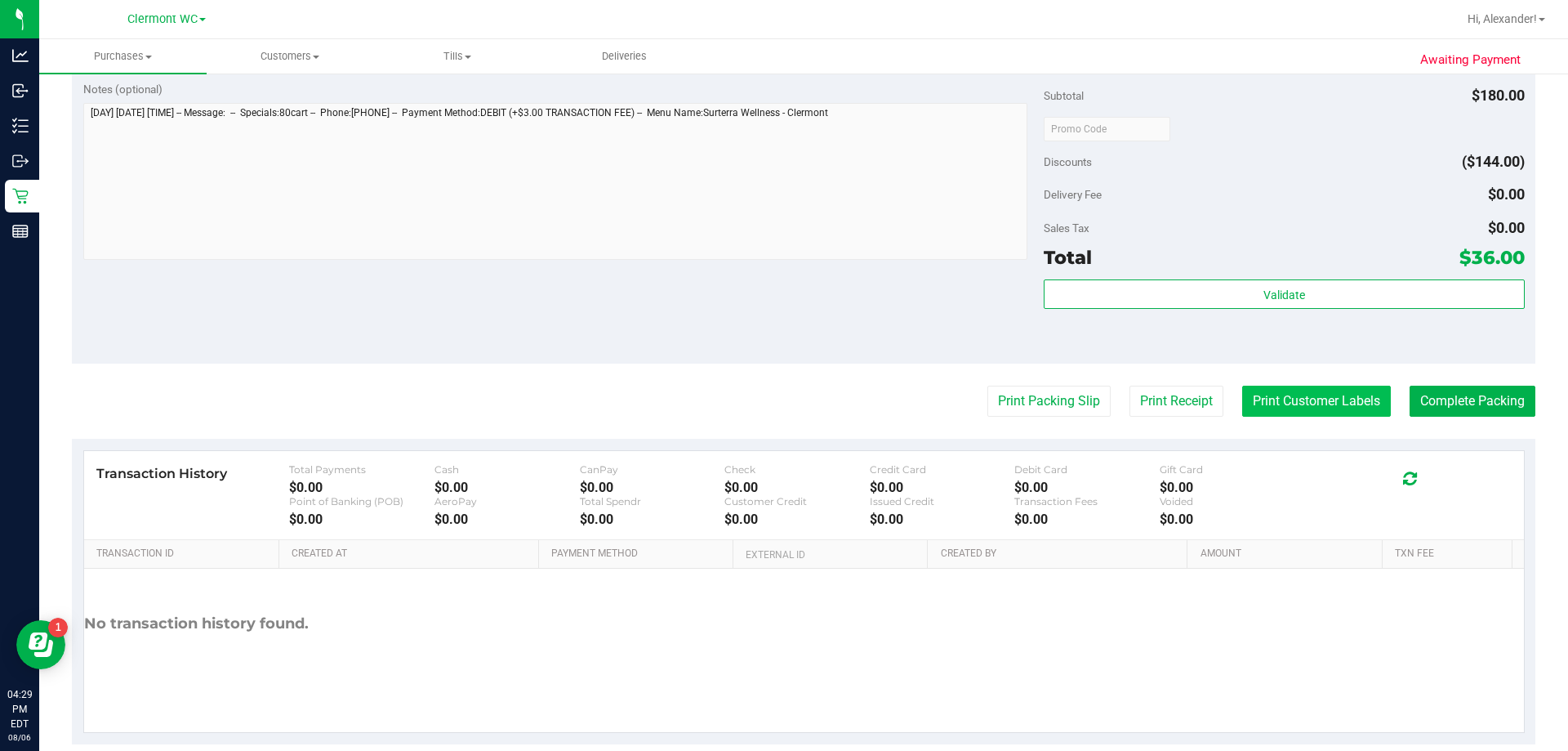 click on "Print Customer Labels" at bounding box center [1316, 401] 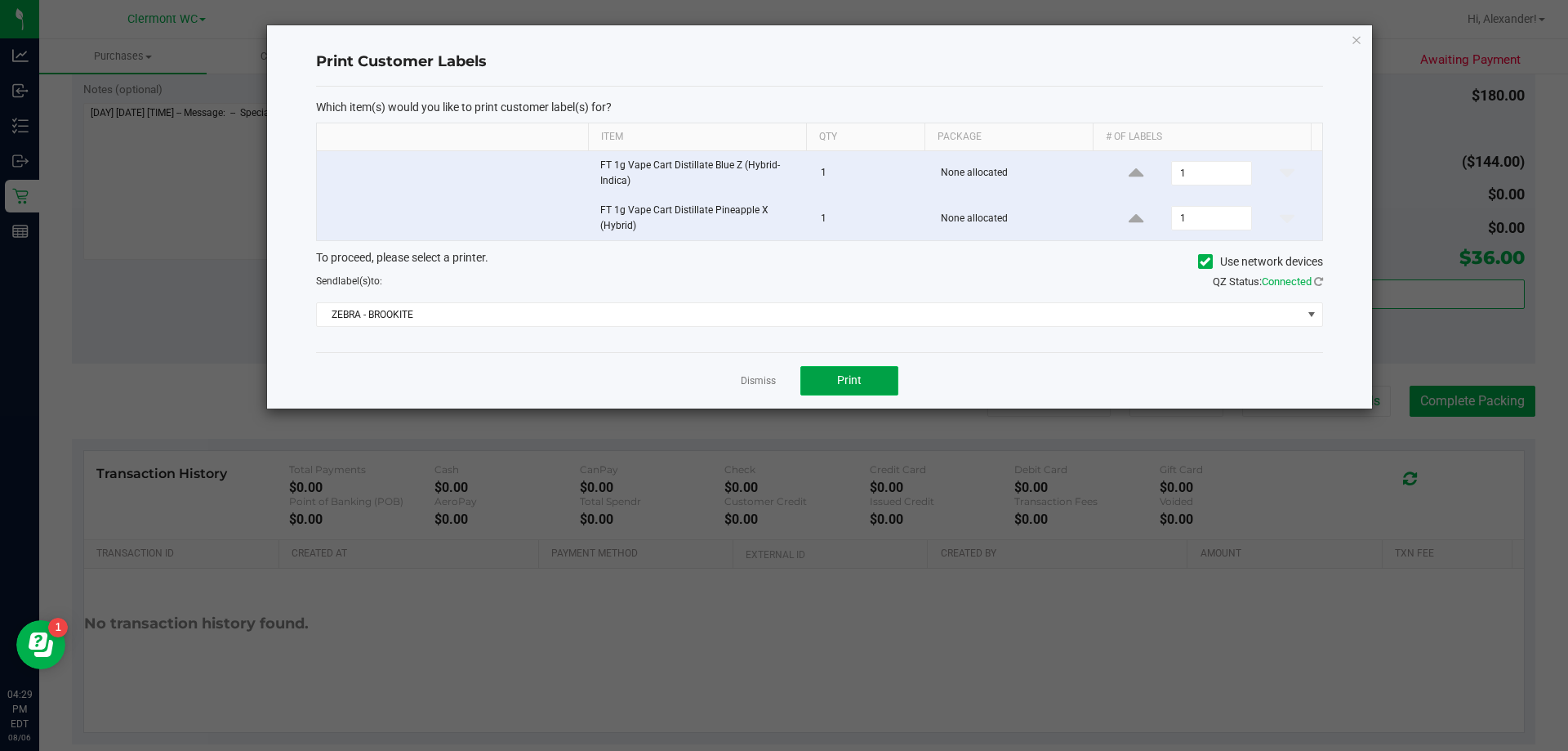 click on "Print" 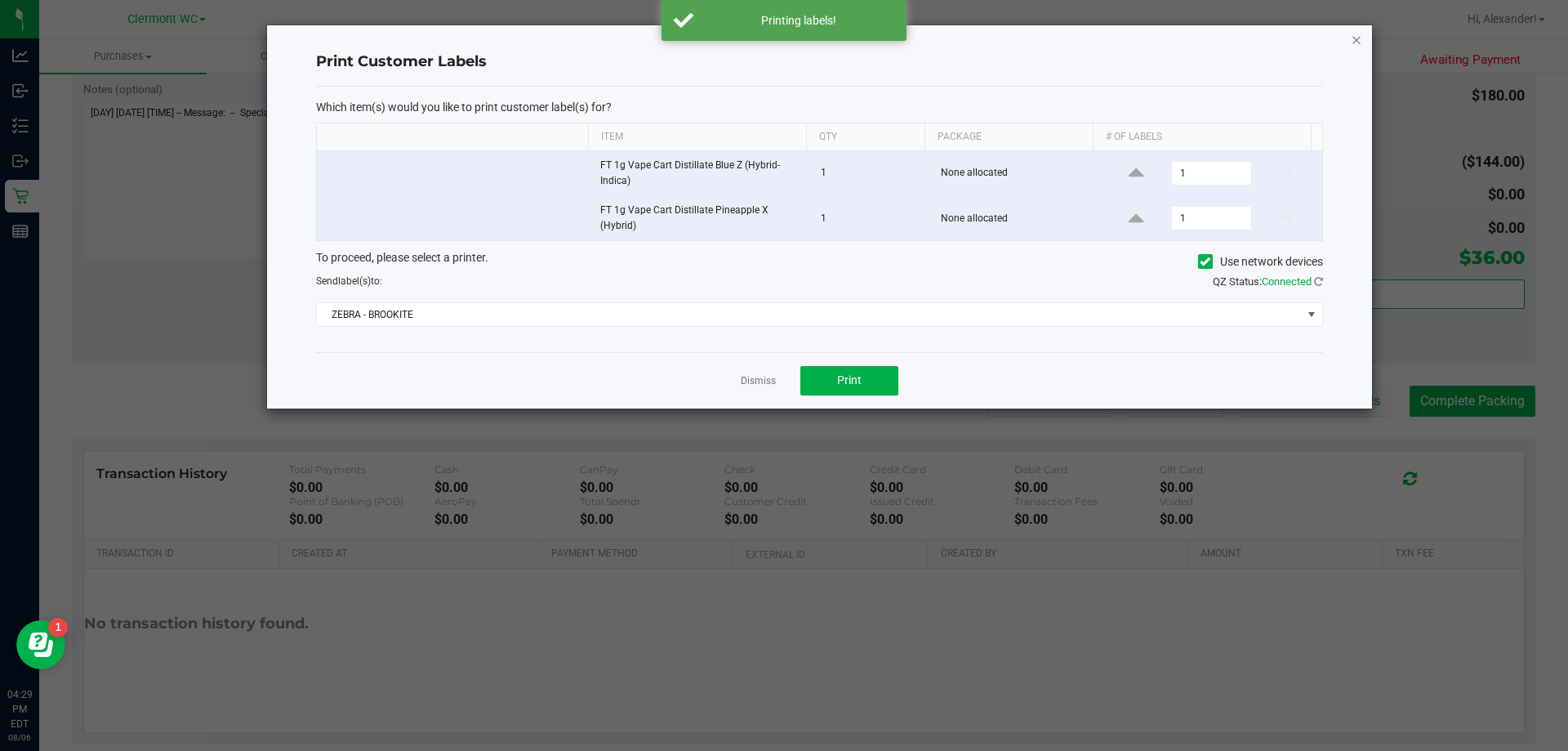 click 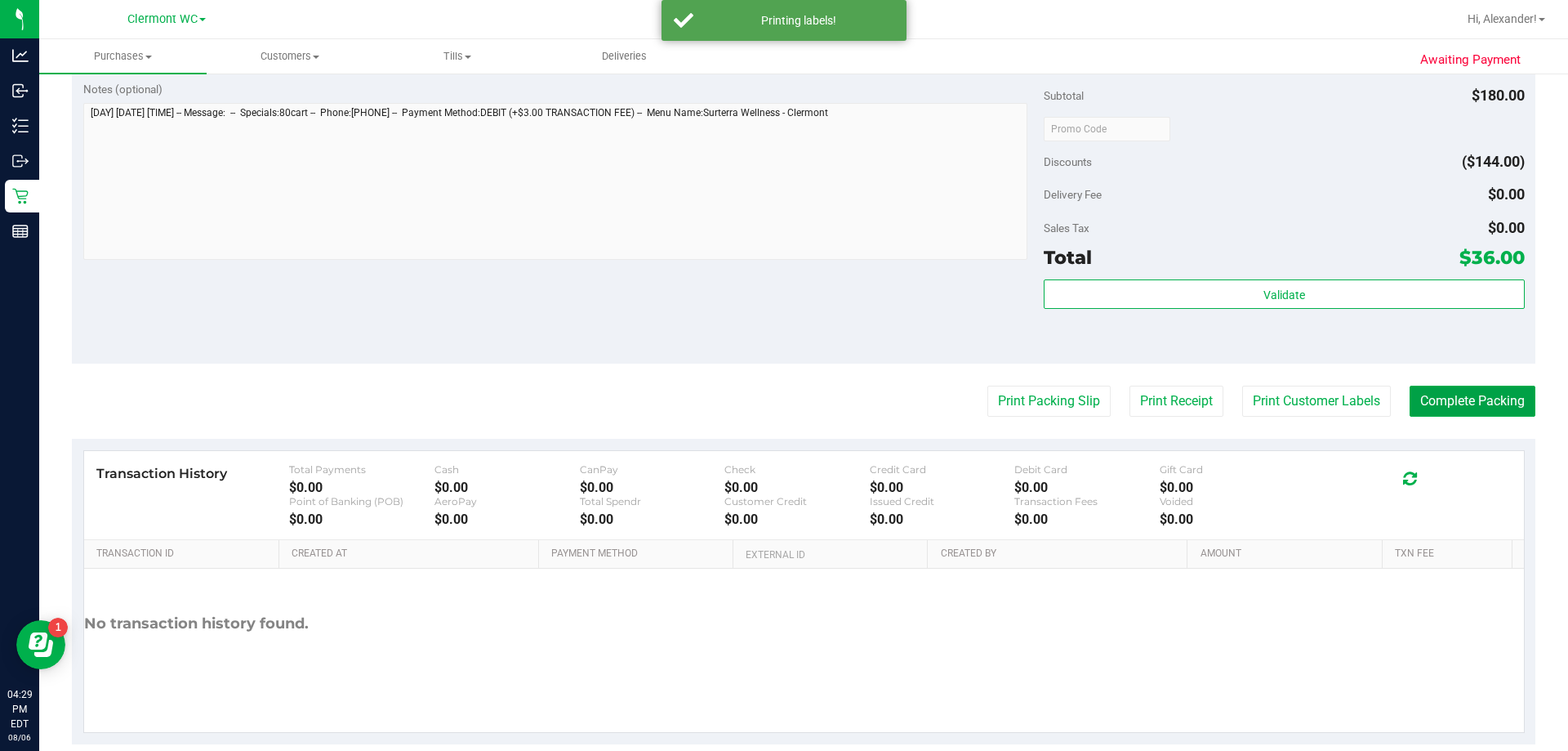 drag, startPoint x: 1459, startPoint y: 396, endPoint x: 1462, endPoint y: 183, distance: 213.02113 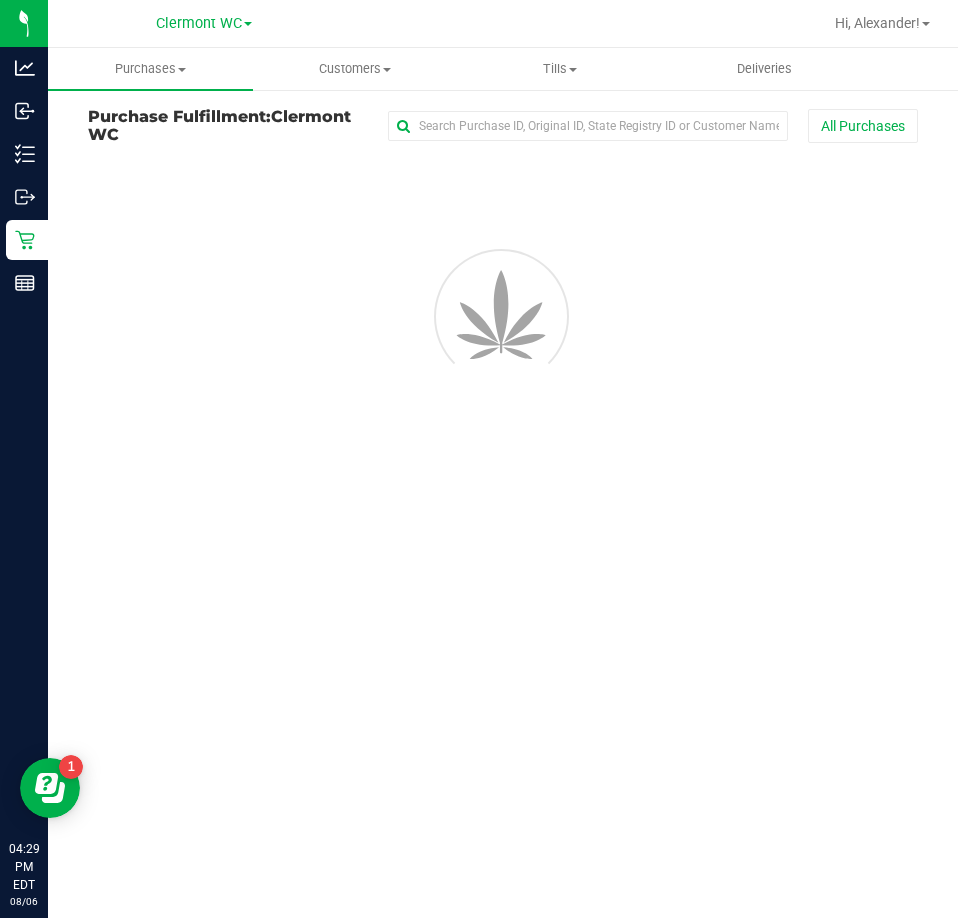 scroll, scrollTop: 0, scrollLeft: 0, axis: both 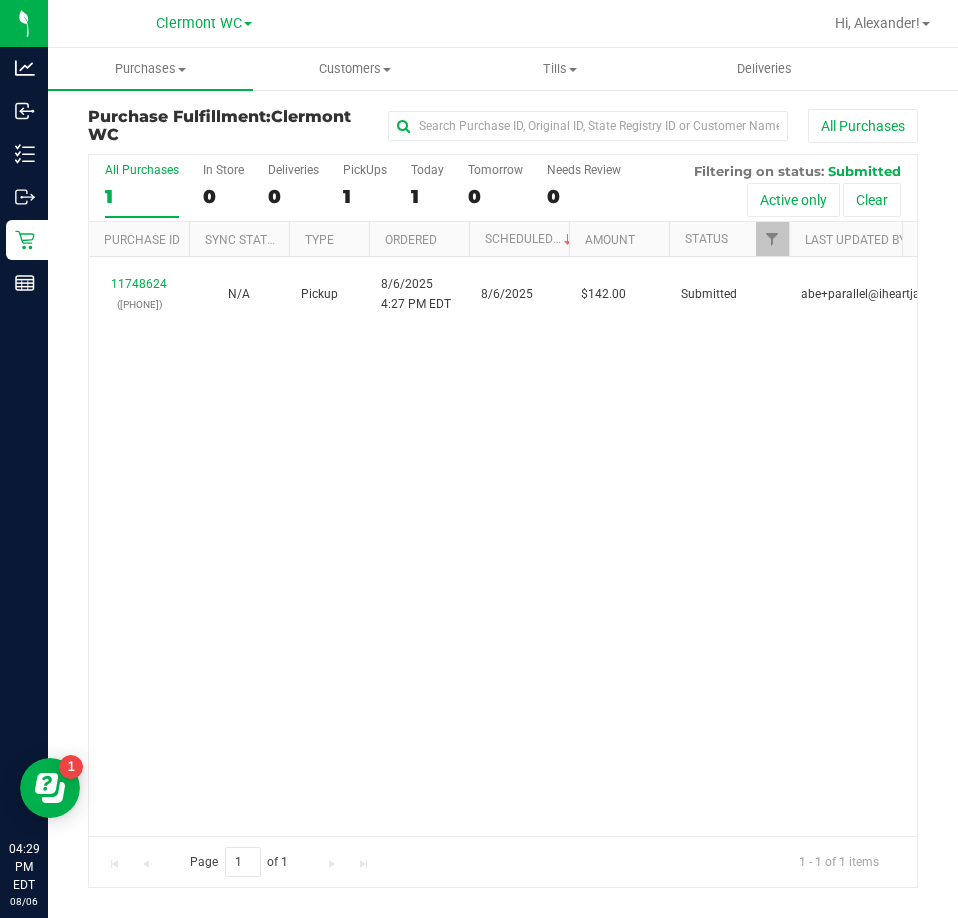 click on "11748624
(313517548)
N/A
Pickup 8/6/2025 4:27 PM EDT 8/6/2025
$142.00
Submitted abe+parallel@iheartjane.com" at bounding box center [503, 546] 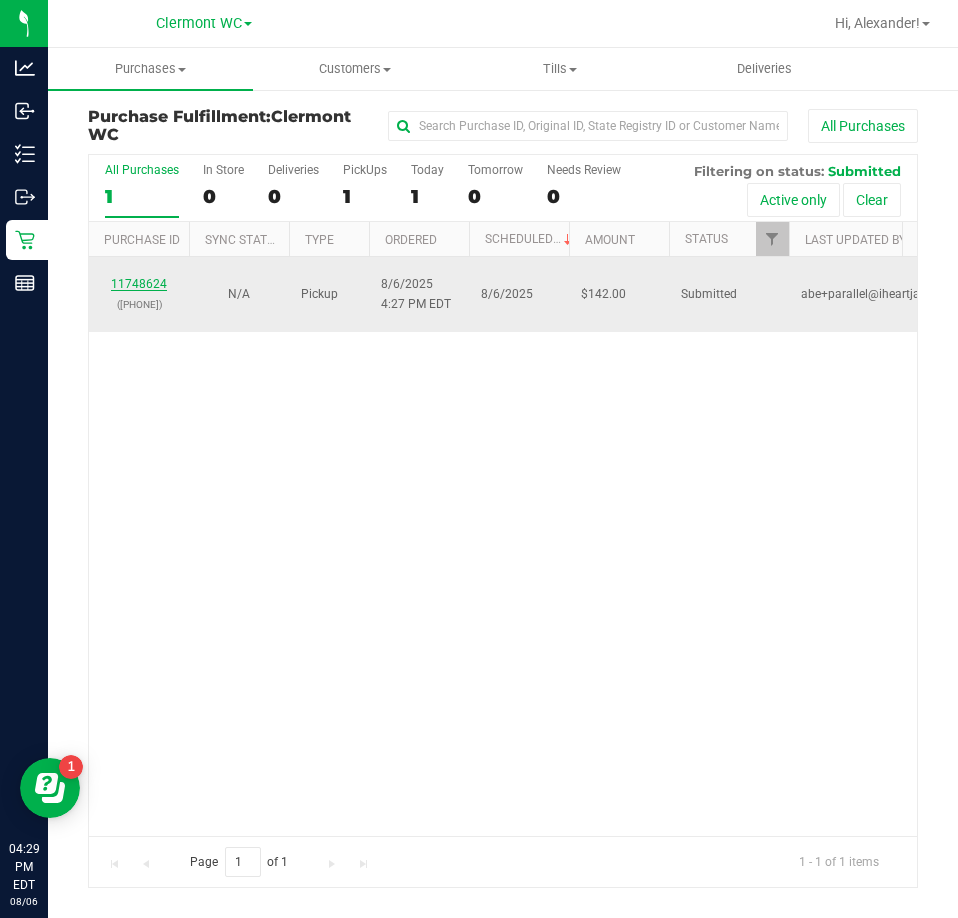 click on "11748624" at bounding box center [139, 284] 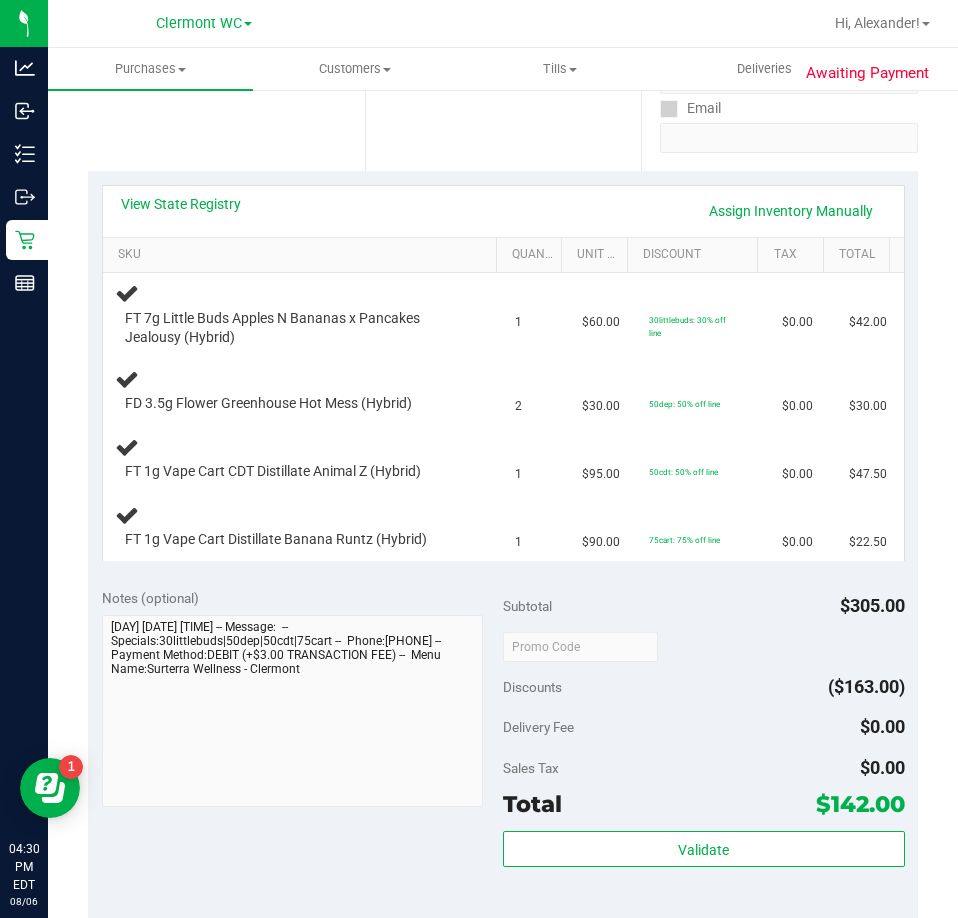 scroll, scrollTop: 392, scrollLeft: 0, axis: vertical 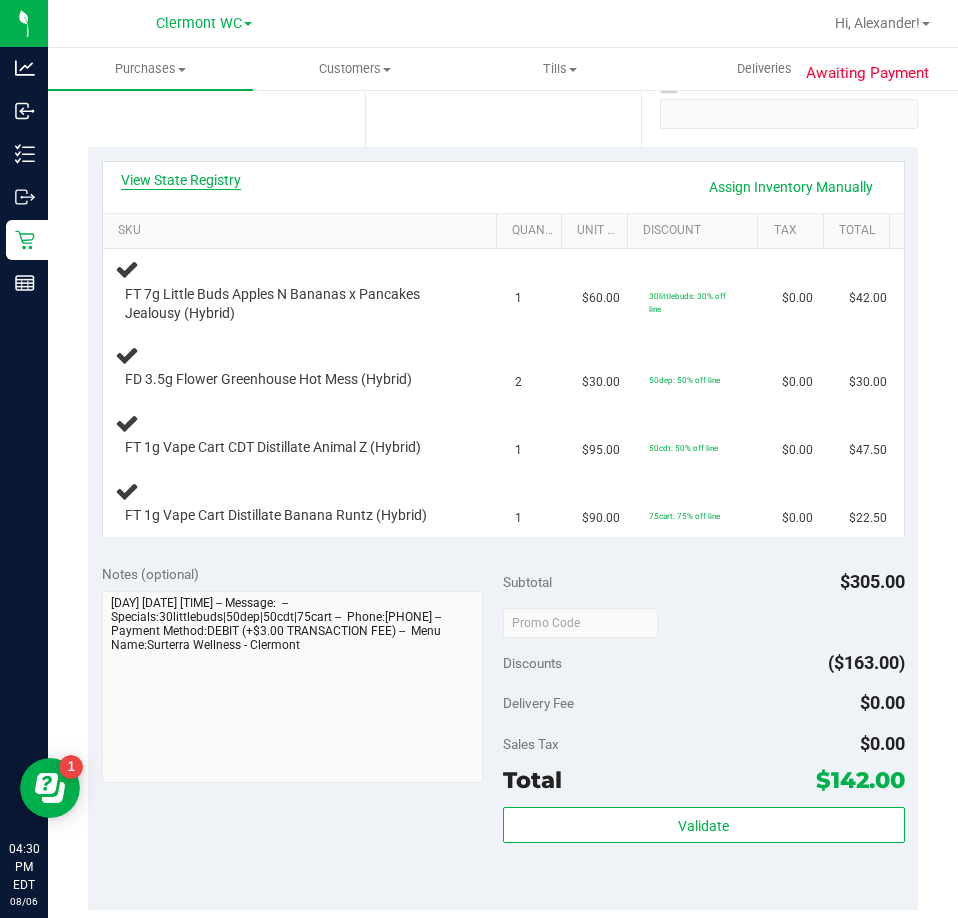 click on "View State Registry" at bounding box center [181, 180] 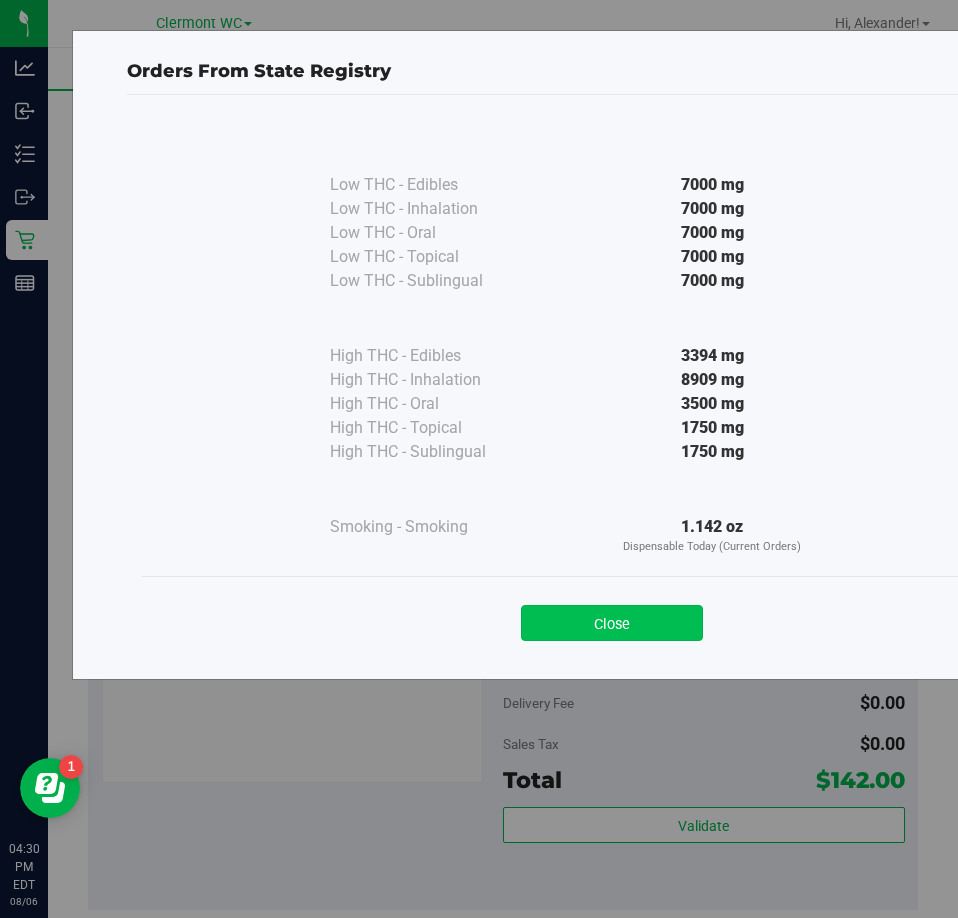 click on "Close" at bounding box center (612, 623) 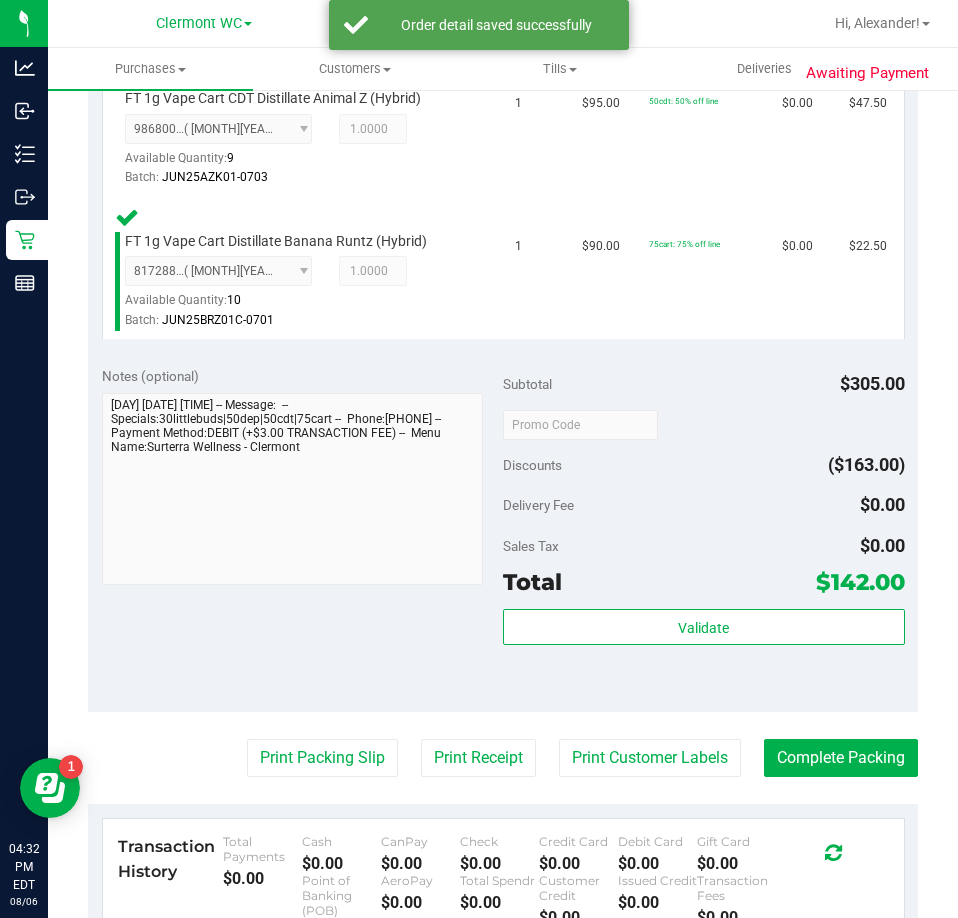 scroll, scrollTop: 1246, scrollLeft: 0, axis: vertical 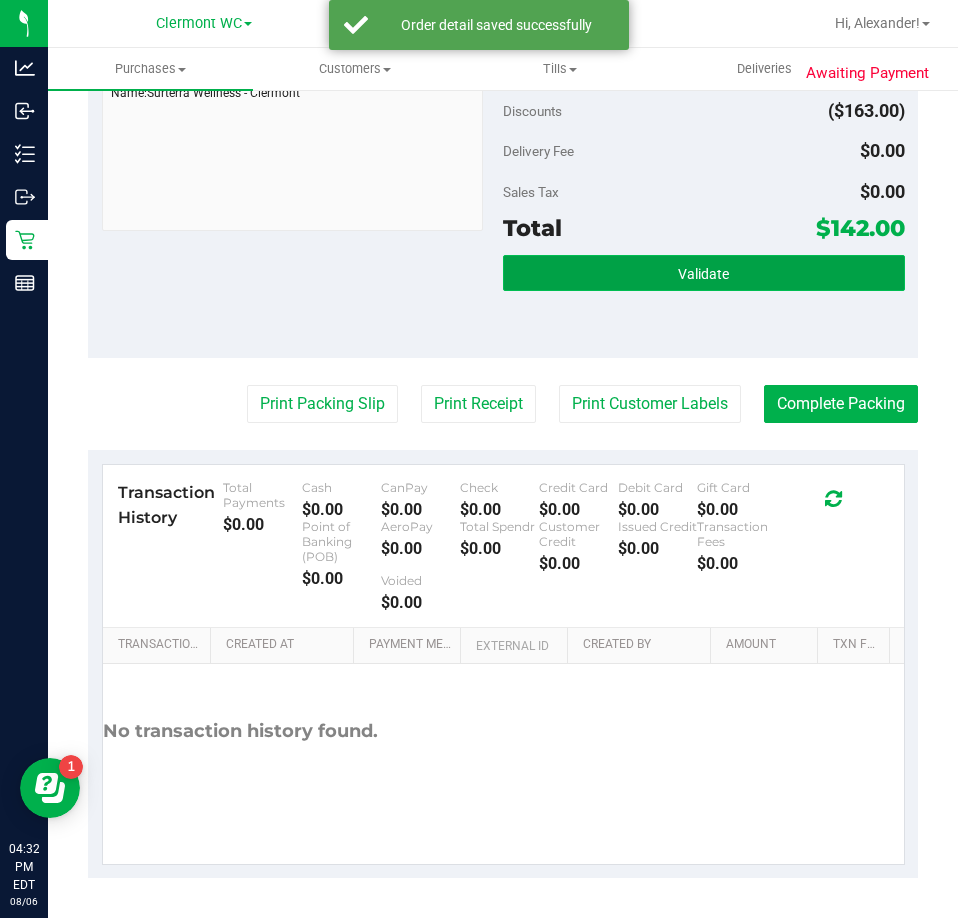 click on "Validate" at bounding box center [703, 274] 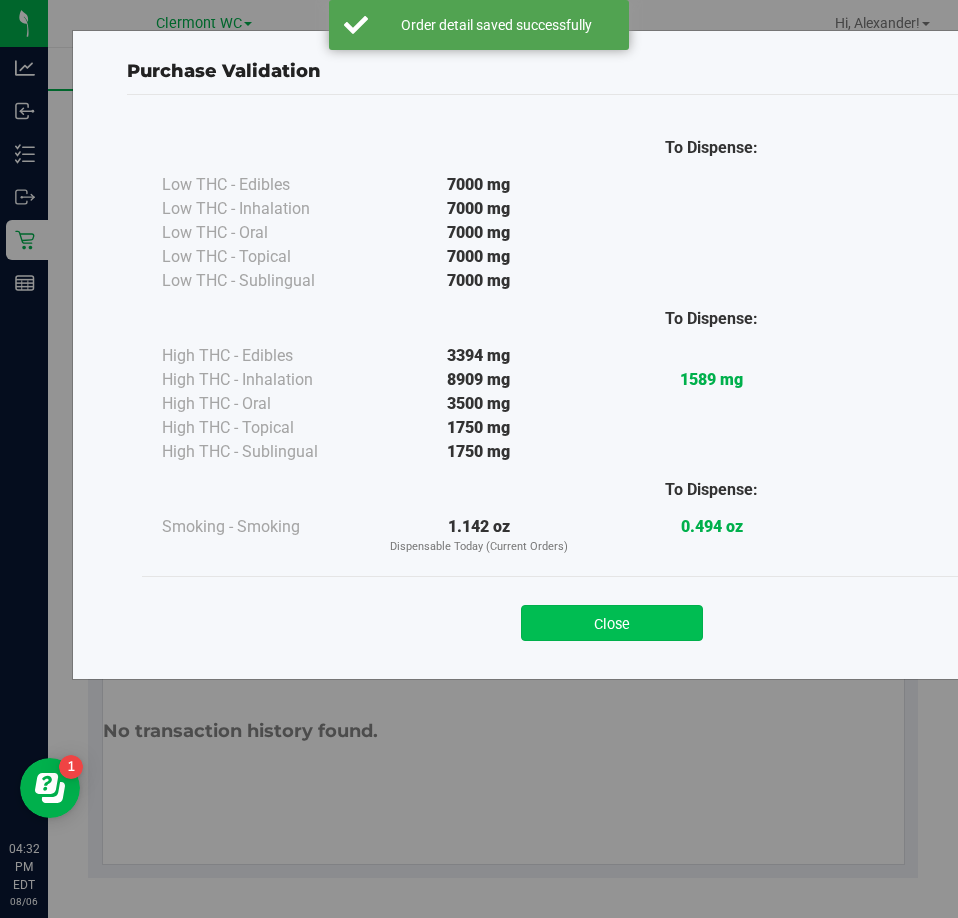 click on "Close" at bounding box center [612, 617] 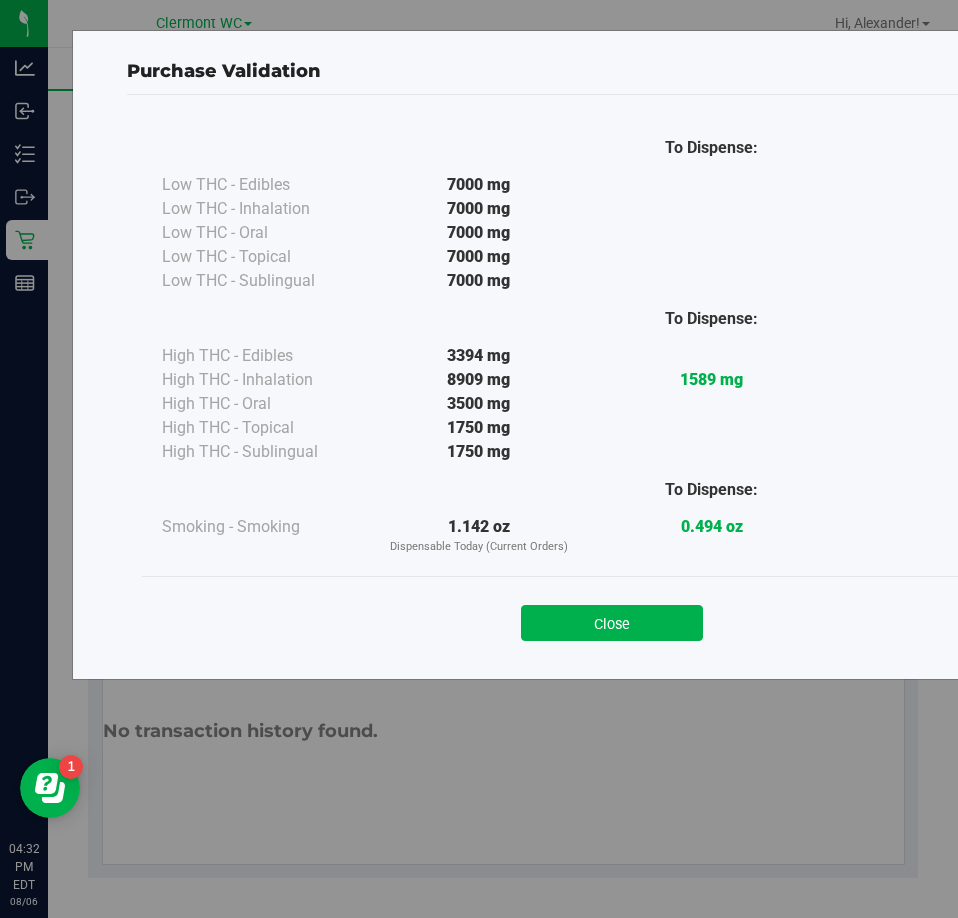 click on "Close" at bounding box center (612, 623) 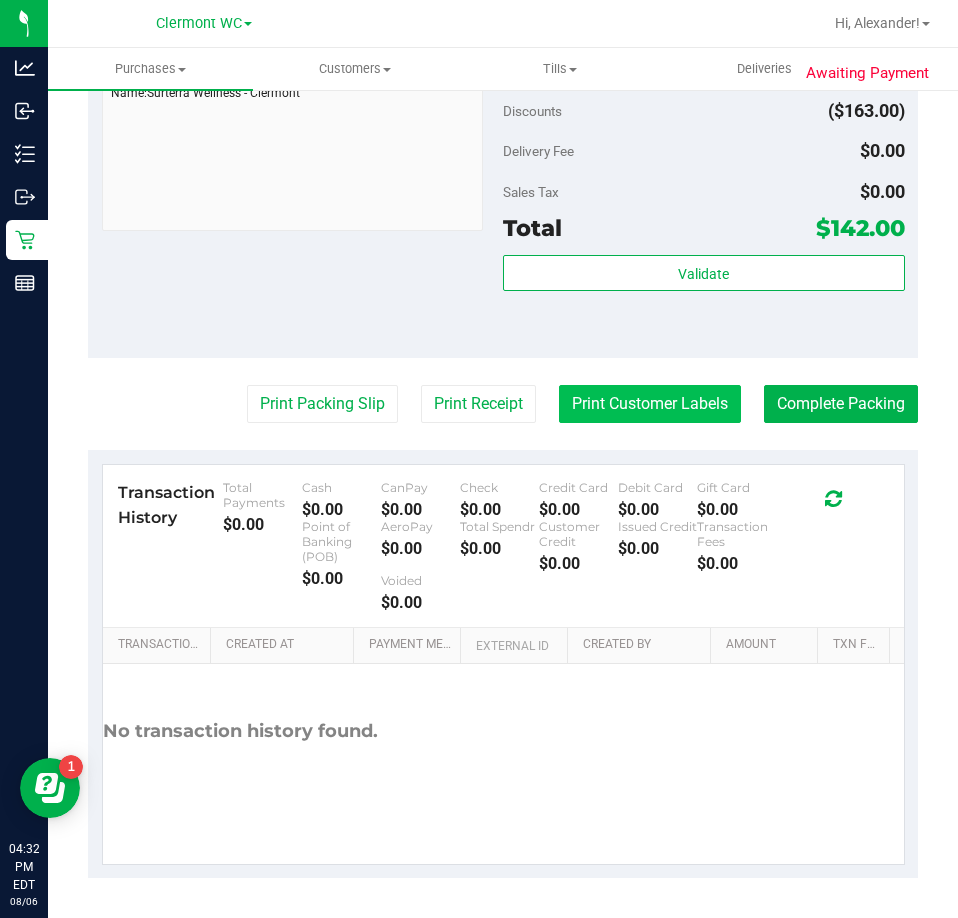 click on "Print Customer Labels" at bounding box center (650, 404) 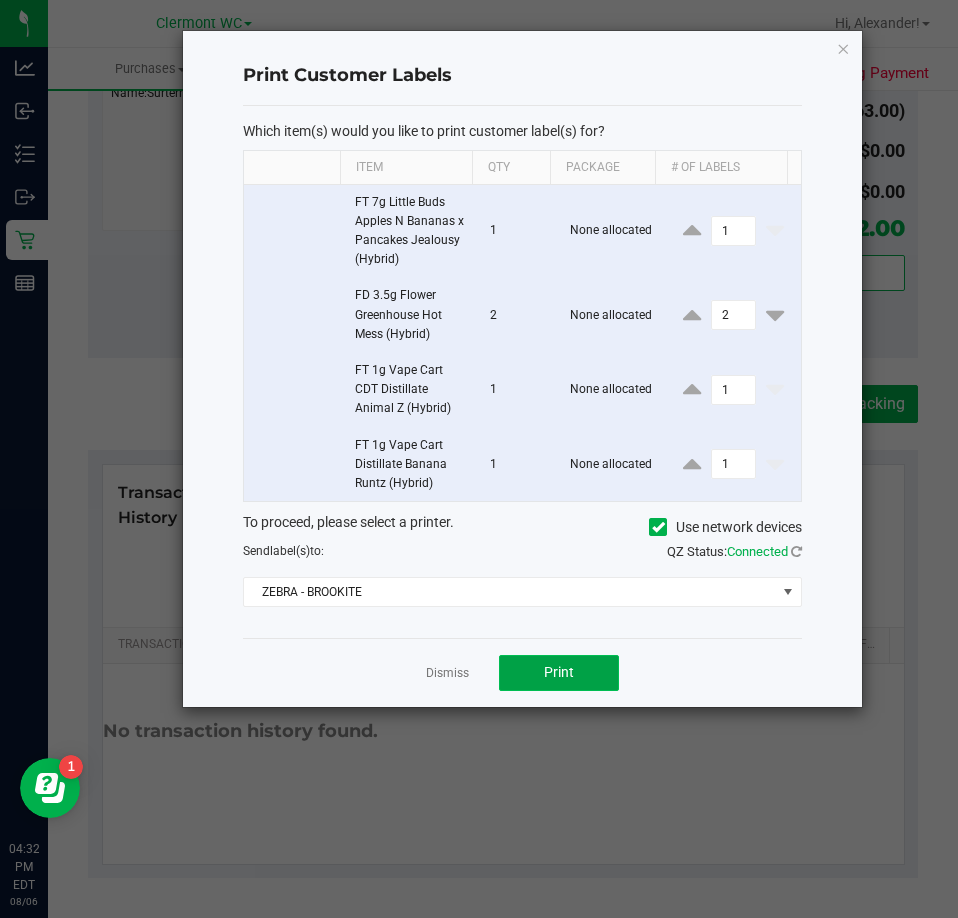 click on "Print" 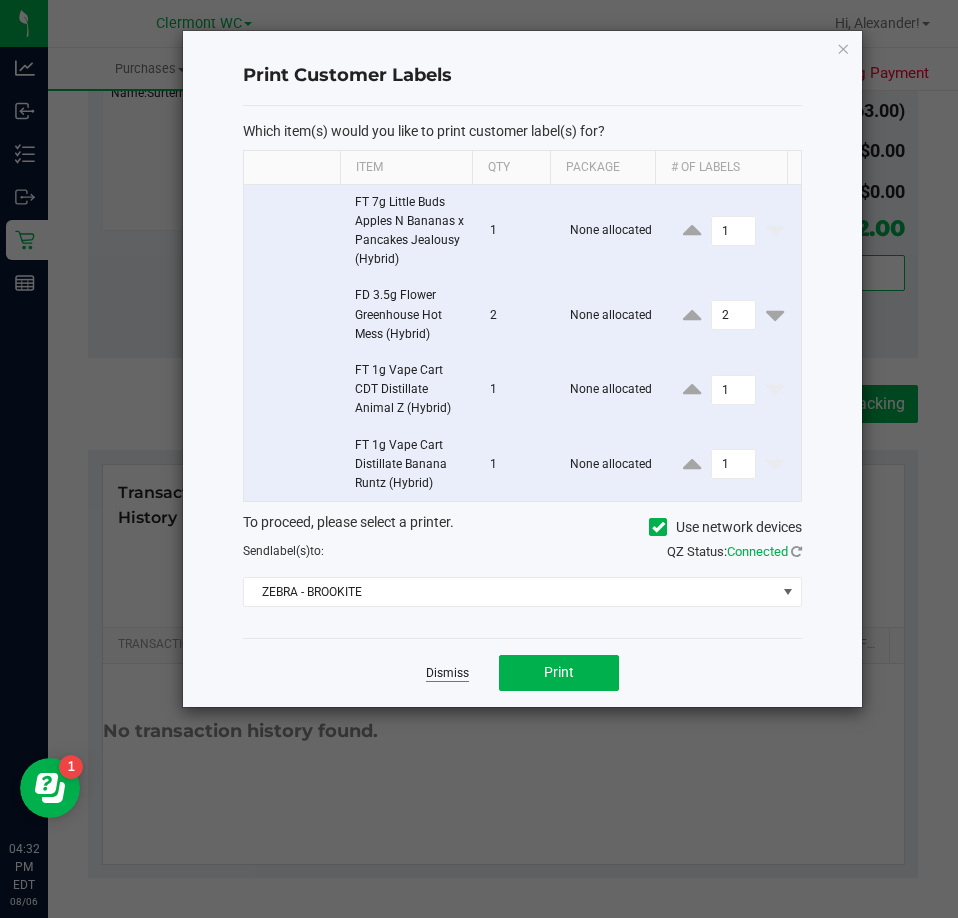 click on "Dismiss" 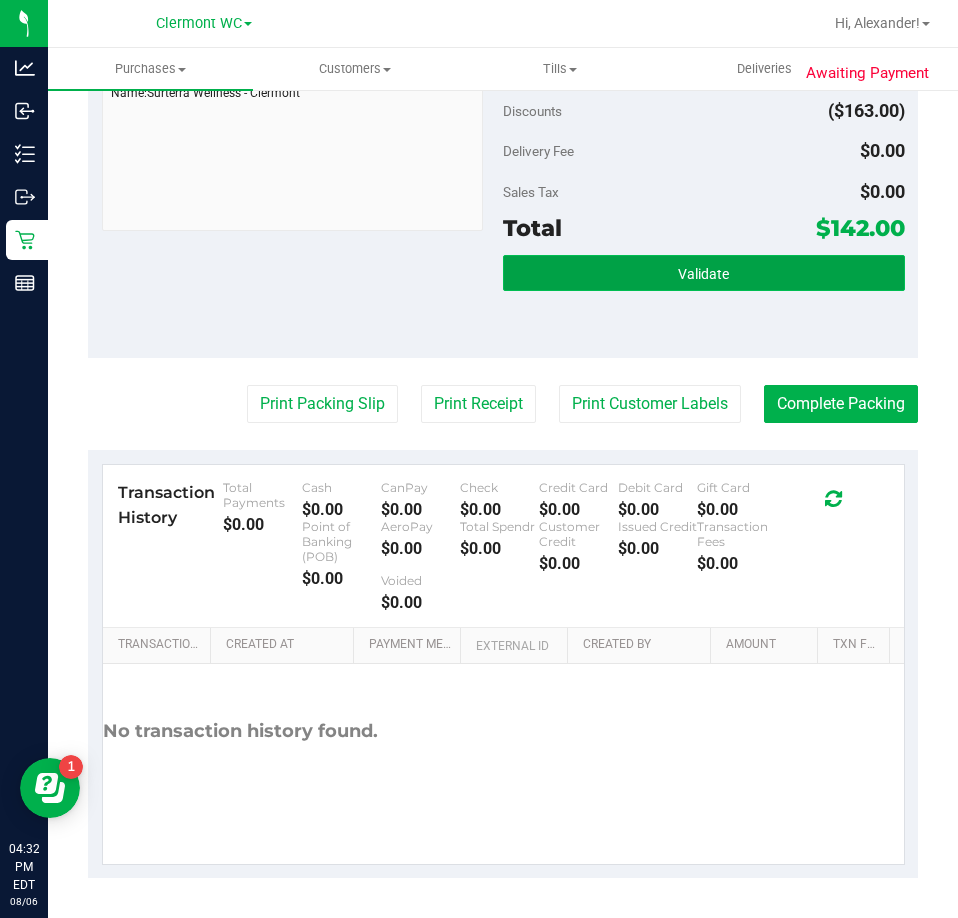 click on "Validate" at bounding box center (704, 273) 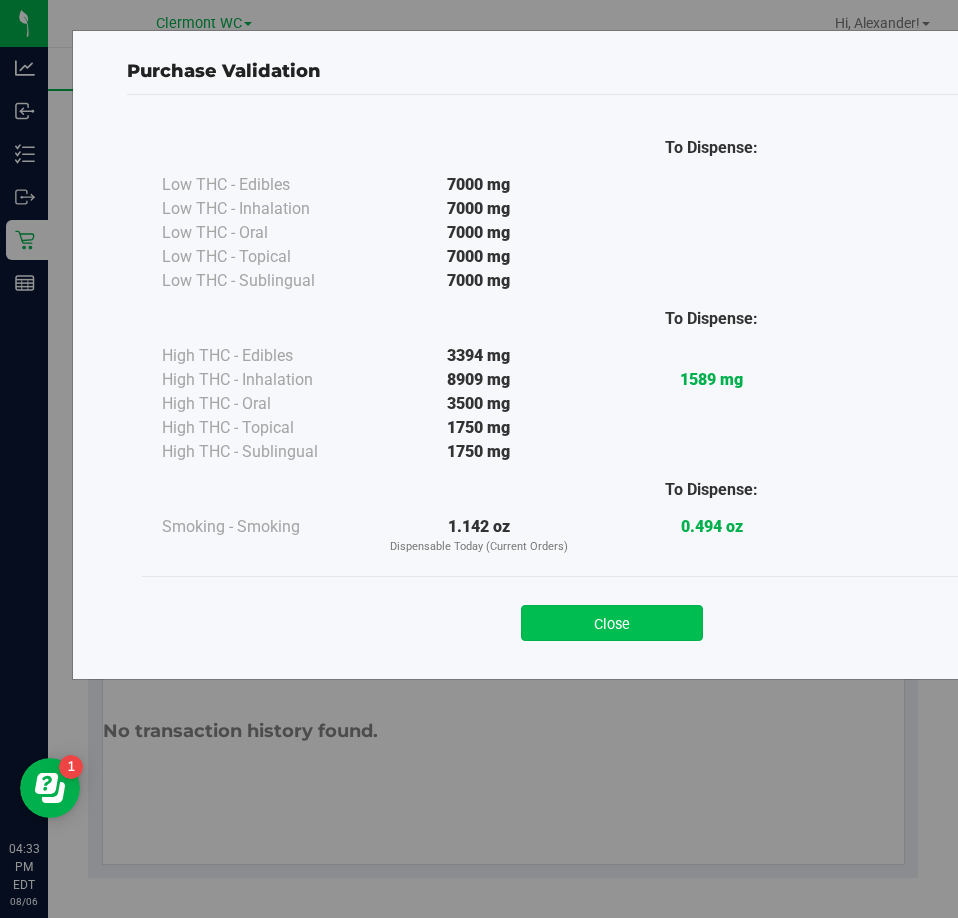 click on "Close" at bounding box center [612, 623] 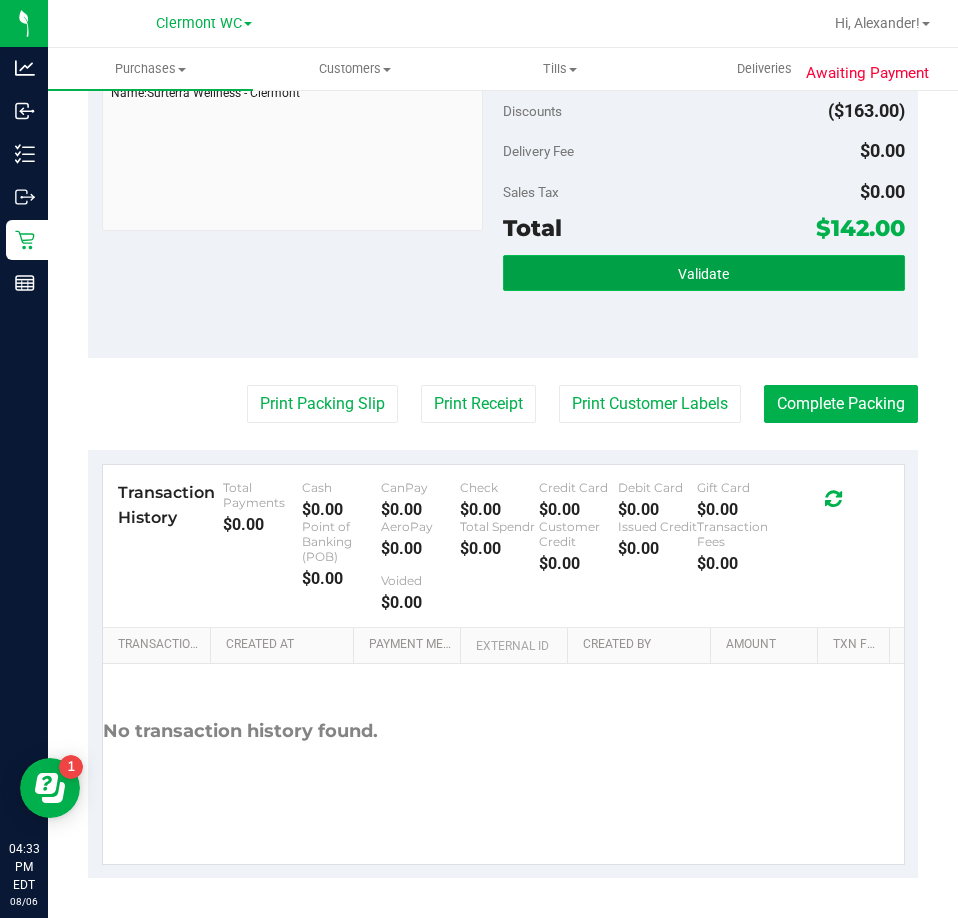 click on "Validate" at bounding box center [704, 273] 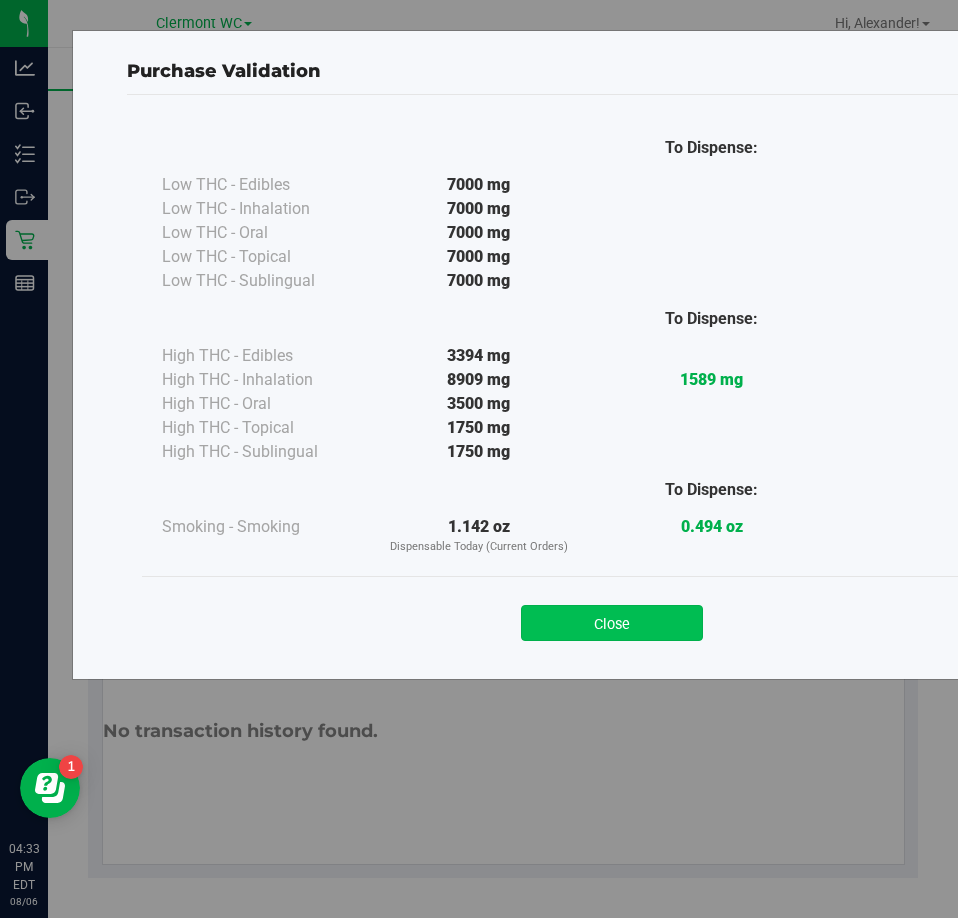 click on "Close" at bounding box center [612, 623] 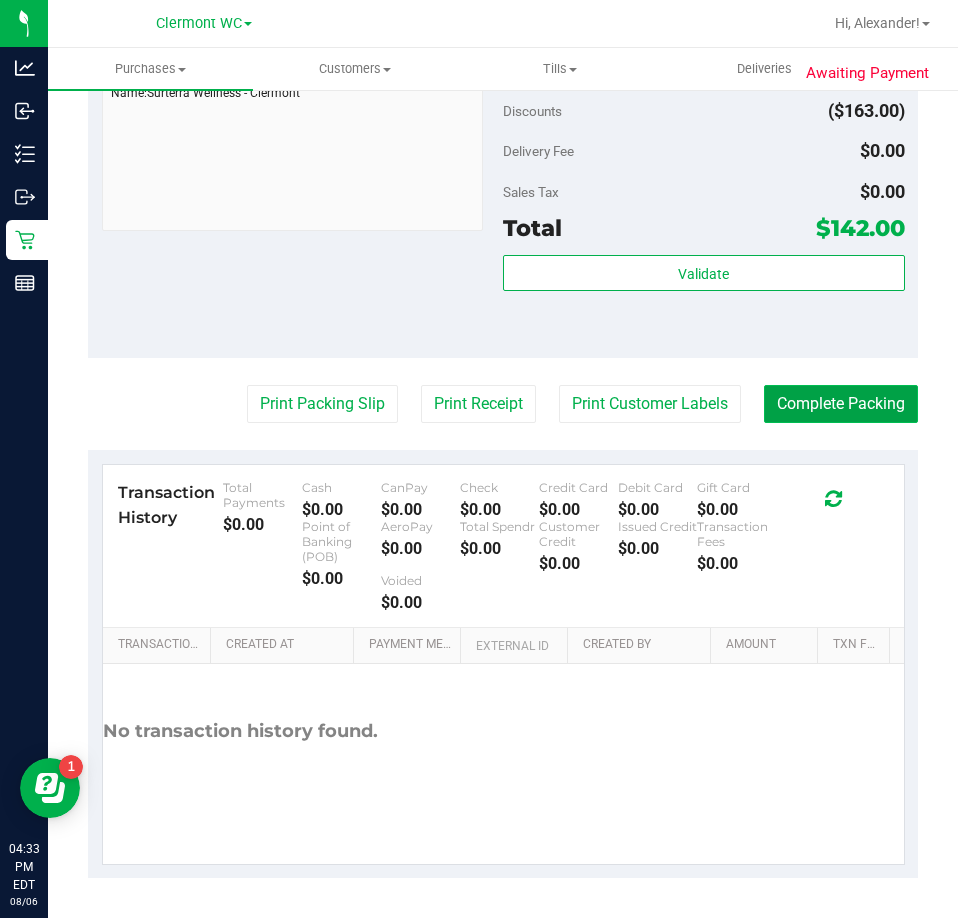 click on "Complete Packing" at bounding box center (841, 404) 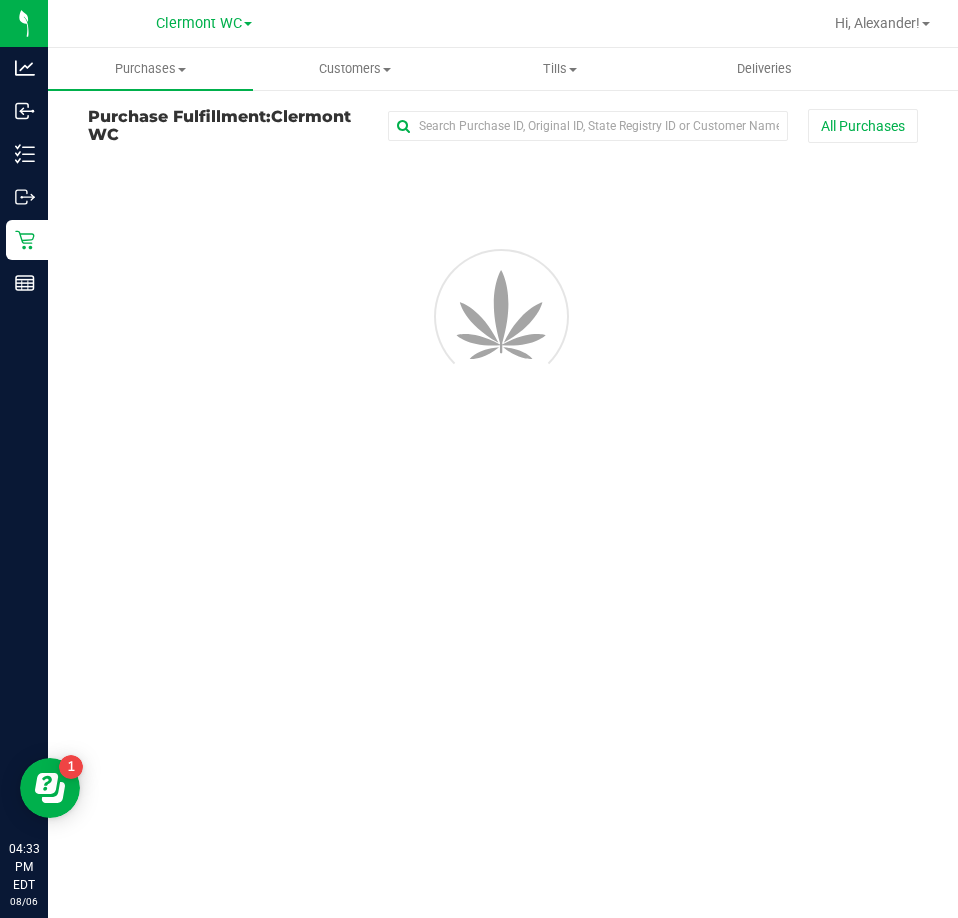 scroll, scrollTop: 0, scrollLeft: 0, axis: both 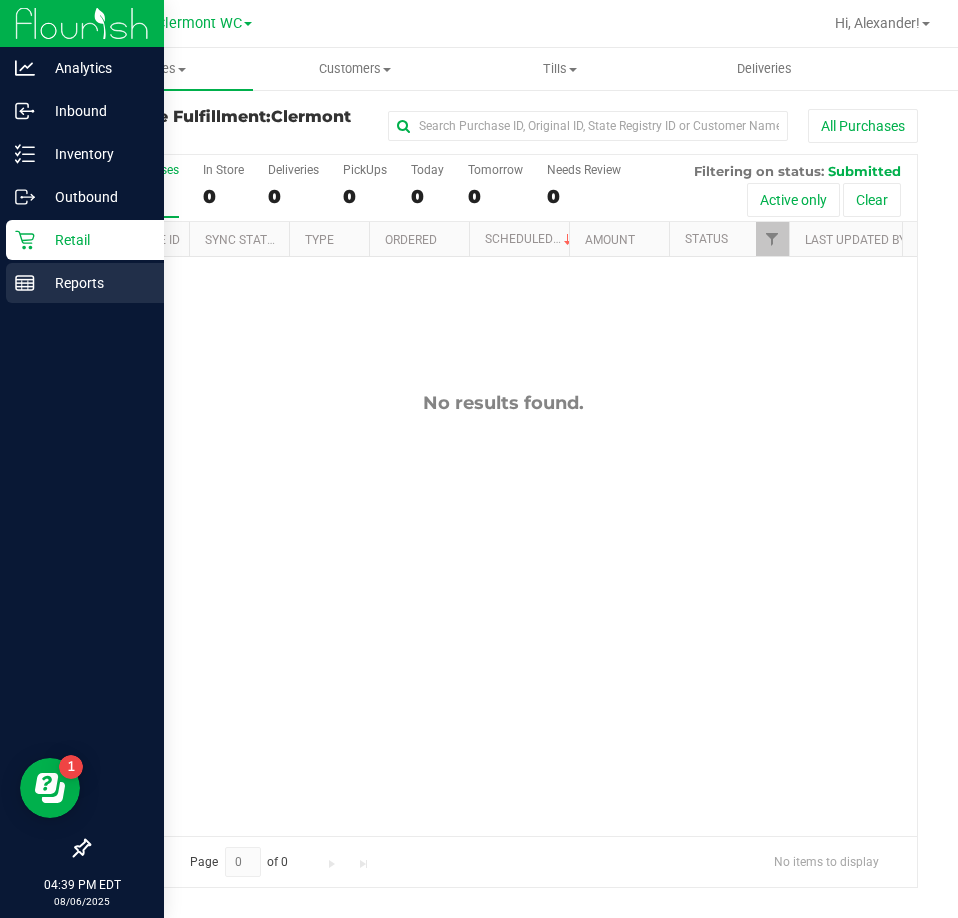 drag, startPoint x: 49, startPoint y: 284, endPoint x: 97, endPoint y: 268, distance: 50.596443 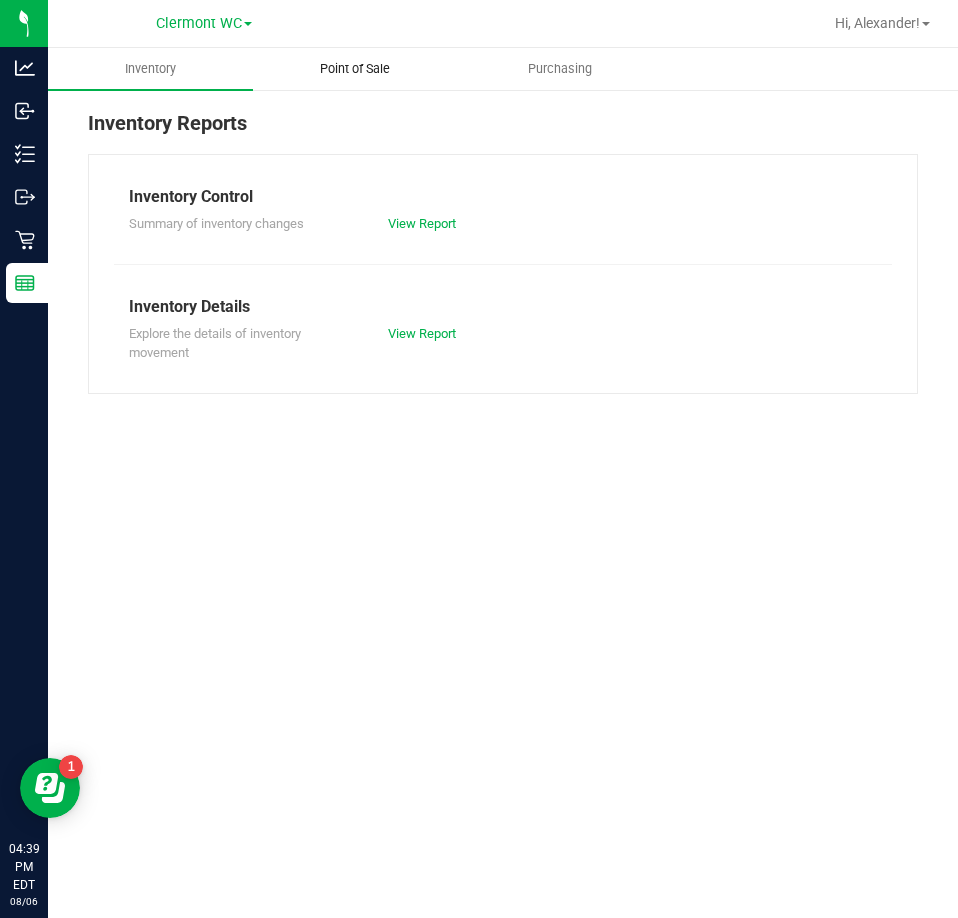 click on "Point of Sale" at bounding box center [355, 69] 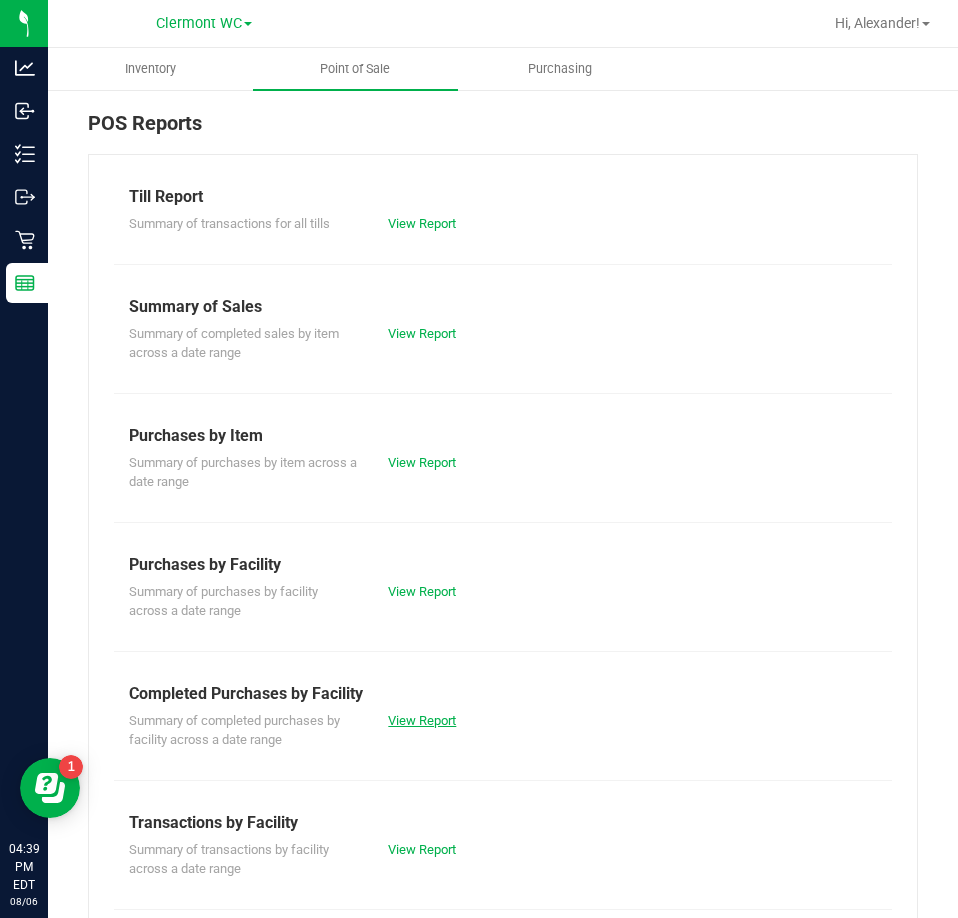 click on "View Report" at bounding box center (422, 720) 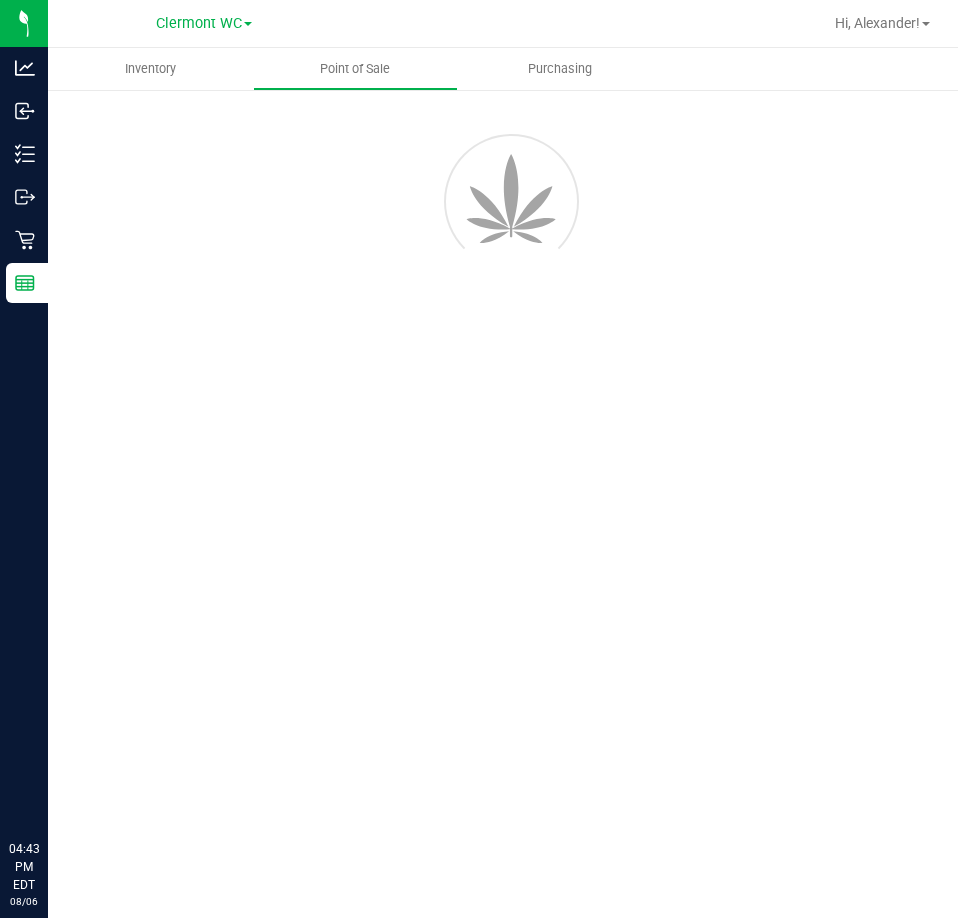 scroll, scrollTop: 0, scrollLeft: 0, axis: both 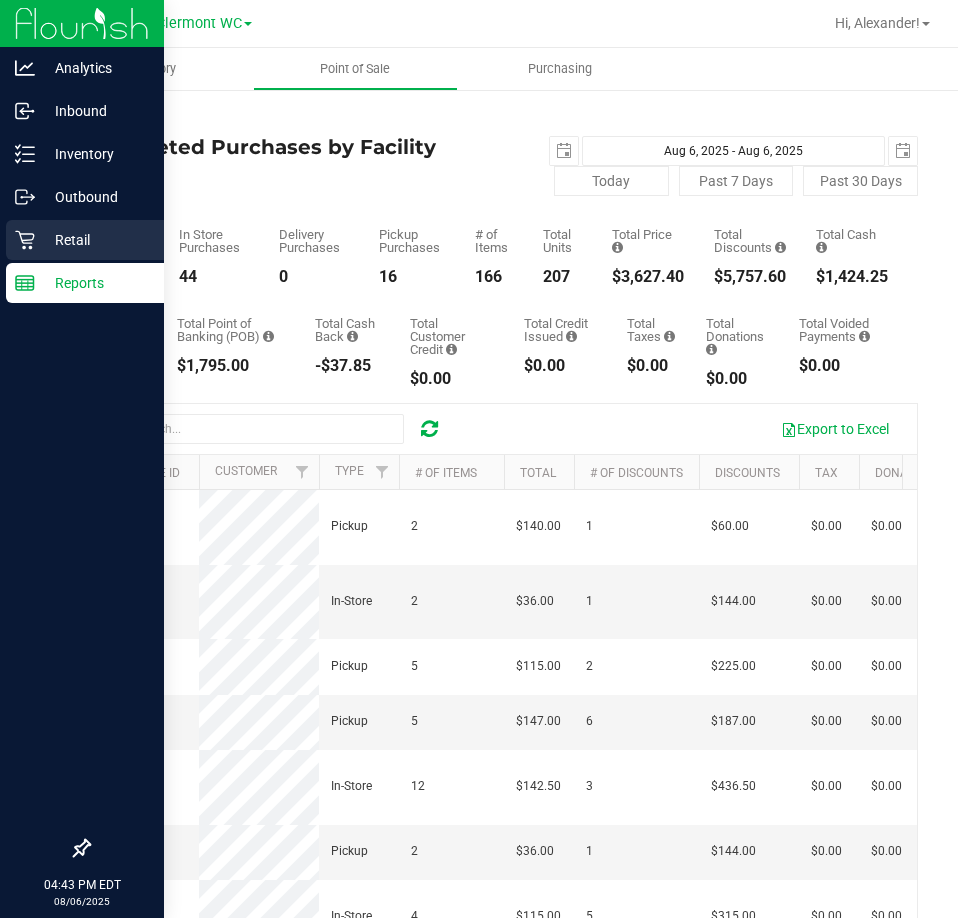 click on "Retail" at bounding box center (95, 240) 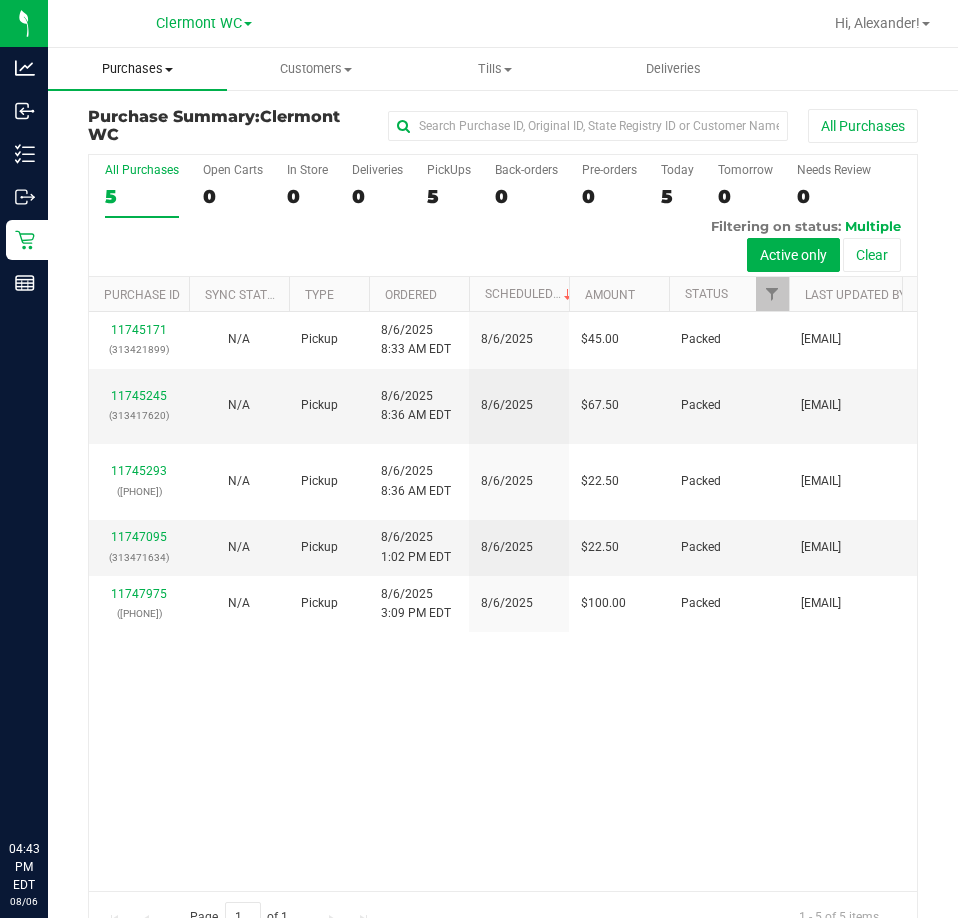 click on "Purchases" at bounding box center [137, 69] 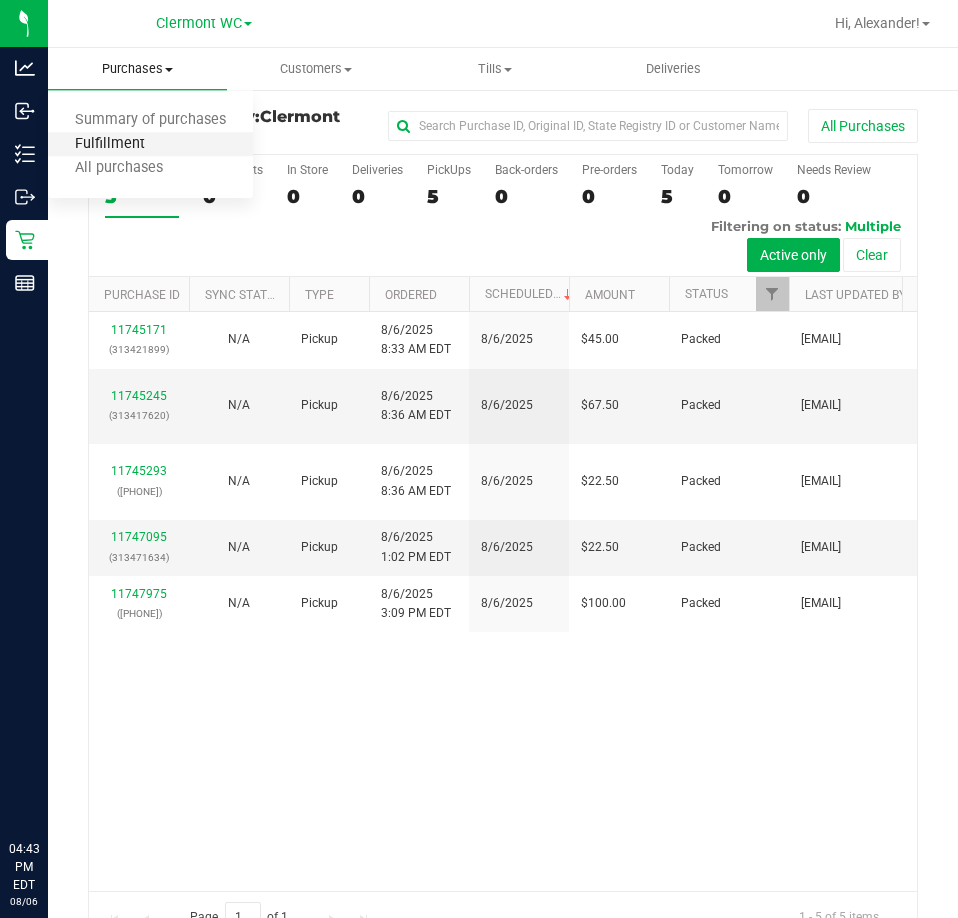 click on "Fulfillment" at bounding box center (110, 144) 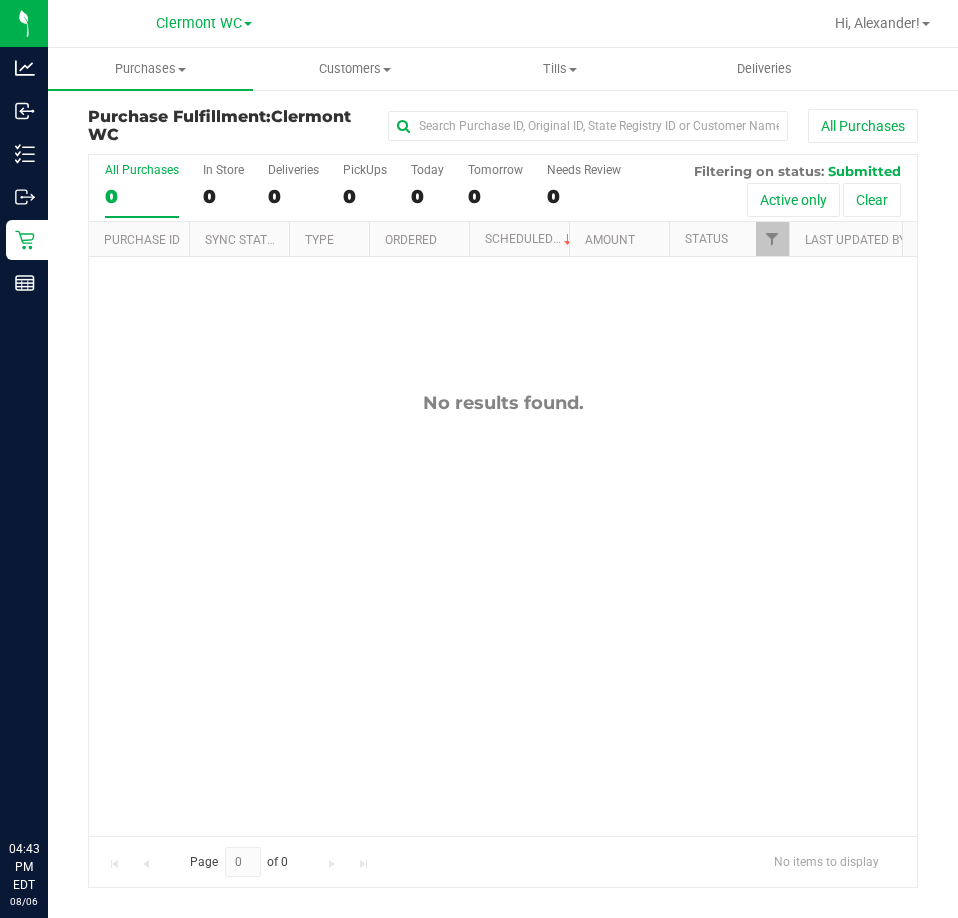 click on "No results found." at bounding box center (503, 613) 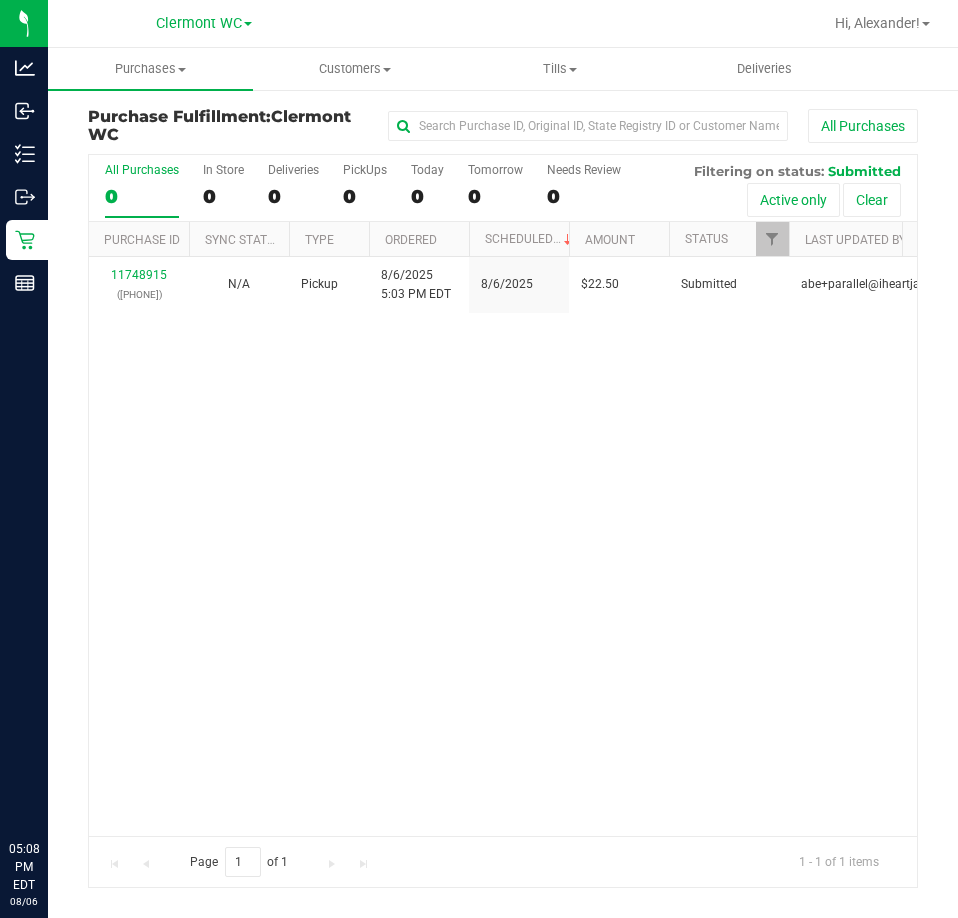 click on "11748915
([PHONE])
N/A
Pickup [DATE] [TIME] [TIMEZONE] [DATE]
$22.50
Submitted [EMAIL]" at bounding box center (503, 546) 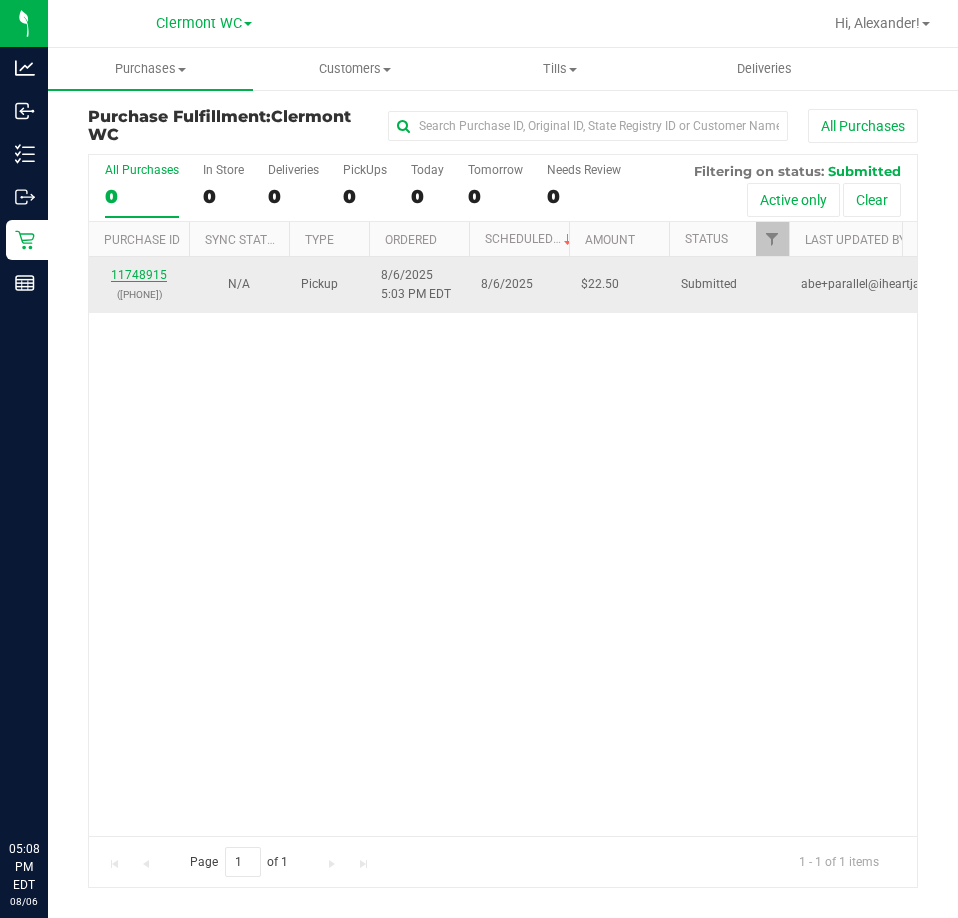 click on "11748915" at bounding box center [139, 275] 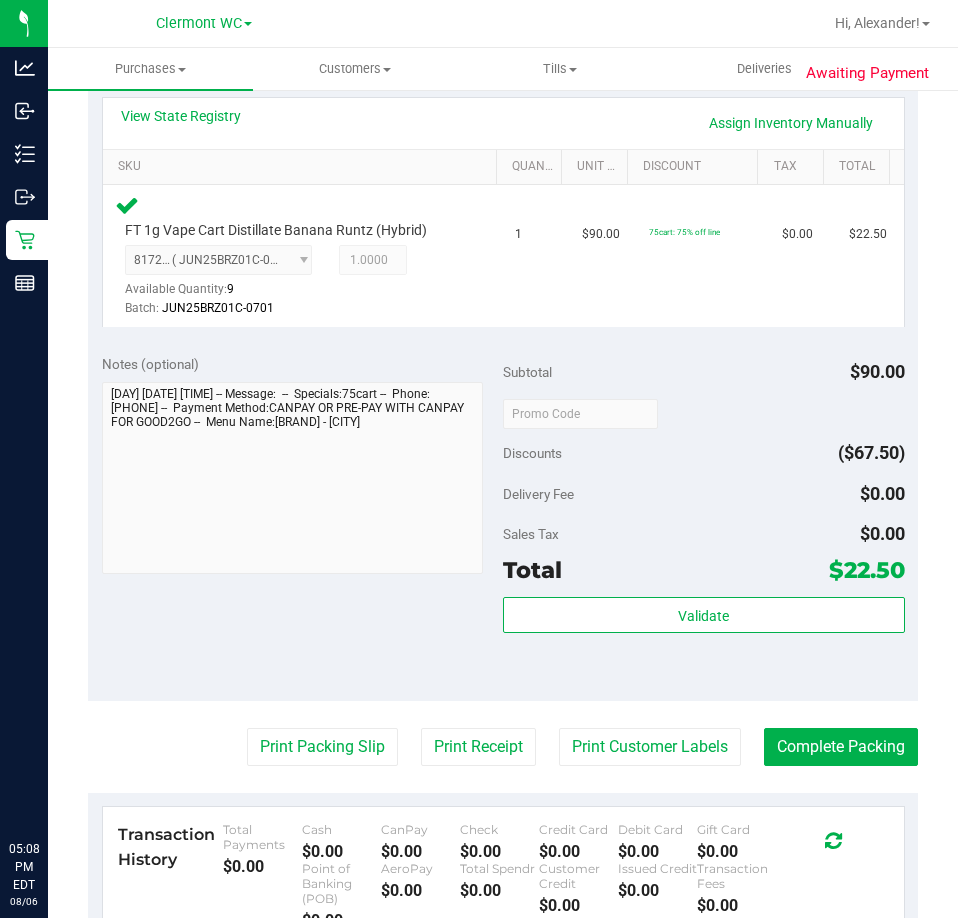 scroll, scrollTop: 500, scrollLeft: 0, axis: vertical 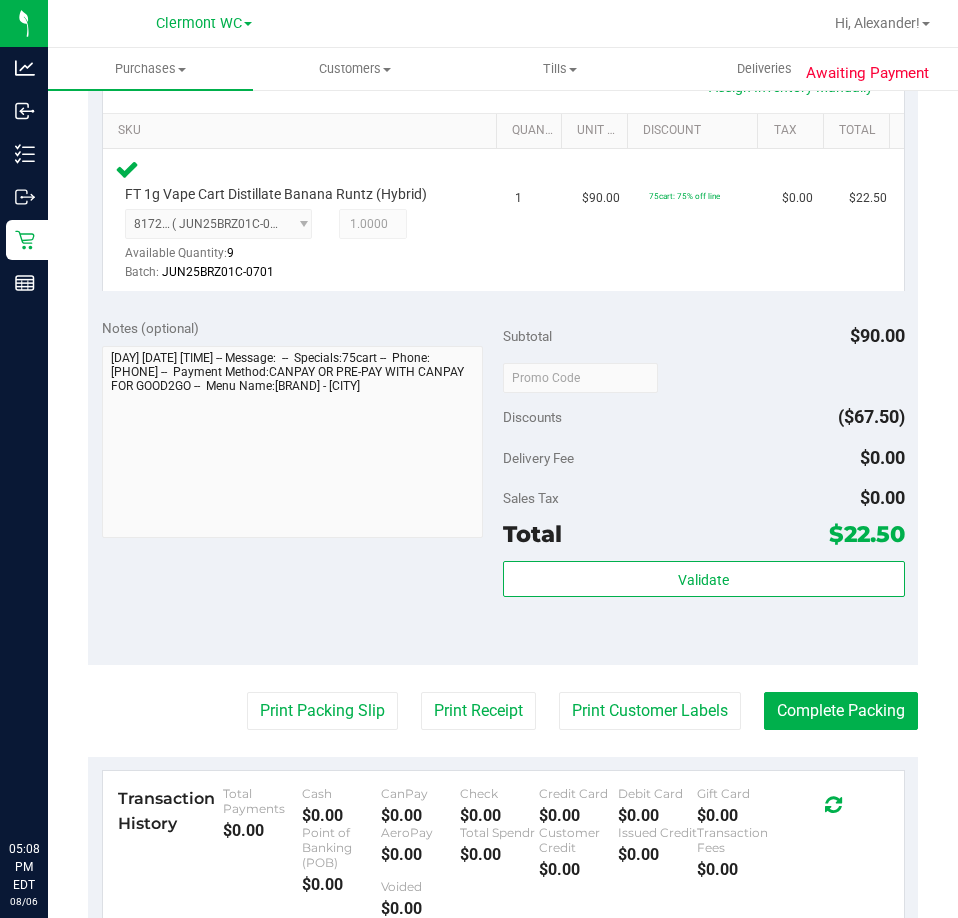 click on "Validate" at bounding box center [704, 606] 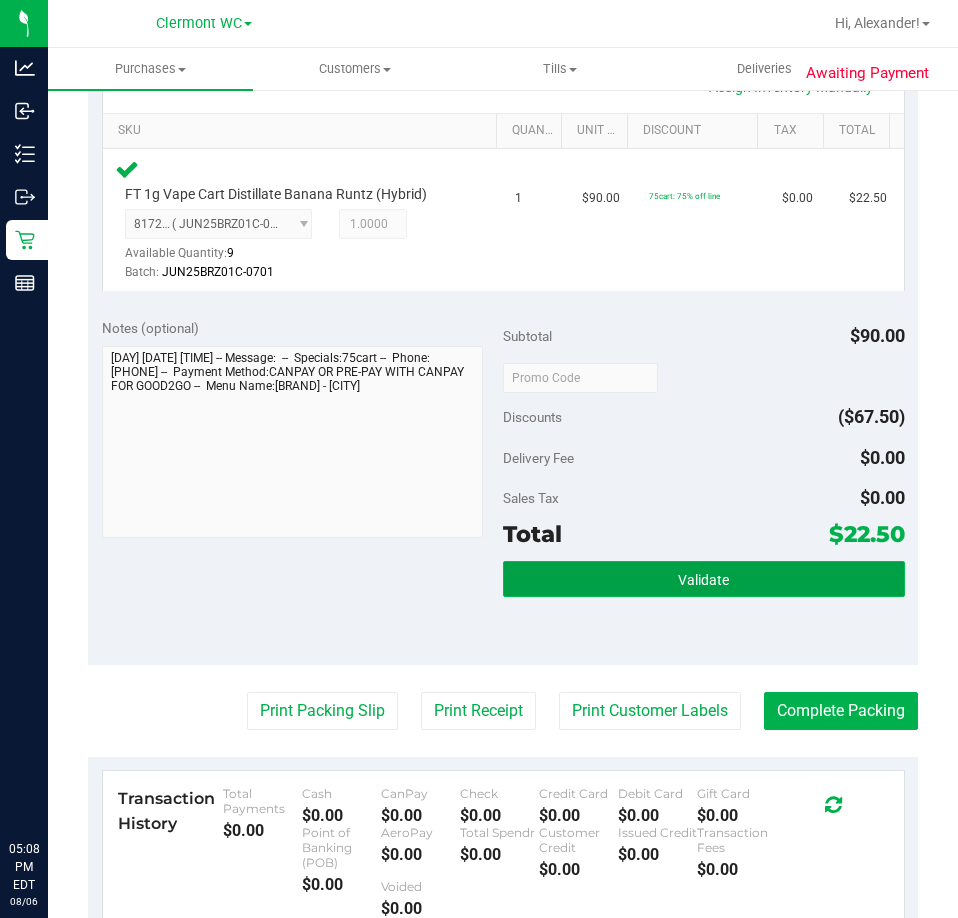 click on "Validate" at bounding box center (704, 579) 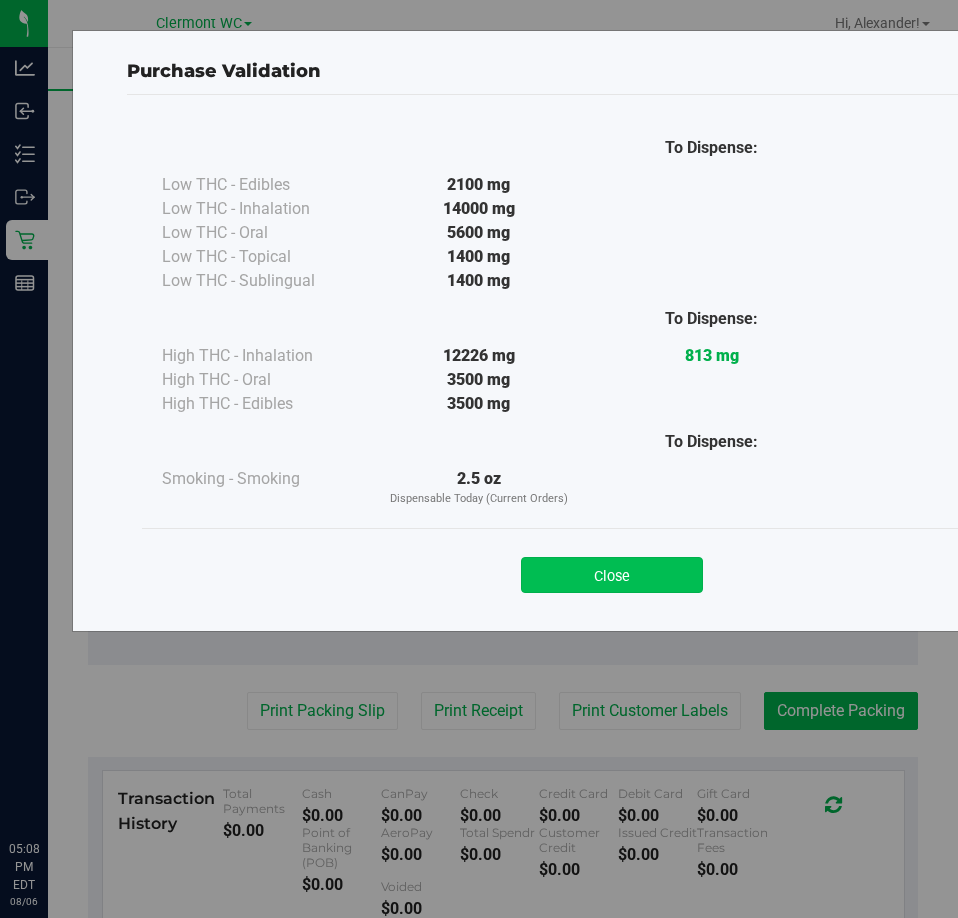 click on "Close" at bounding box center [612, 575] 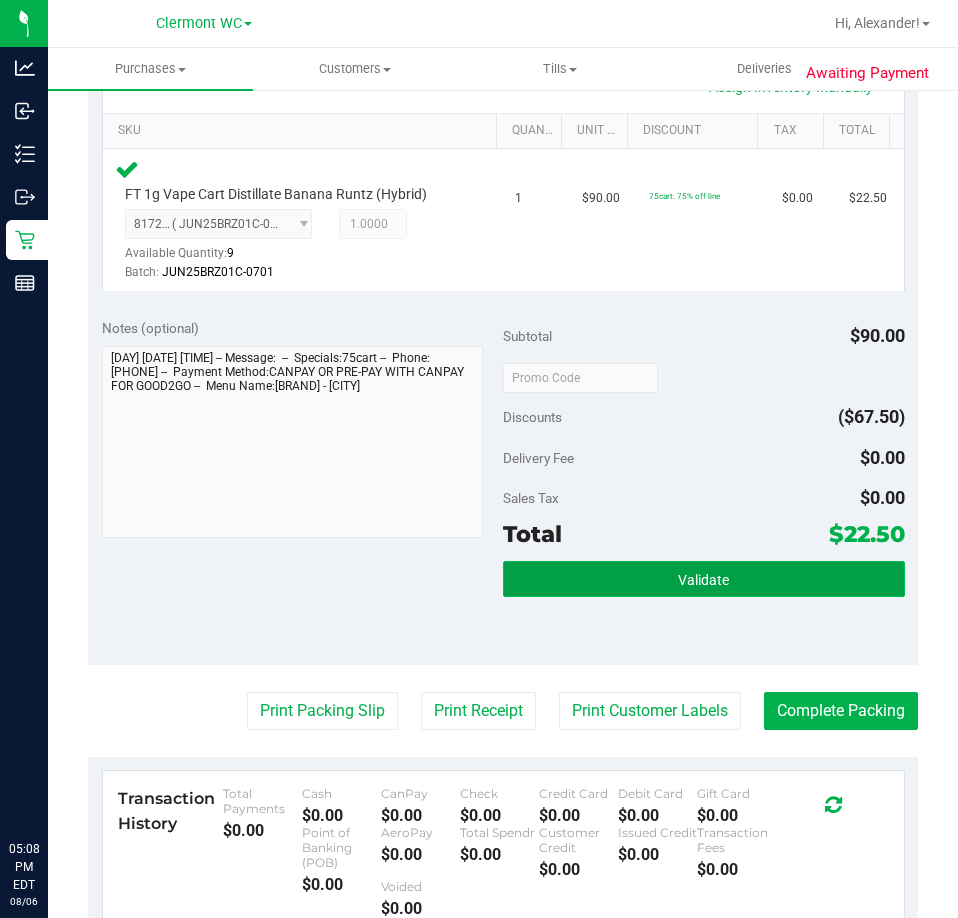 click on "Validate" at bounding box center (704, 579) 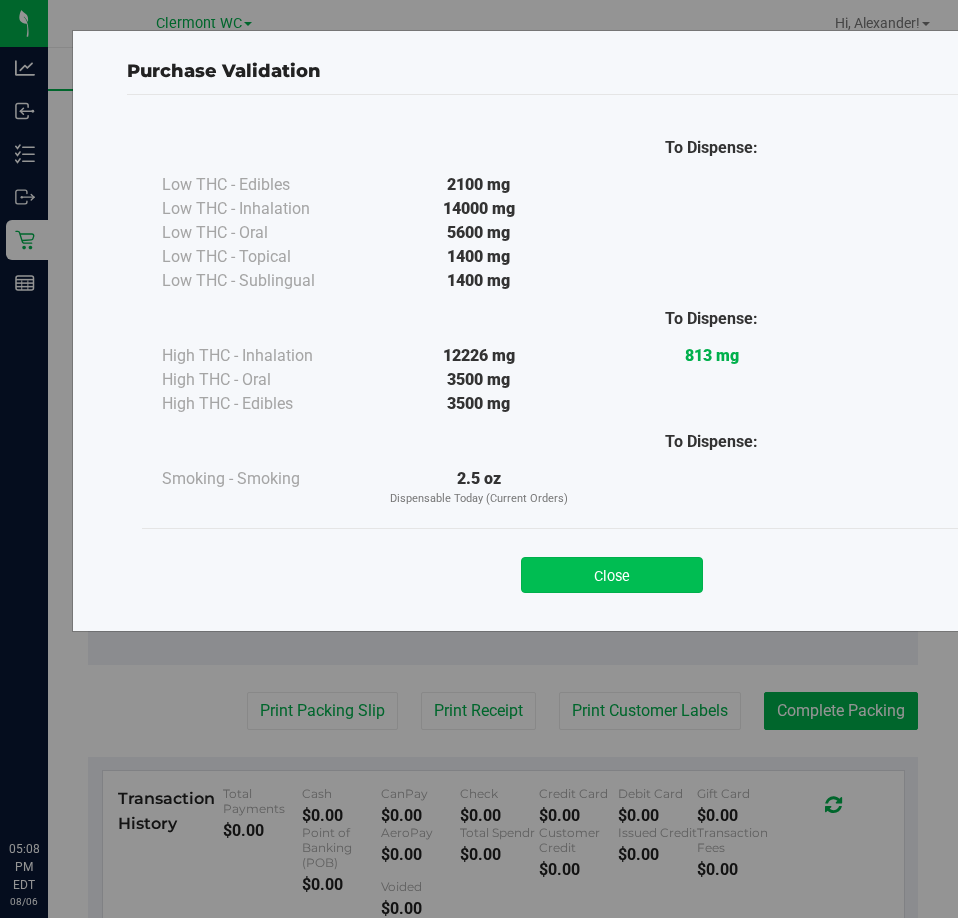 click on "Close" at bounding box center (612, 575) 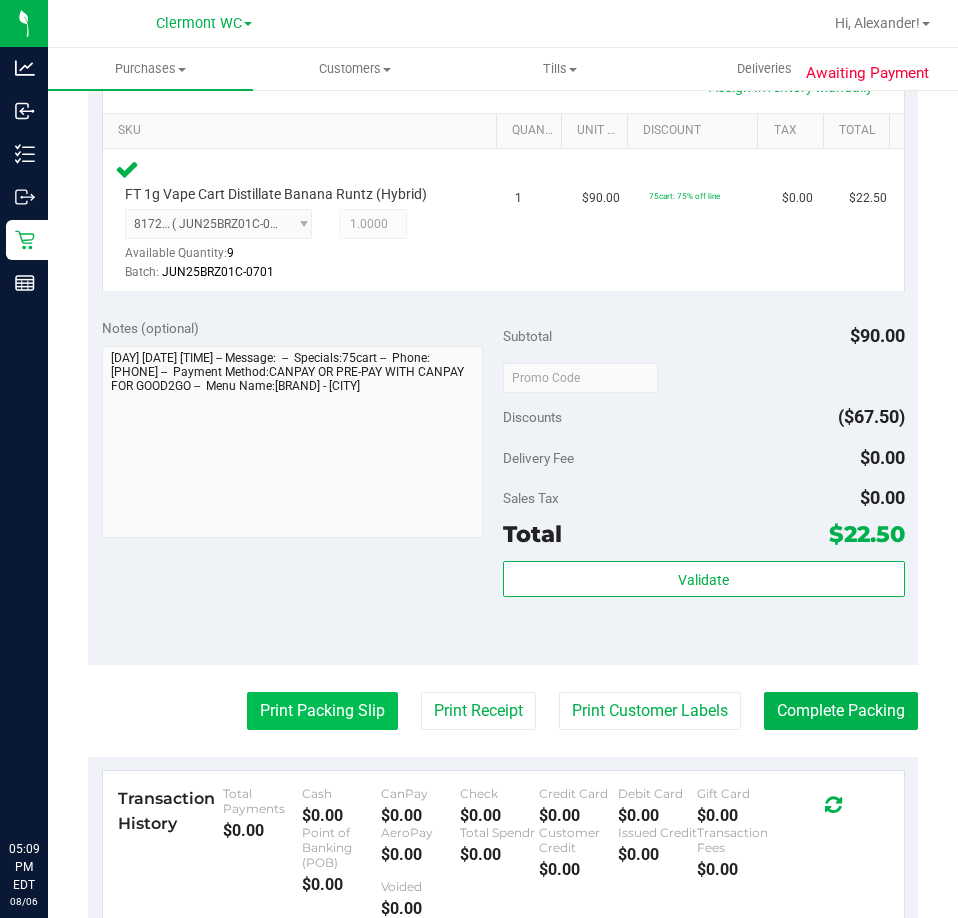 click on "Print Packing Slip" at bounding box center [322, 711] 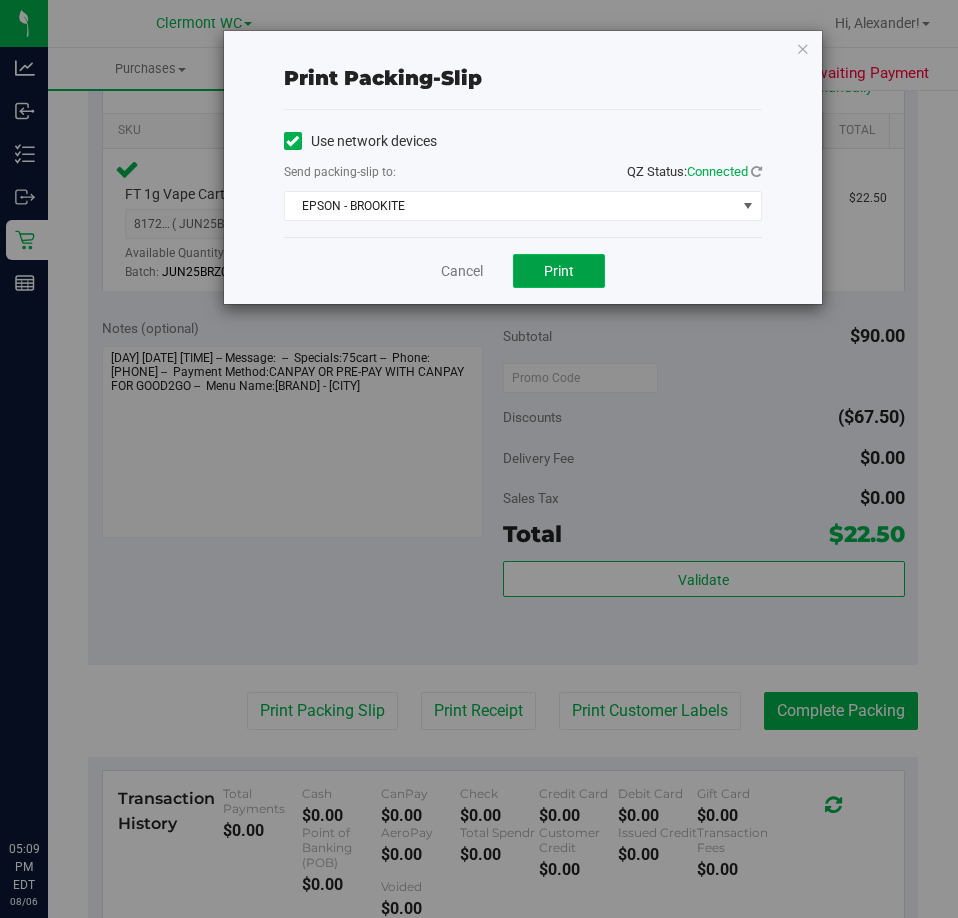 click on "Print" at bounding box center [559, 271] 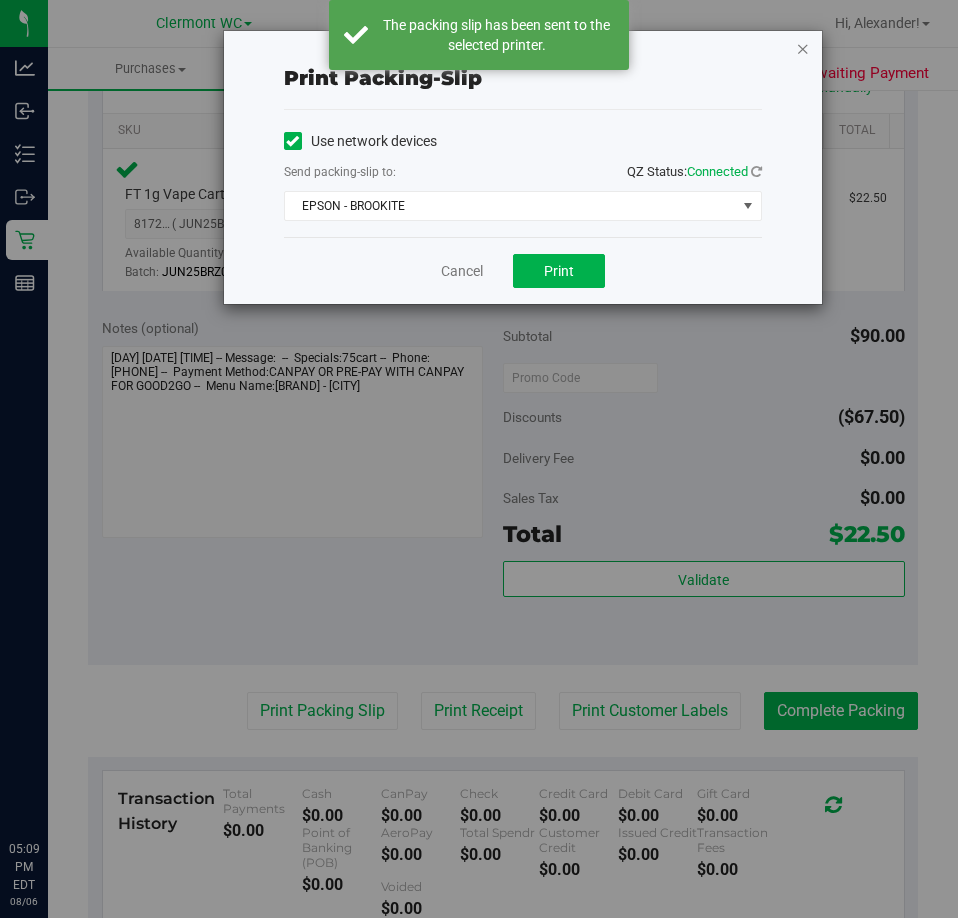 click at bounding box center (803, 48) 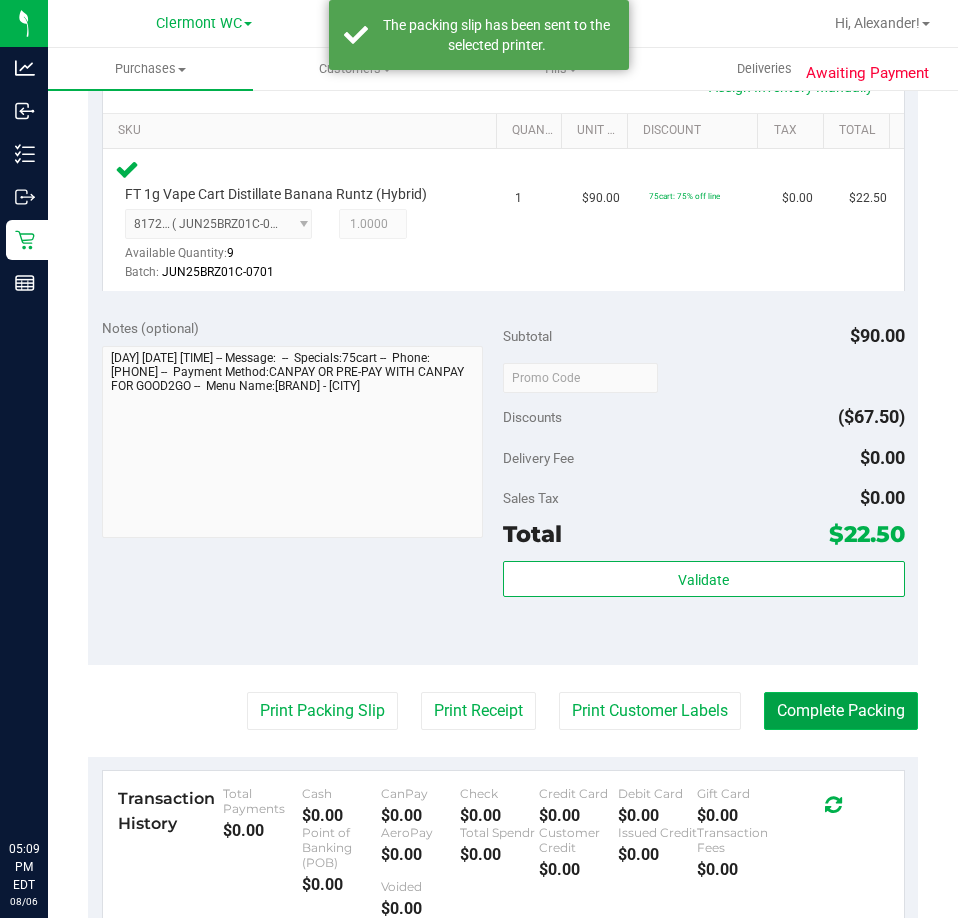 click on "Complete Packing" at bounding box center (841, 711) 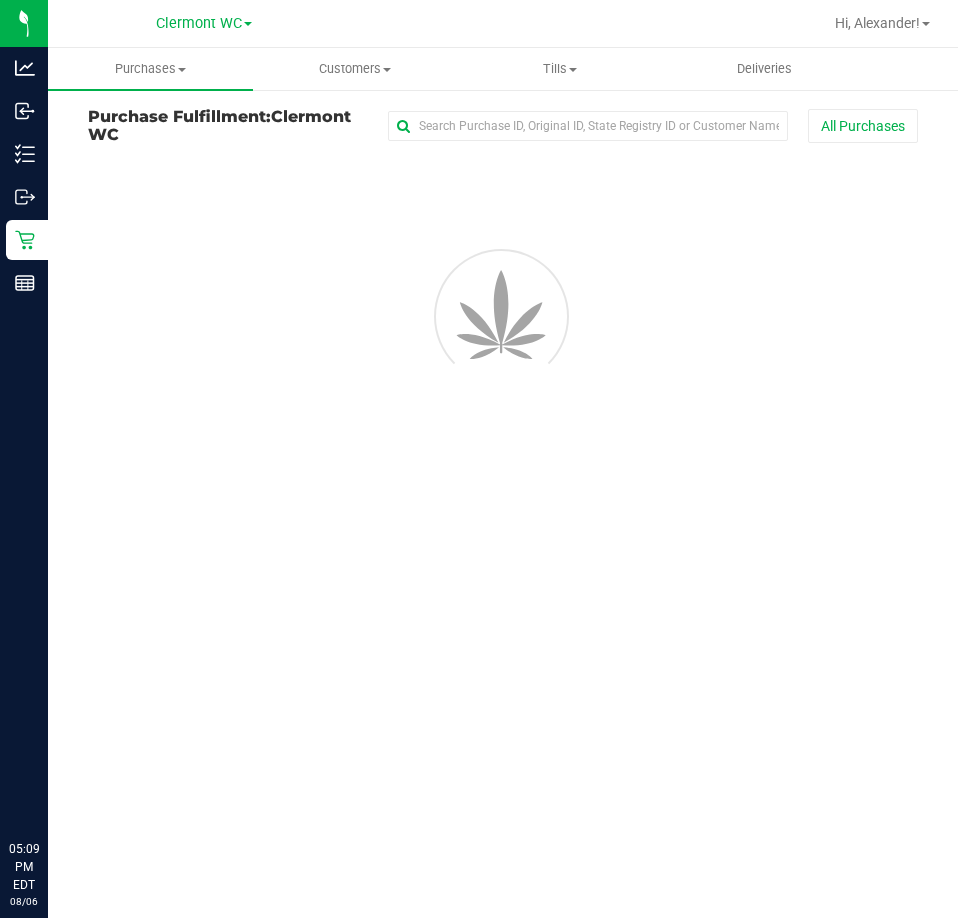 scroll, scrollTop: 0, scrollLeft: 0, axis: both 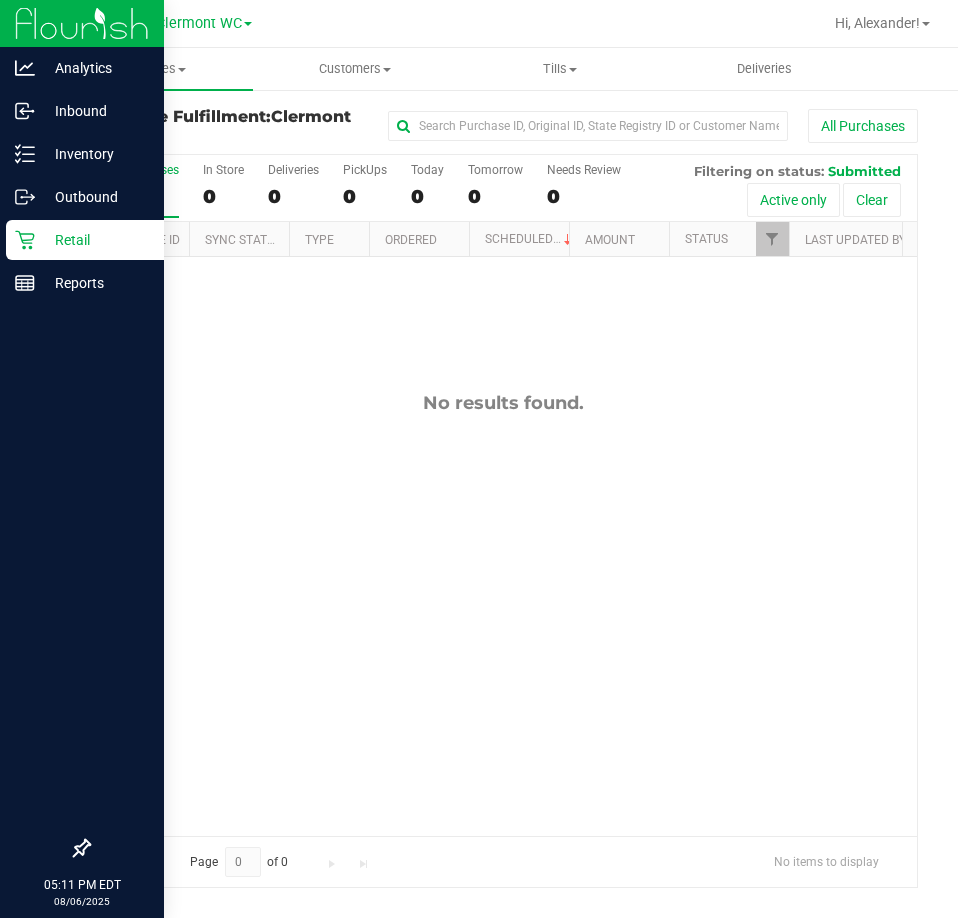 click on "Retail" at bounding box center [95, 240] 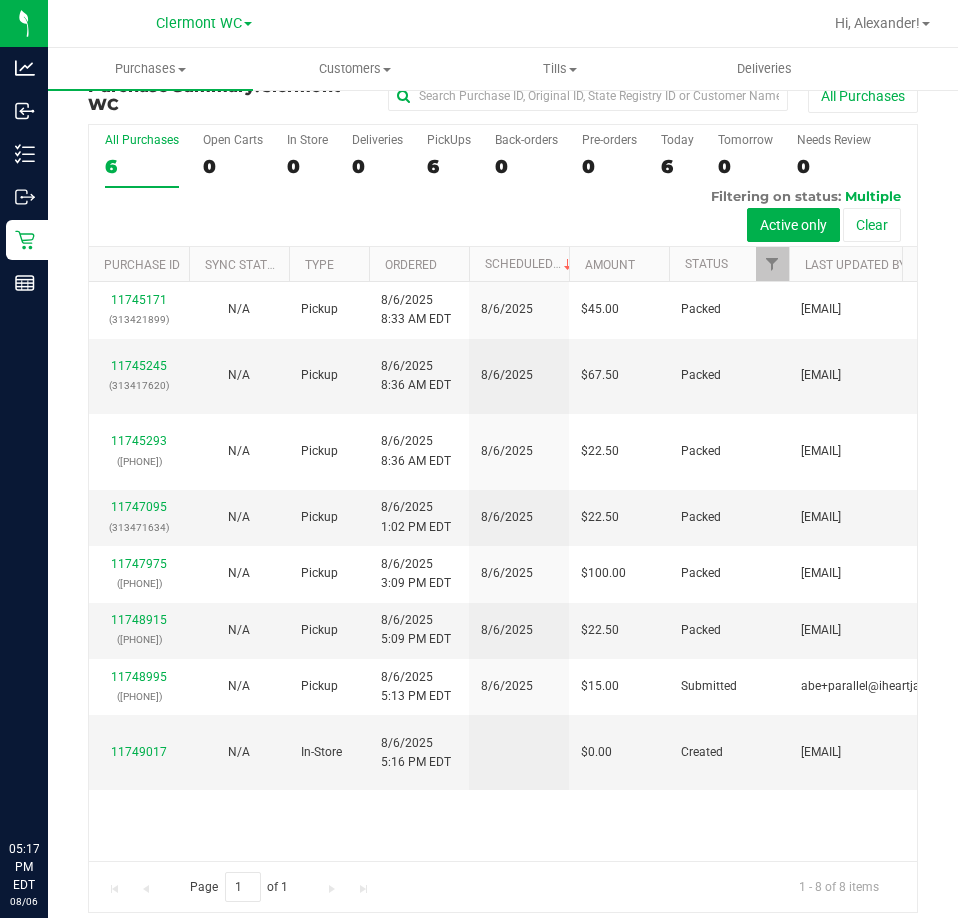 scroll, scrollTop: 45, scrollLeft: 0, axis: vertical 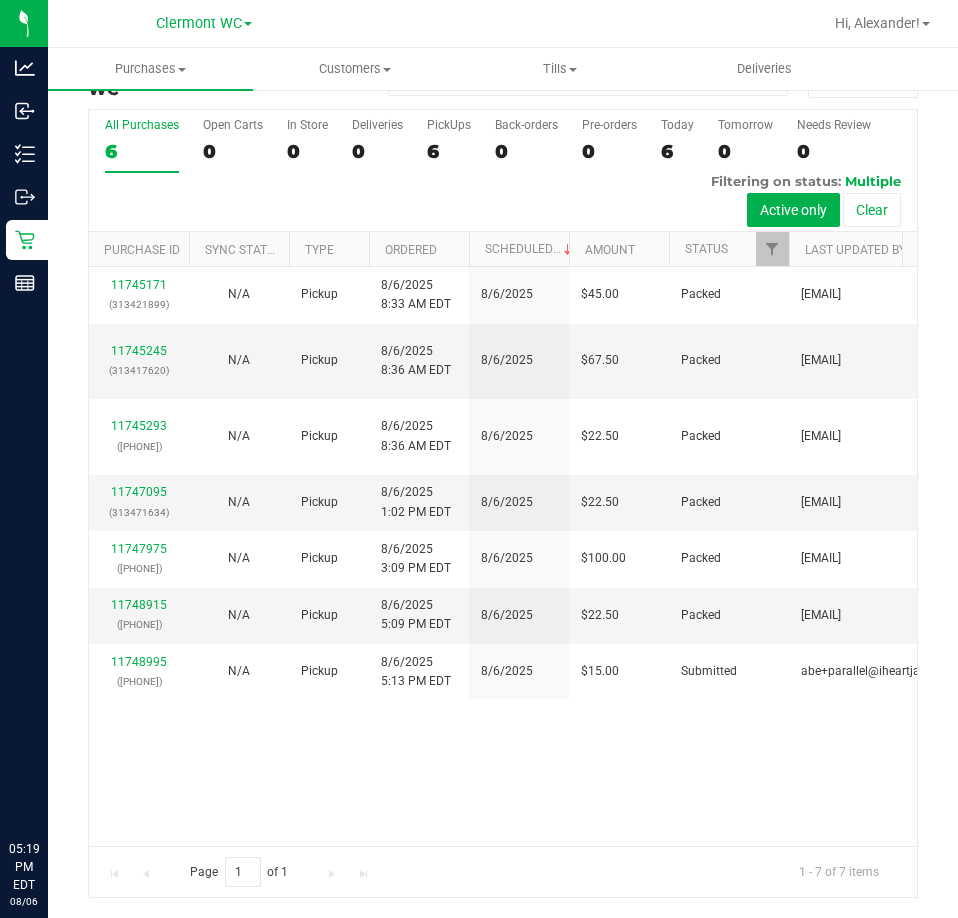 click on "11745171
([PHONE])
N/A
Pickup [DATE] [TIME] [TIMEZONE] [DATE]
$45.00
Packed [EMAIL]
11745245
([PHONE])
N/A
Pickup [DATE] [TIME] [TIMEZONE] [DATE]
$67.50
Packed [EMAIL]
11745293
([PHONE])
N/A
Pickup [DATE] [TIME] [TIMEZONE] [DATE]
$22.50
Packed [EMAIL]
11747095" at bounding box center (503, 556) 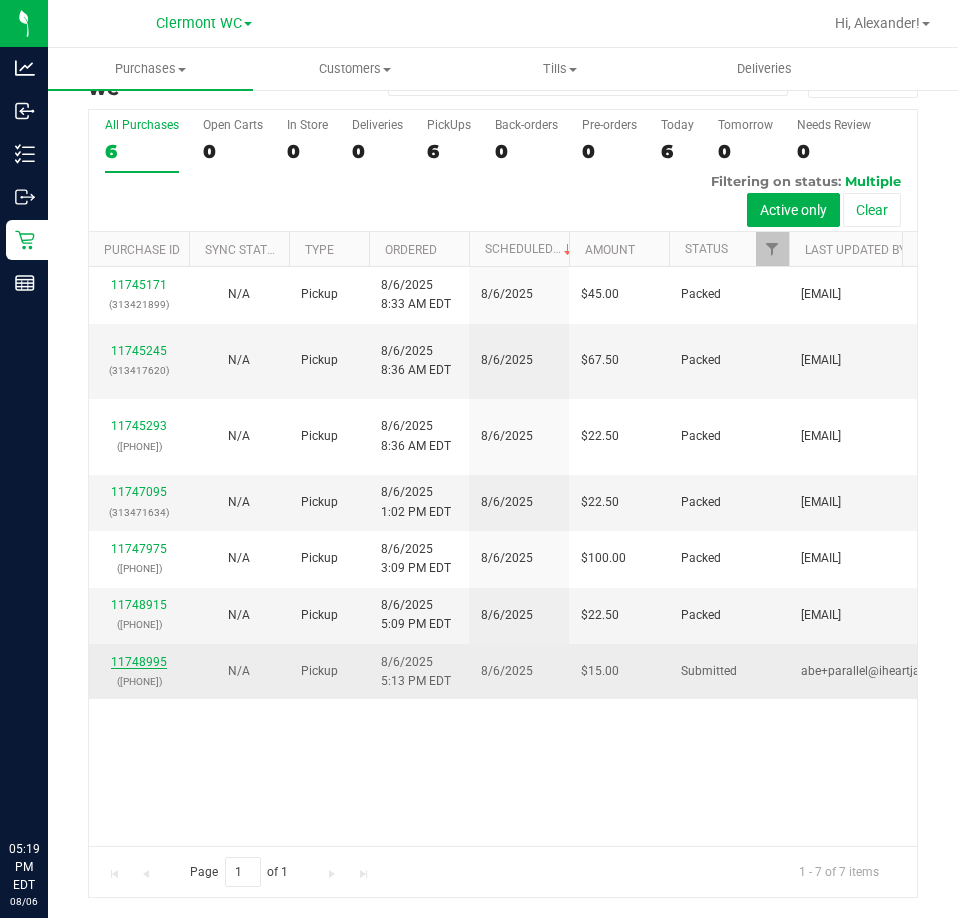 click on "11748995" at bounding box center [139, 662] 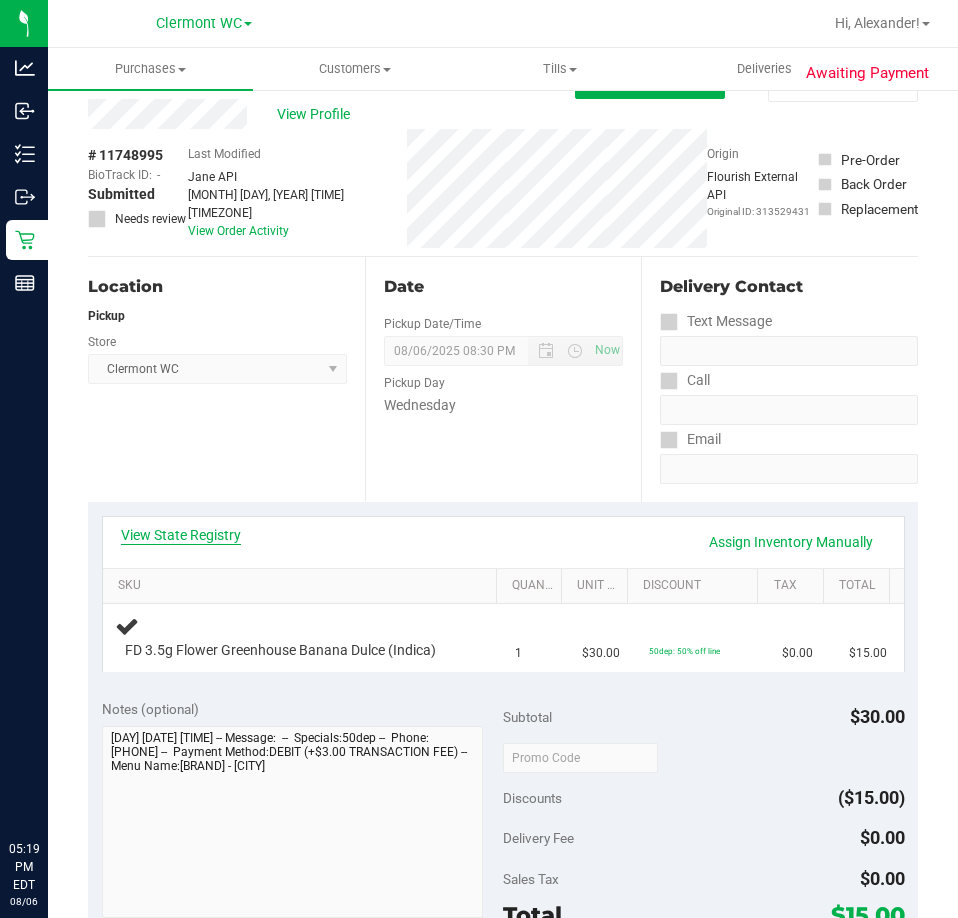 click on "View State Registry" at bounding box center [181, 535] 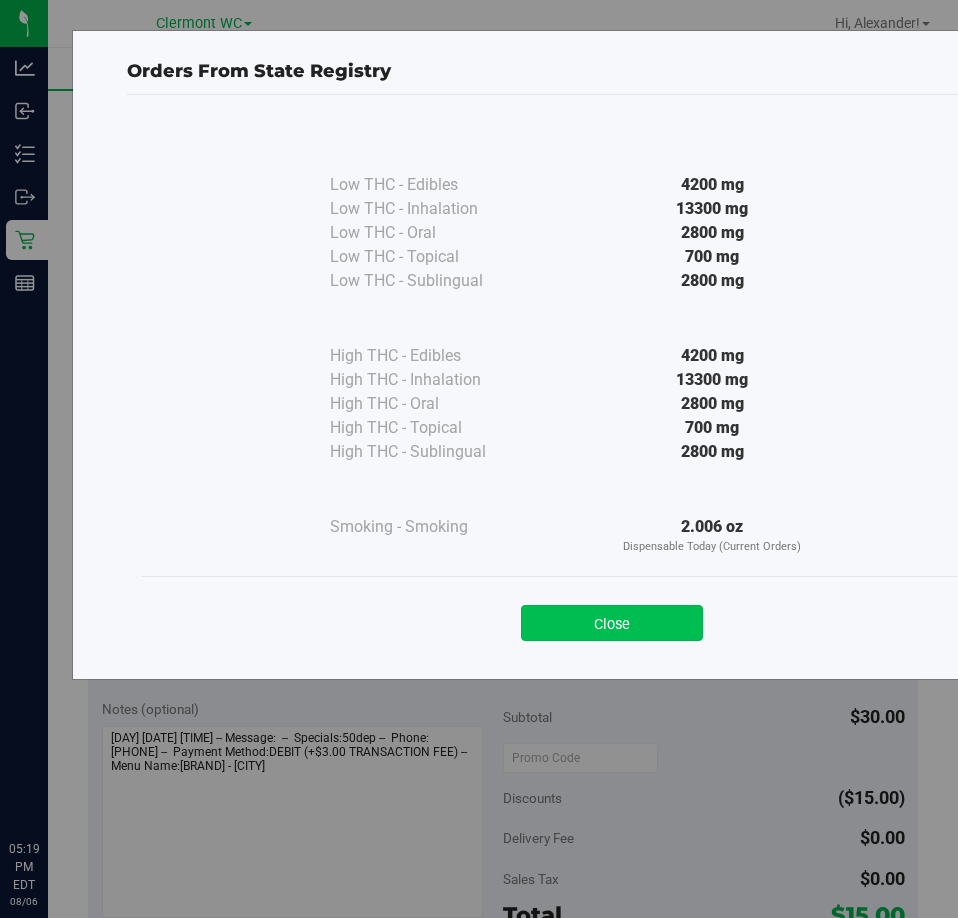 click on "Close" at bounding box center (612, 623) 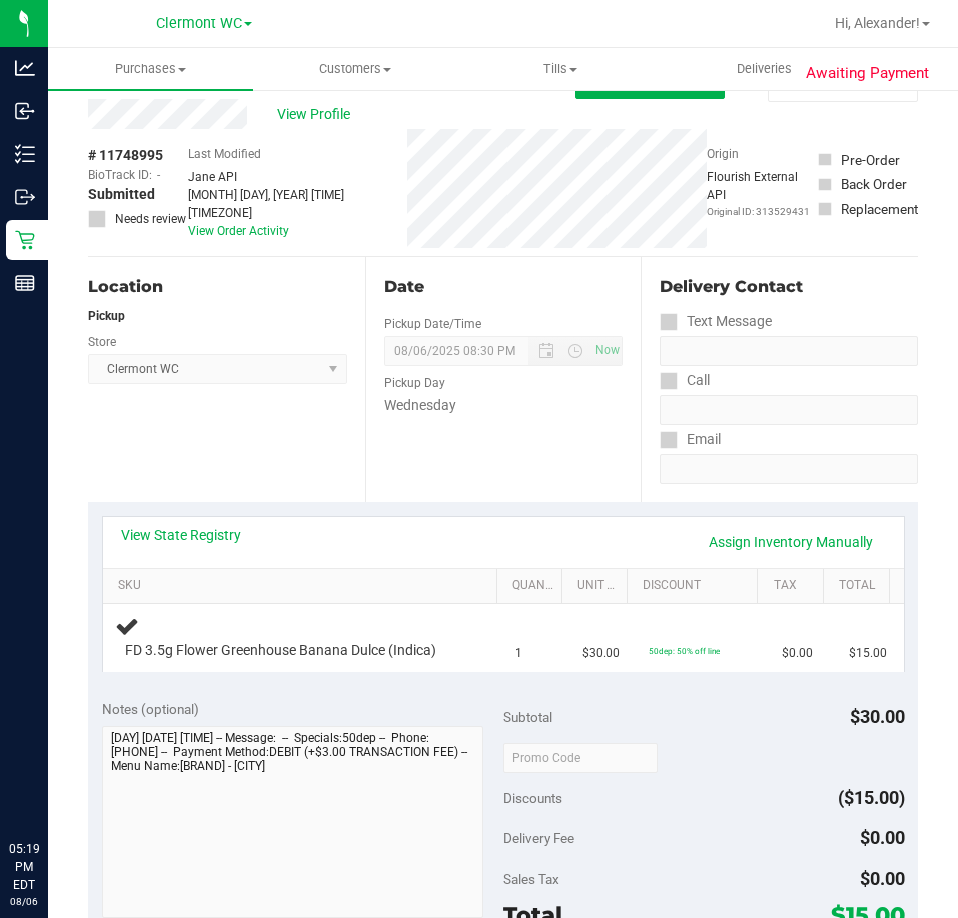 click on "Location
Pickup
Store
[CITY] WC Select Store [CITY] WC [CITY] WC [CITY] WC [CITY] WC [CITY] WC Call Center [CITY] WC [CITY] WC [CITY] WC [CITY] WC [CITY] WC [CITY] WC [CITY] WC [CITY] WC [CITY] WC [CITY] WC [CITY] WC [CITY] DC REP [CITY] WC [CITY] WC [CITY] WC [CITY] WC [CITY] WC [CITY] WC [CITY] DC REP [CITY] WC [CITY] WC [CITY] WC [CITY] WC [CITY] WC [CITY] WC [CITY] WC [CITY] WC [CITY] WC [CITY] WC [CITY] WC [CITY] WC [CITY] WC [CITY] DC REP [CITY] WC [CITY] WC [CITY] DC Testing [CITY] Warehouse [CITY] WC [CITY] DC [CITY] WC" at bounding box center [226, 379] 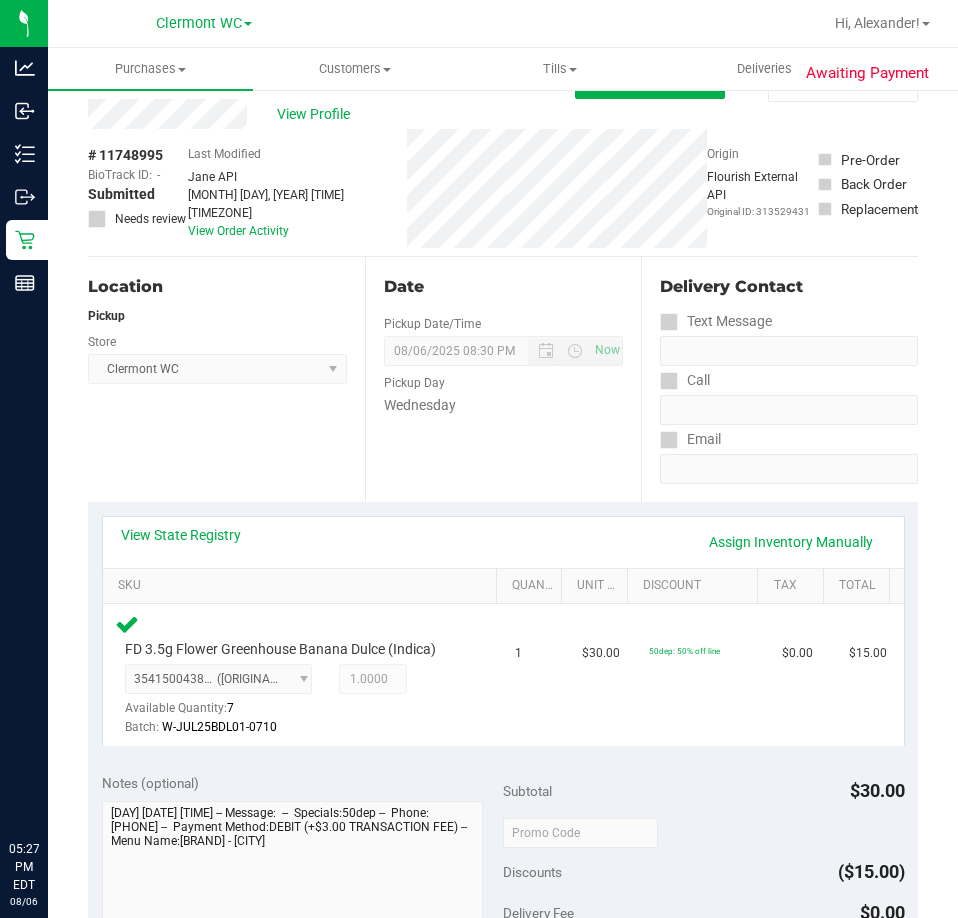 drag, startPoint x: 507, startPoint y: 525, endPoint x: 500, endPoint y: 437, distance: 88.27797 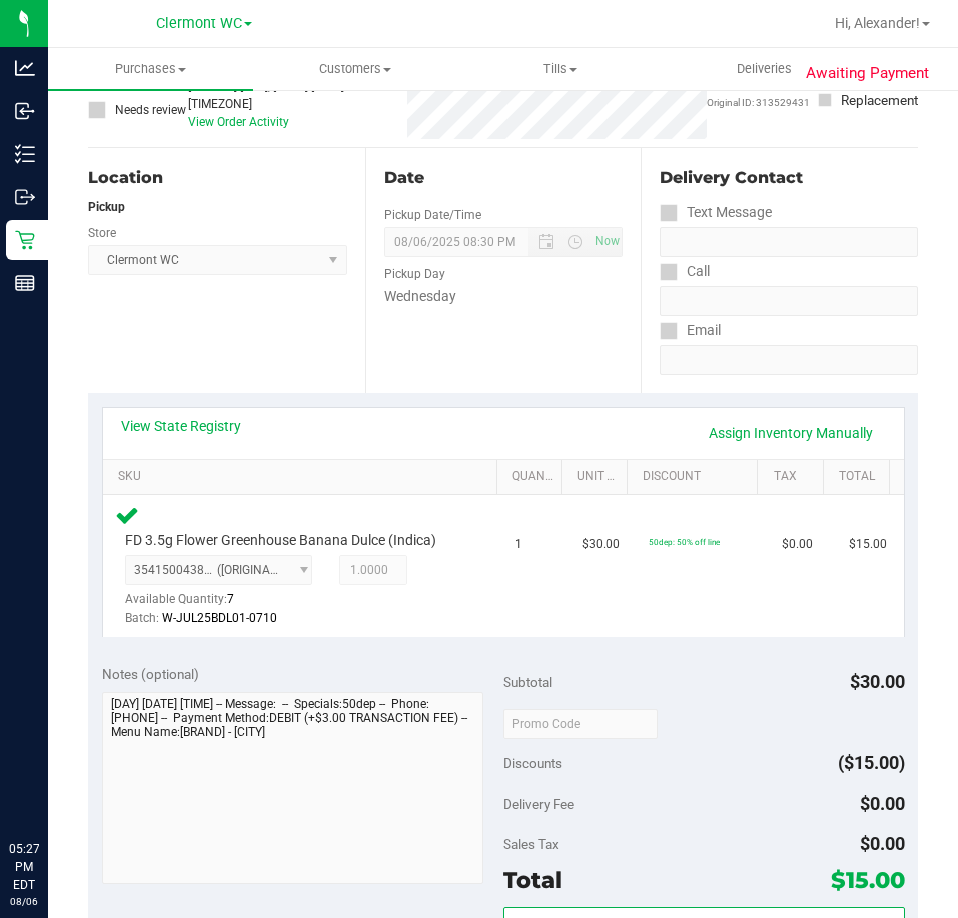 scroll, scrollTop: 345, scrollLeft: 0, axis: vertical 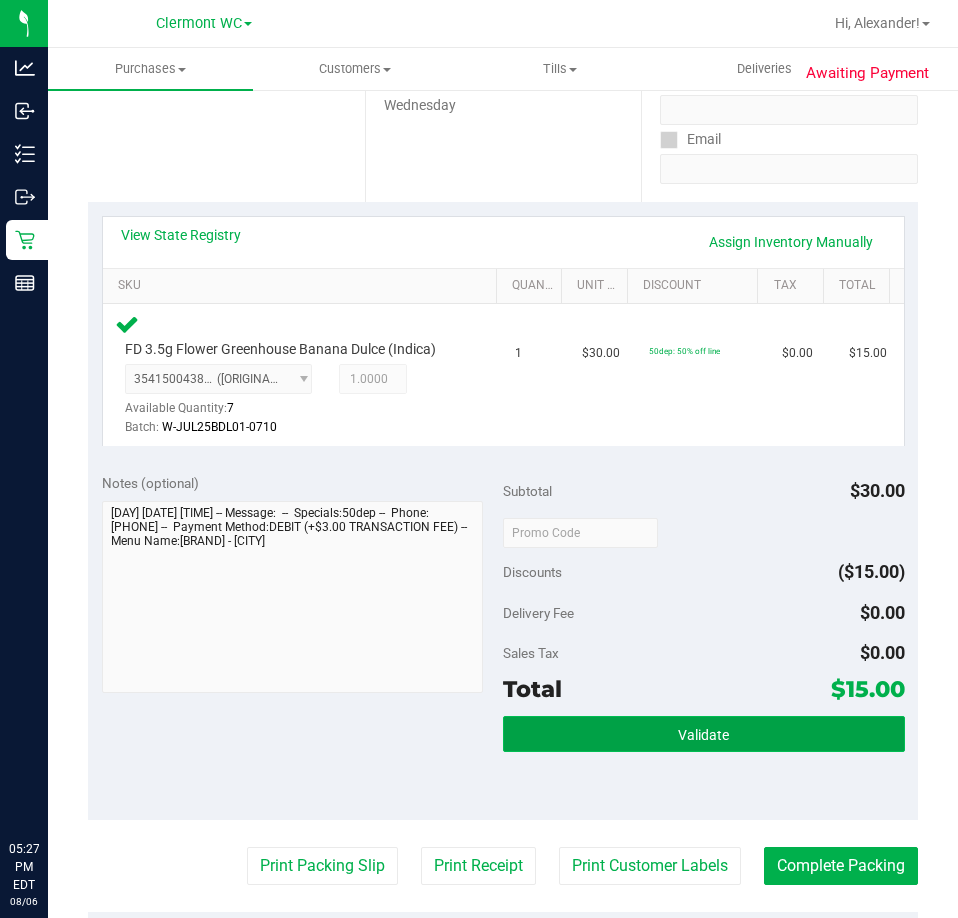 click on "Validate" at bounding box center (704, 734) 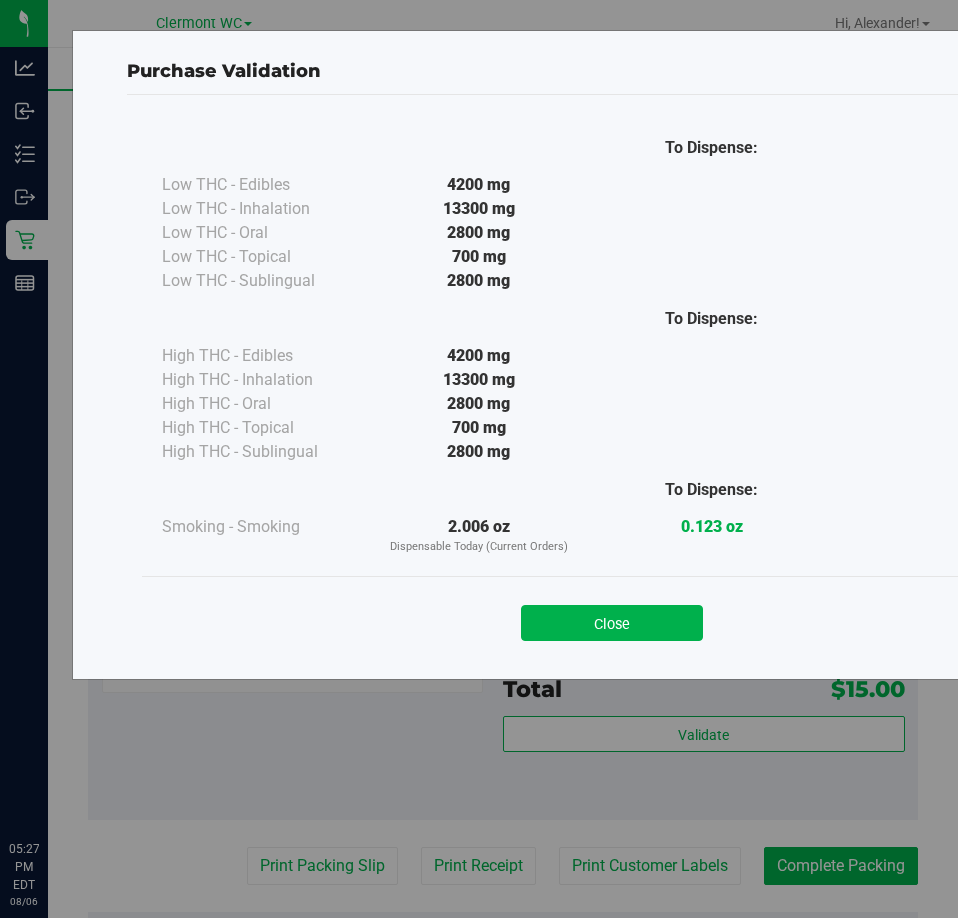 click on "Close" at bounding box center [612, 617] 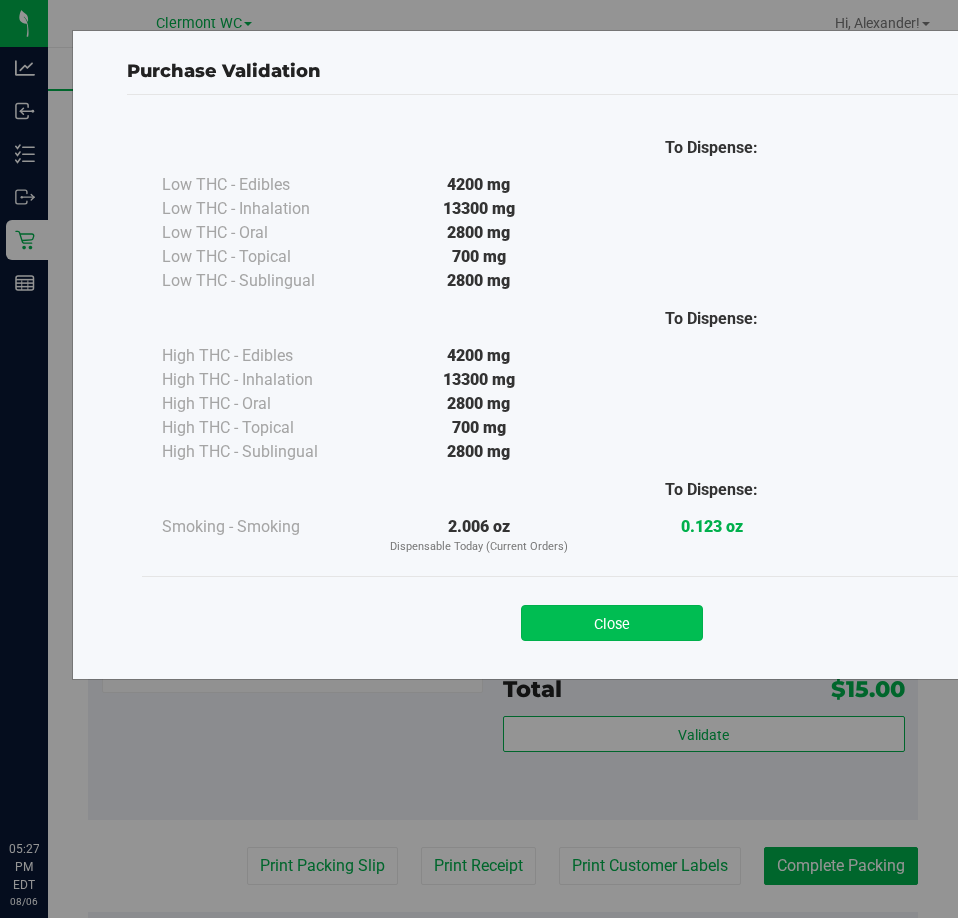 click on "Close" at bounding box center (612, 623) 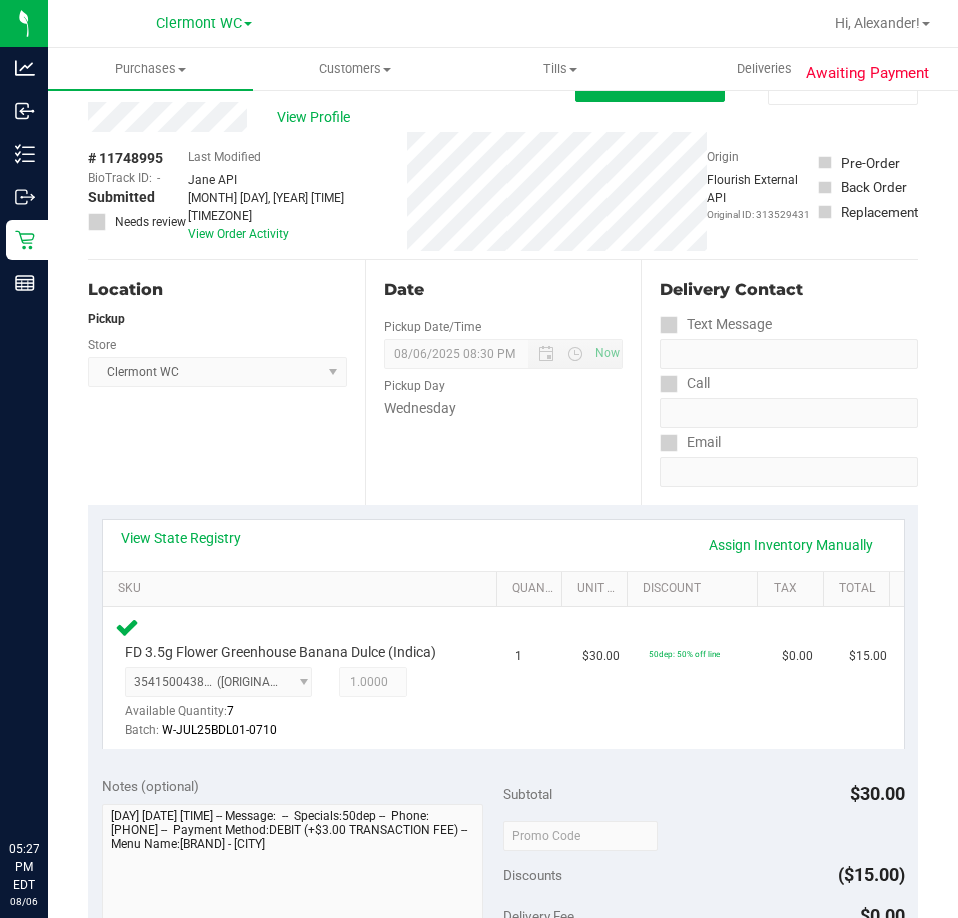 scroll, scrollTop: 6, scrollLeft: 0, axis: vertical 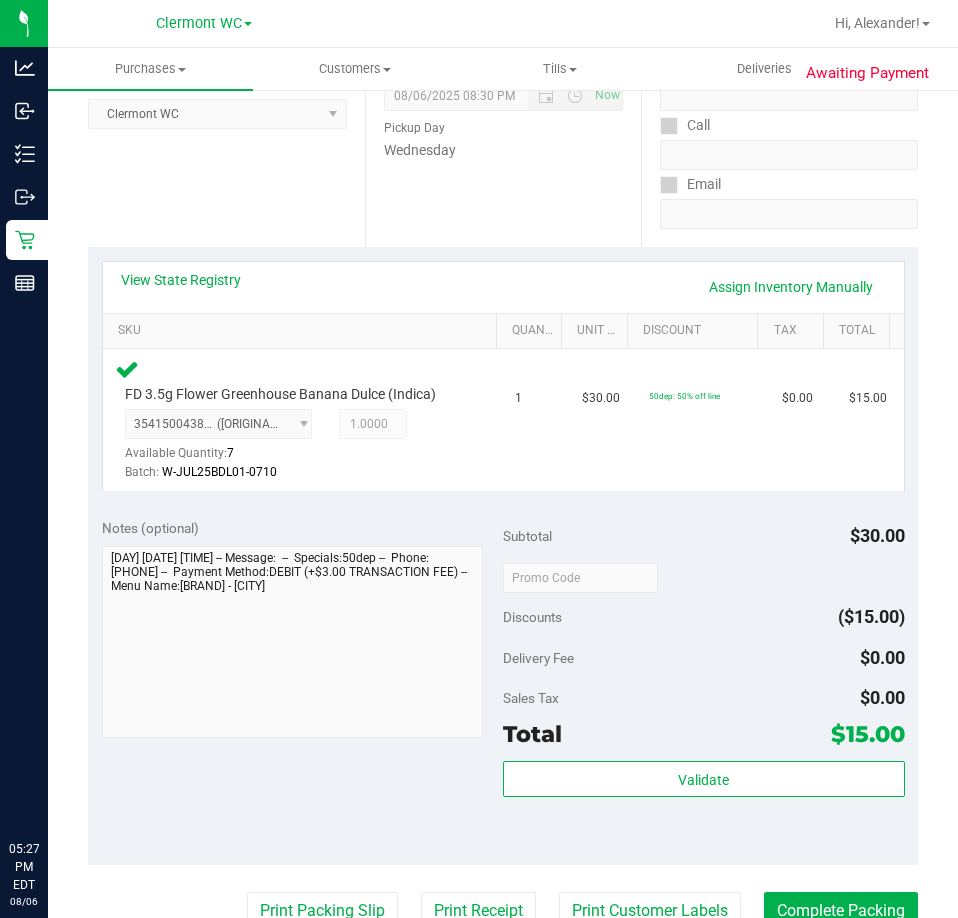 drag, startPoint x: 307, startPoint y: 754, endPoint x: 301, endPoint y: 709, distance: 45.39824 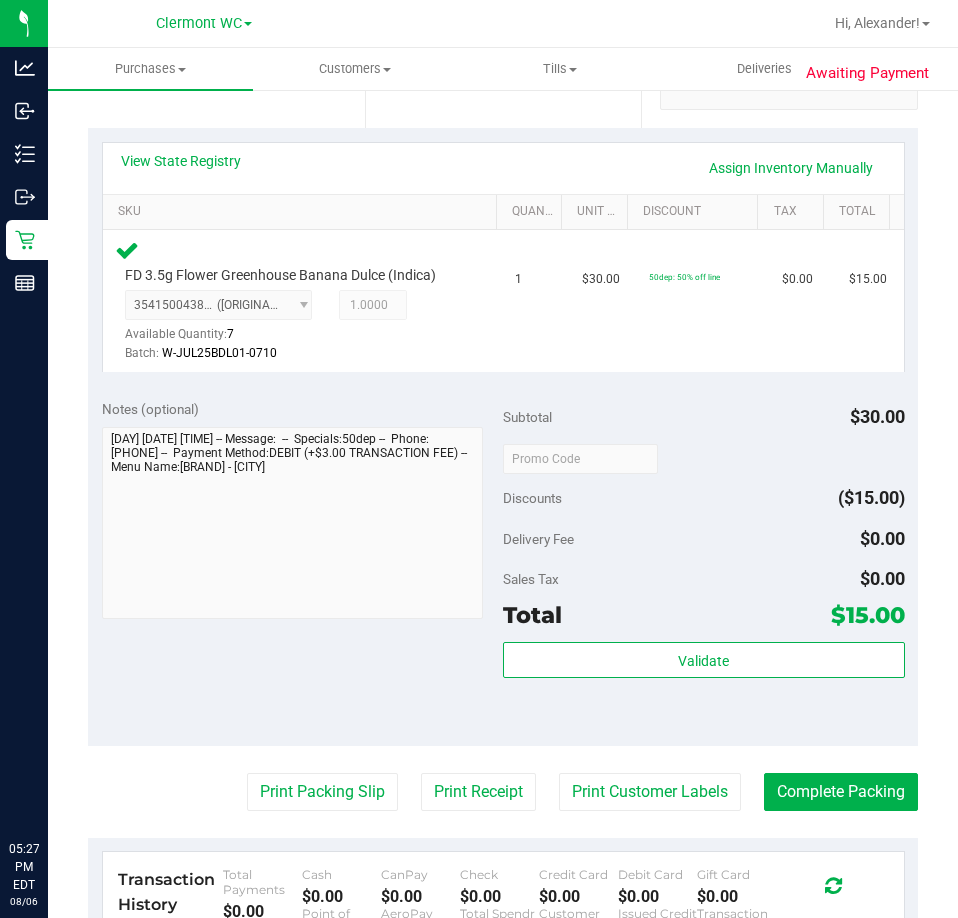 scroll, scrollTop: 600, scrollLeft: 0, axis: vertical 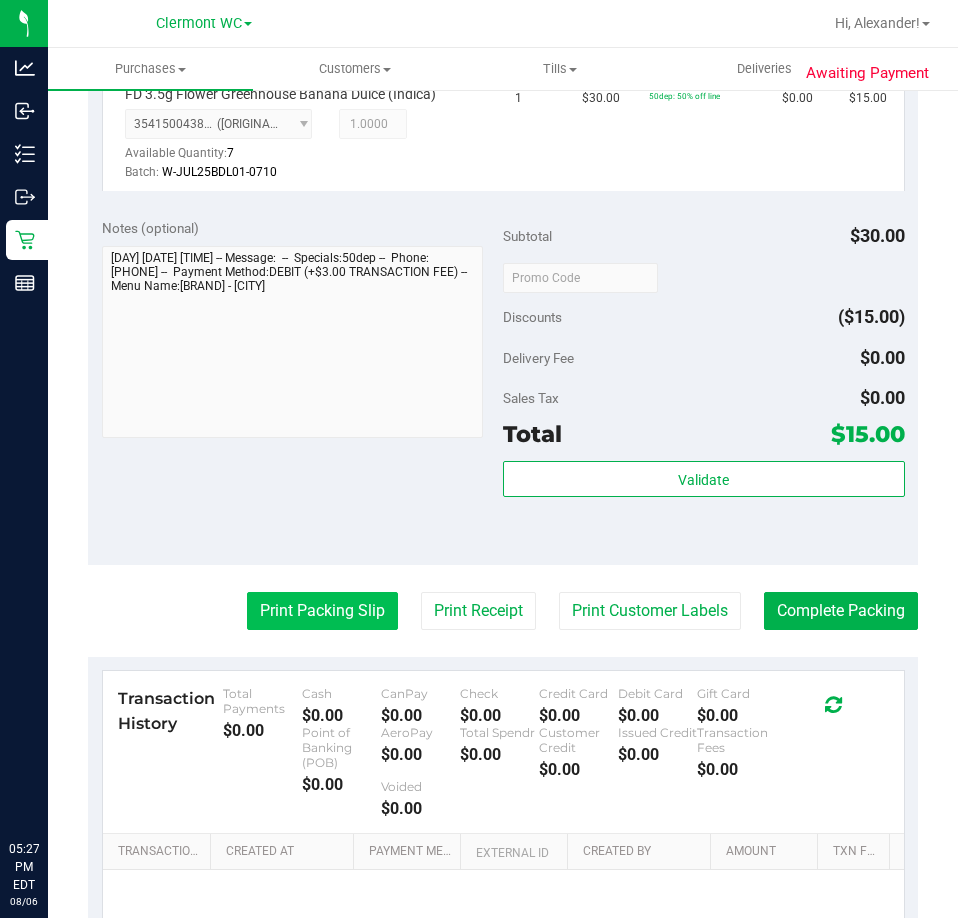 click on "Print Packing Slip" at bounding box center [322, 611] 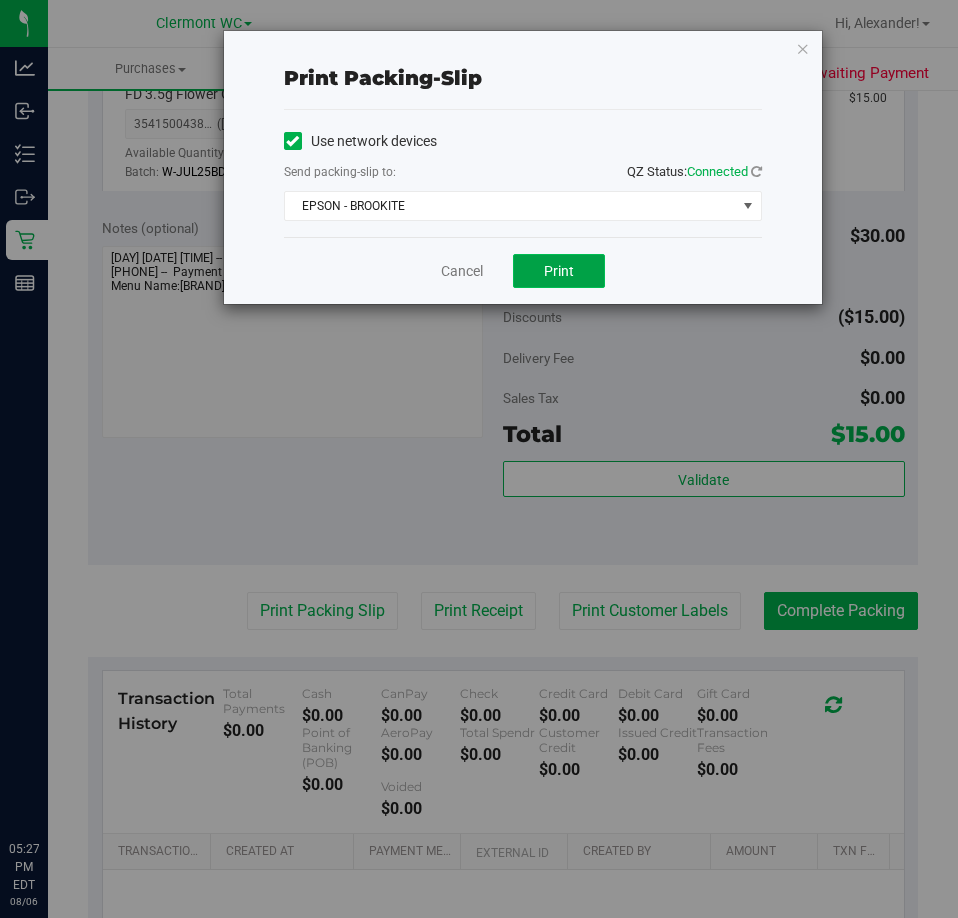 click on "Print" at bounding box center (559, 271) 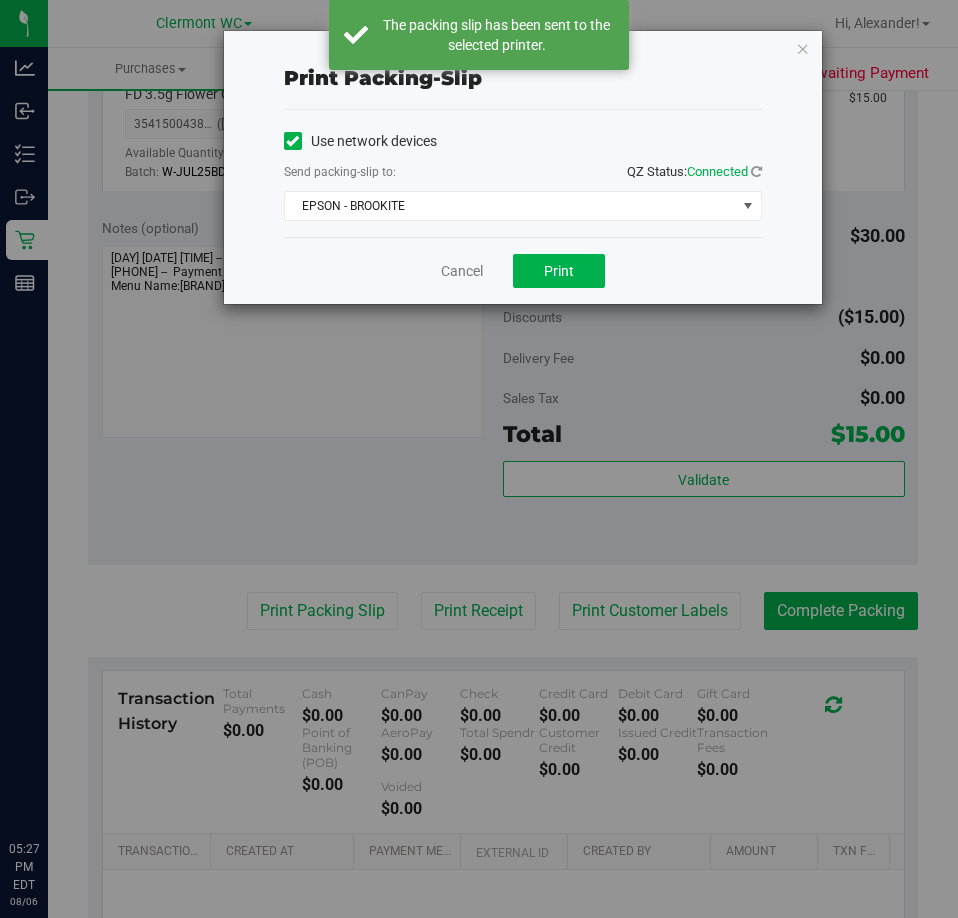 drag, startPoint x: 803, startPoint y: 43, endPoint x: 796, endPoint y: 69, distance: 26.925823 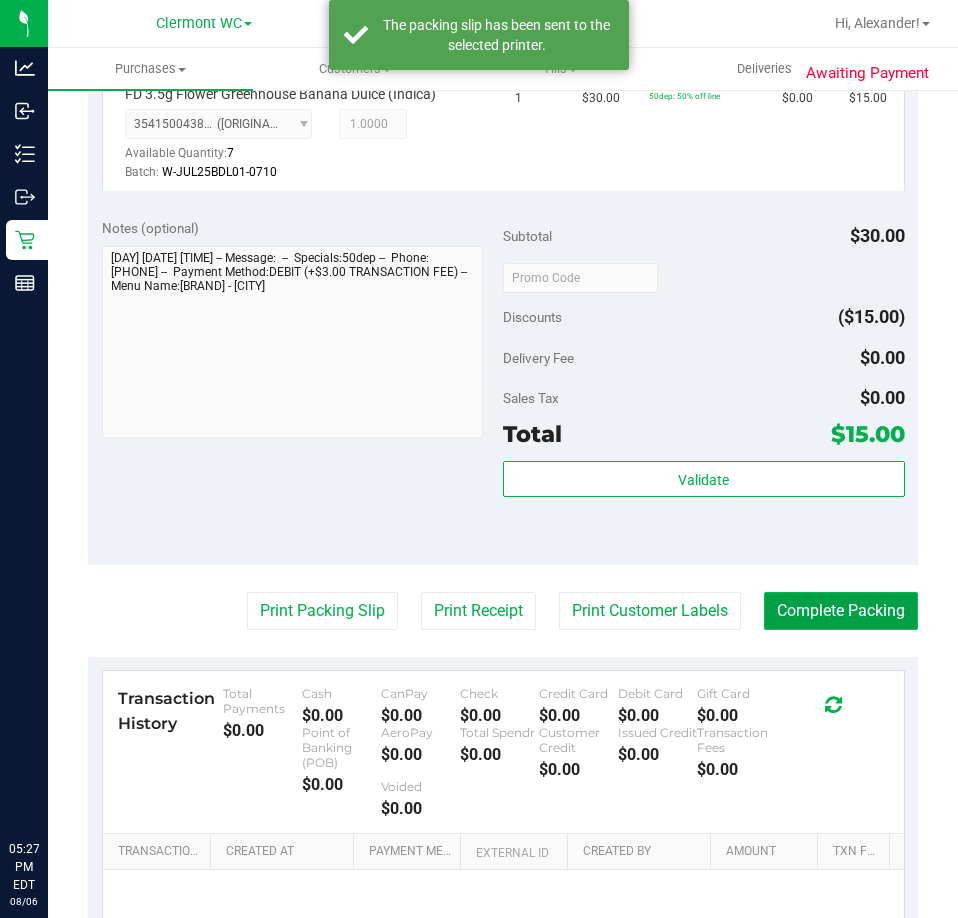 click on "Complete Packing" at bounding box center (841, 611) 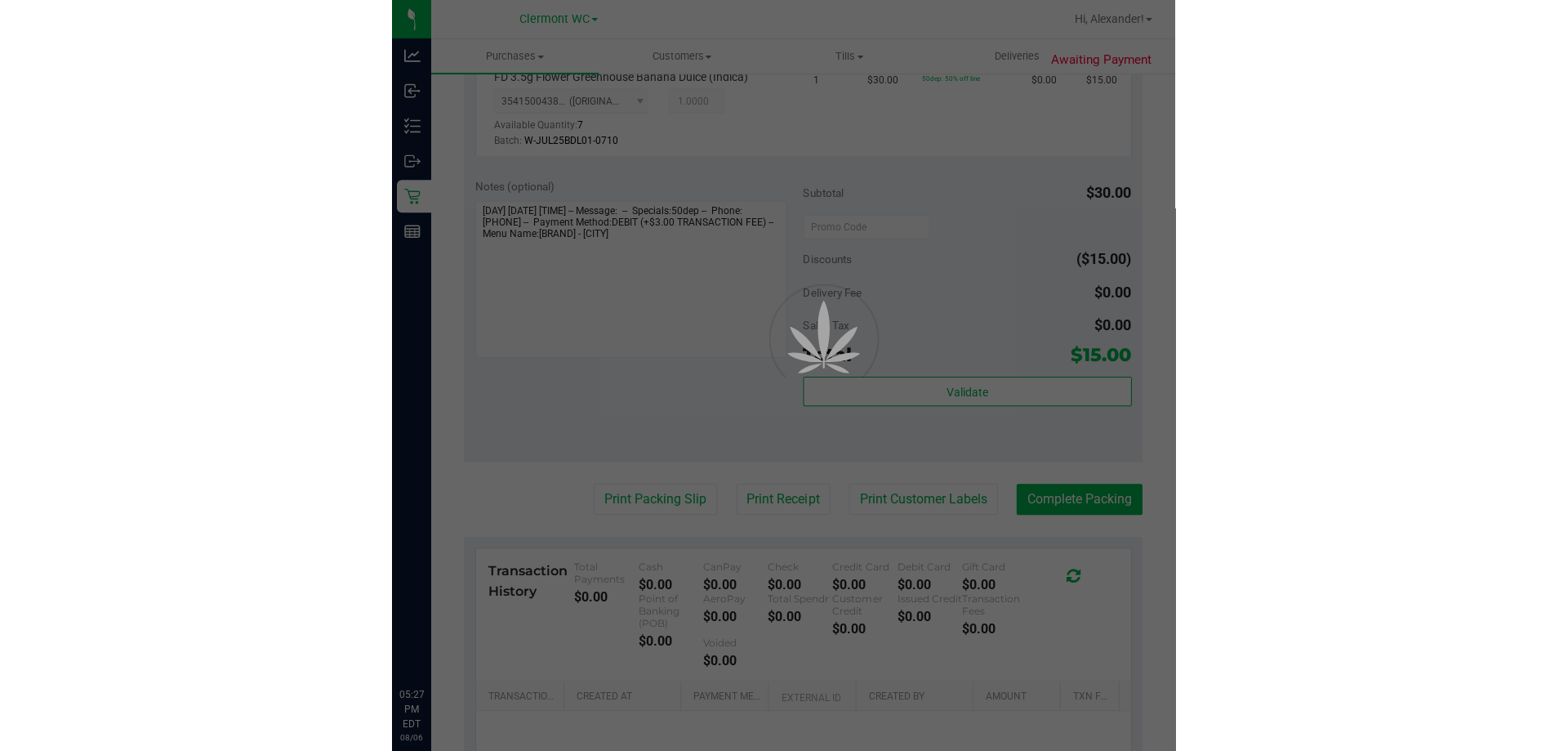 scroll, scrollTop: 0, scrollLeft: 0, axis: both 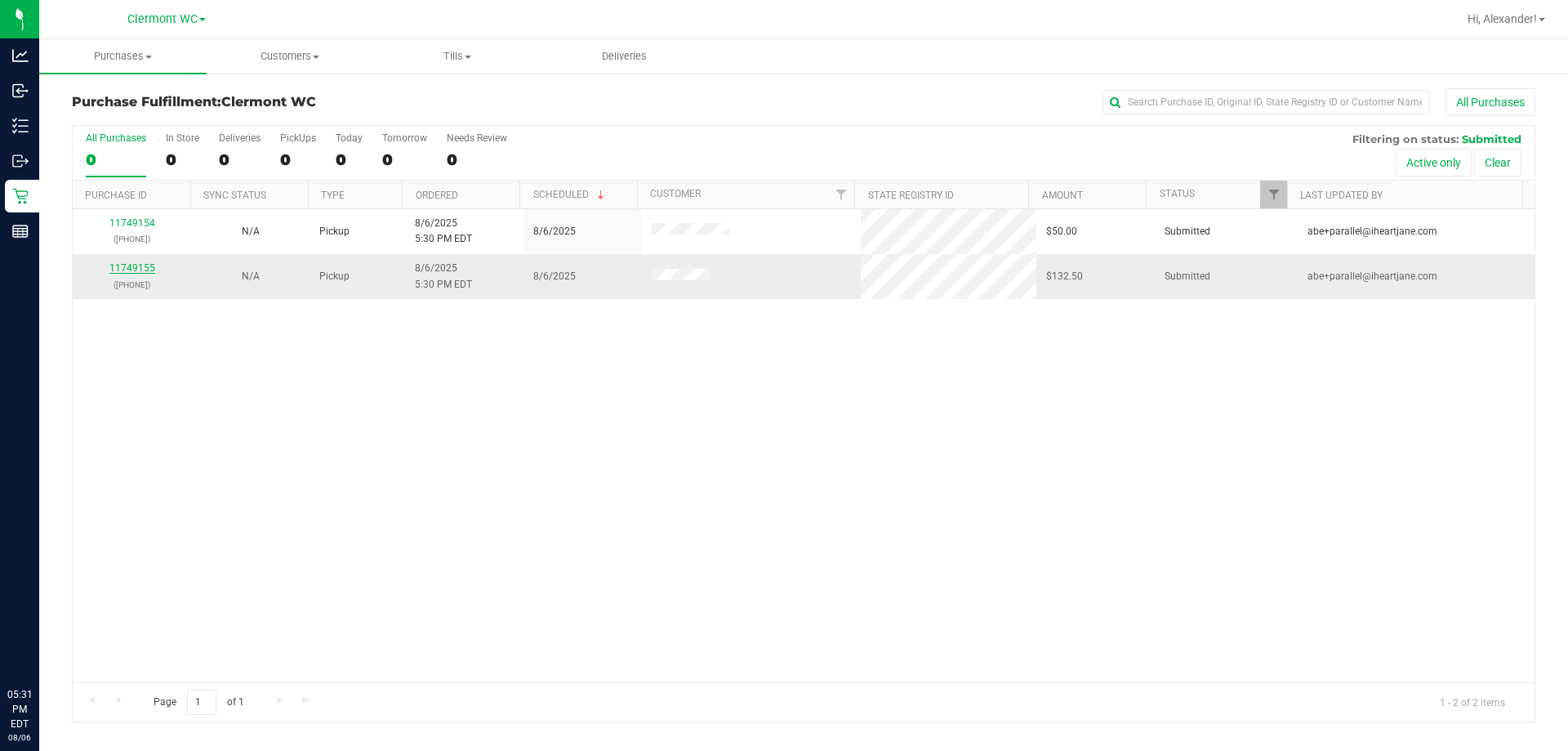 click on "11749155" at bounding box center [132, 268] 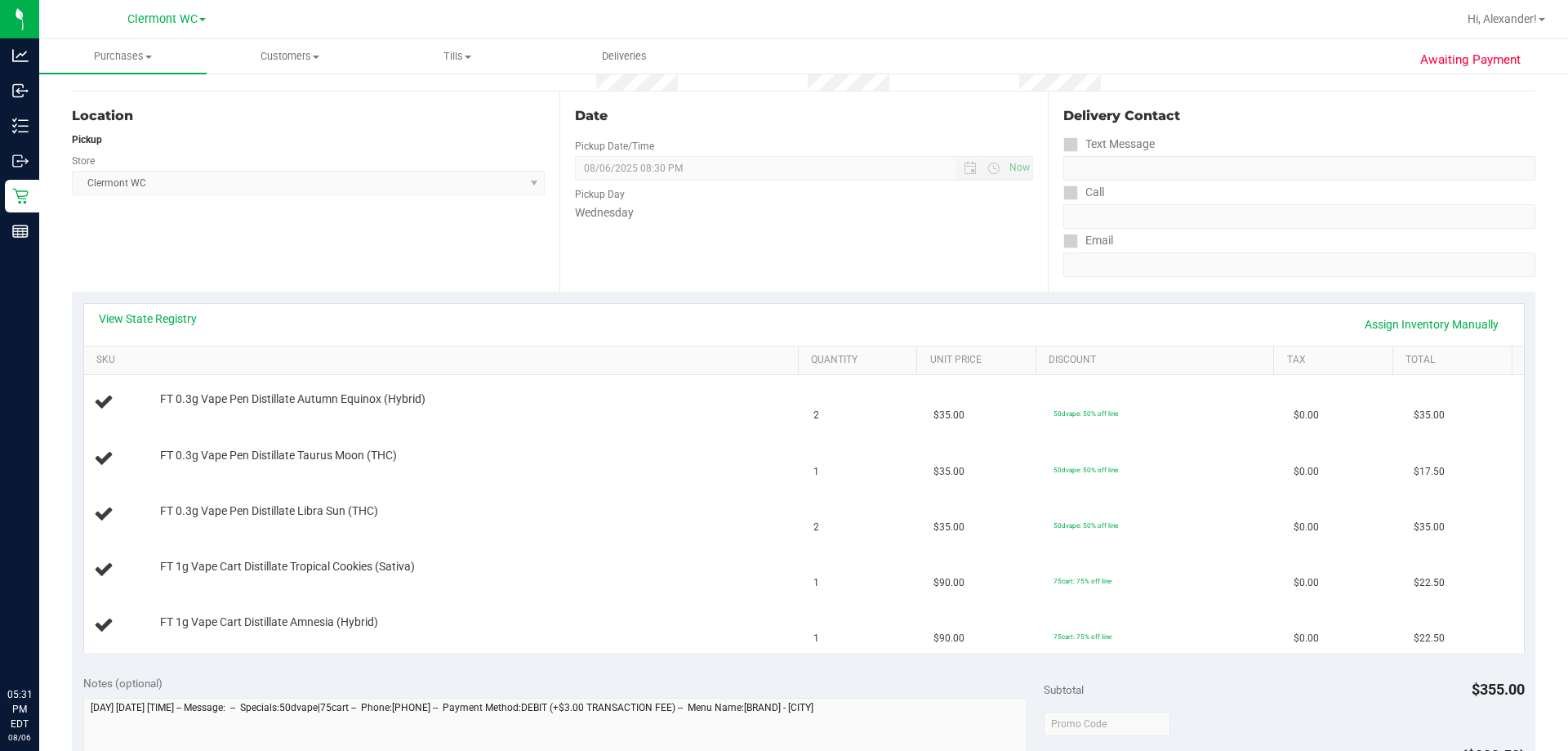 scroll, scrollTop: 327, scrollLeft: 0, axis: vertical 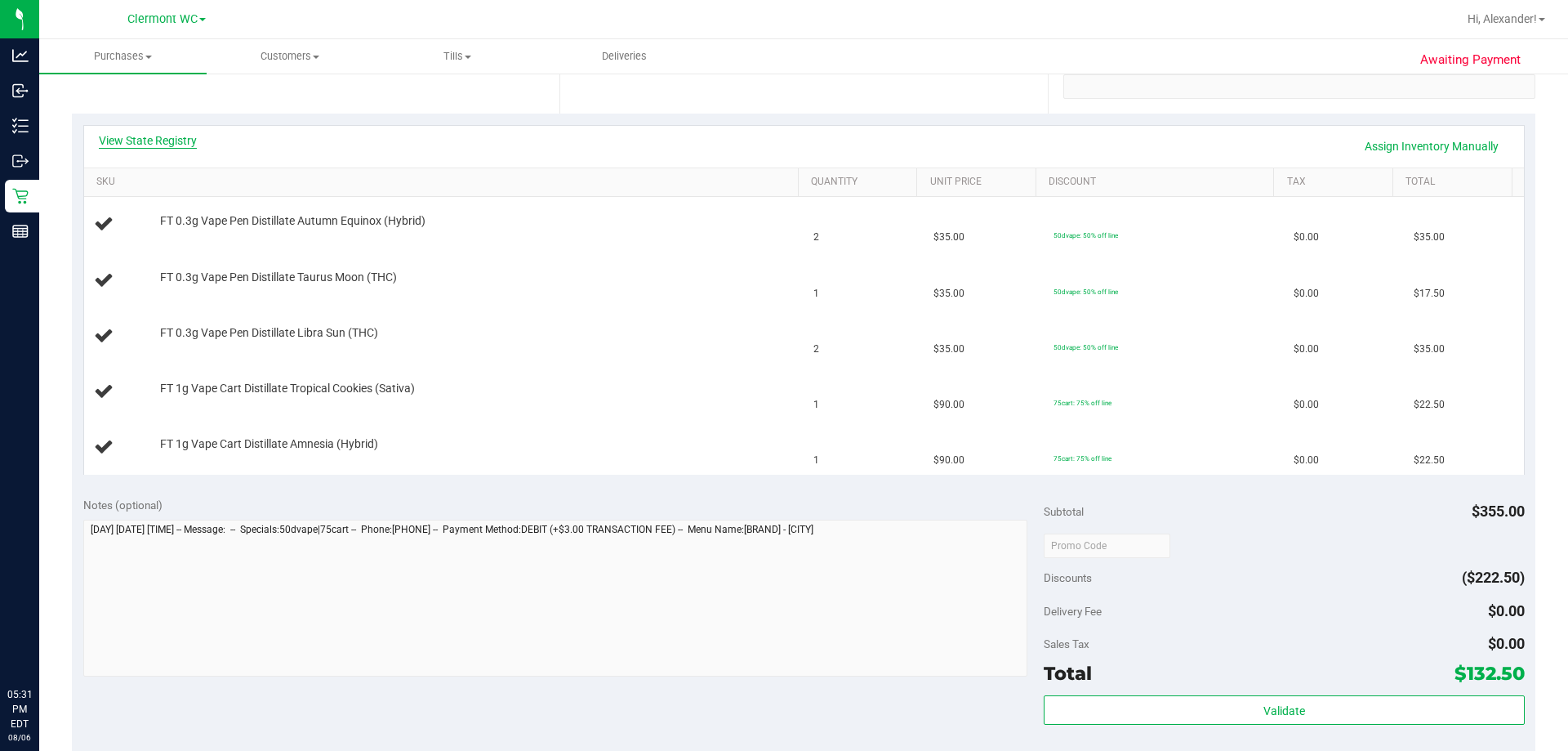 click on "View State Registry" at bounding box center [148, 141] 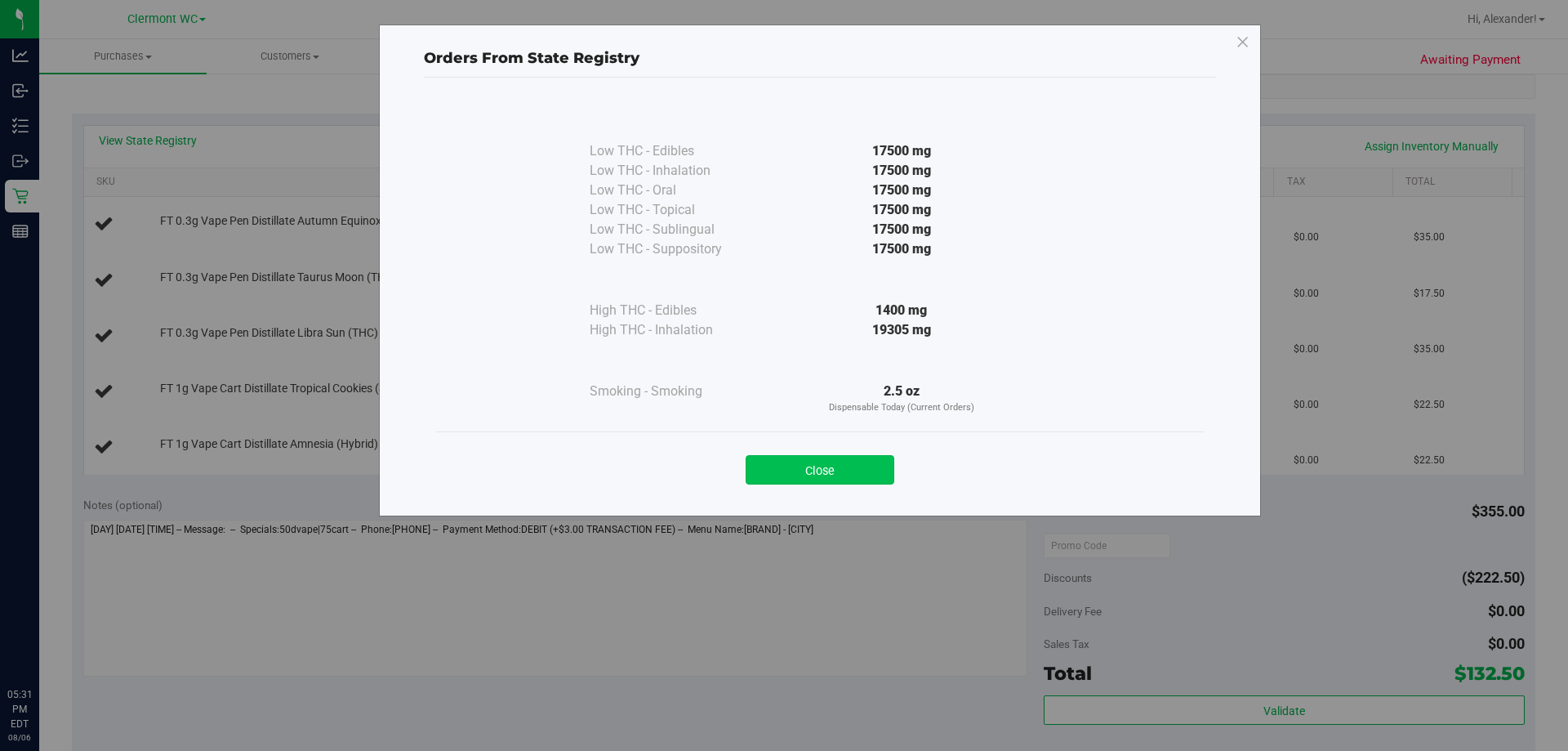 click on "Close" at bounding box center (820, 470) 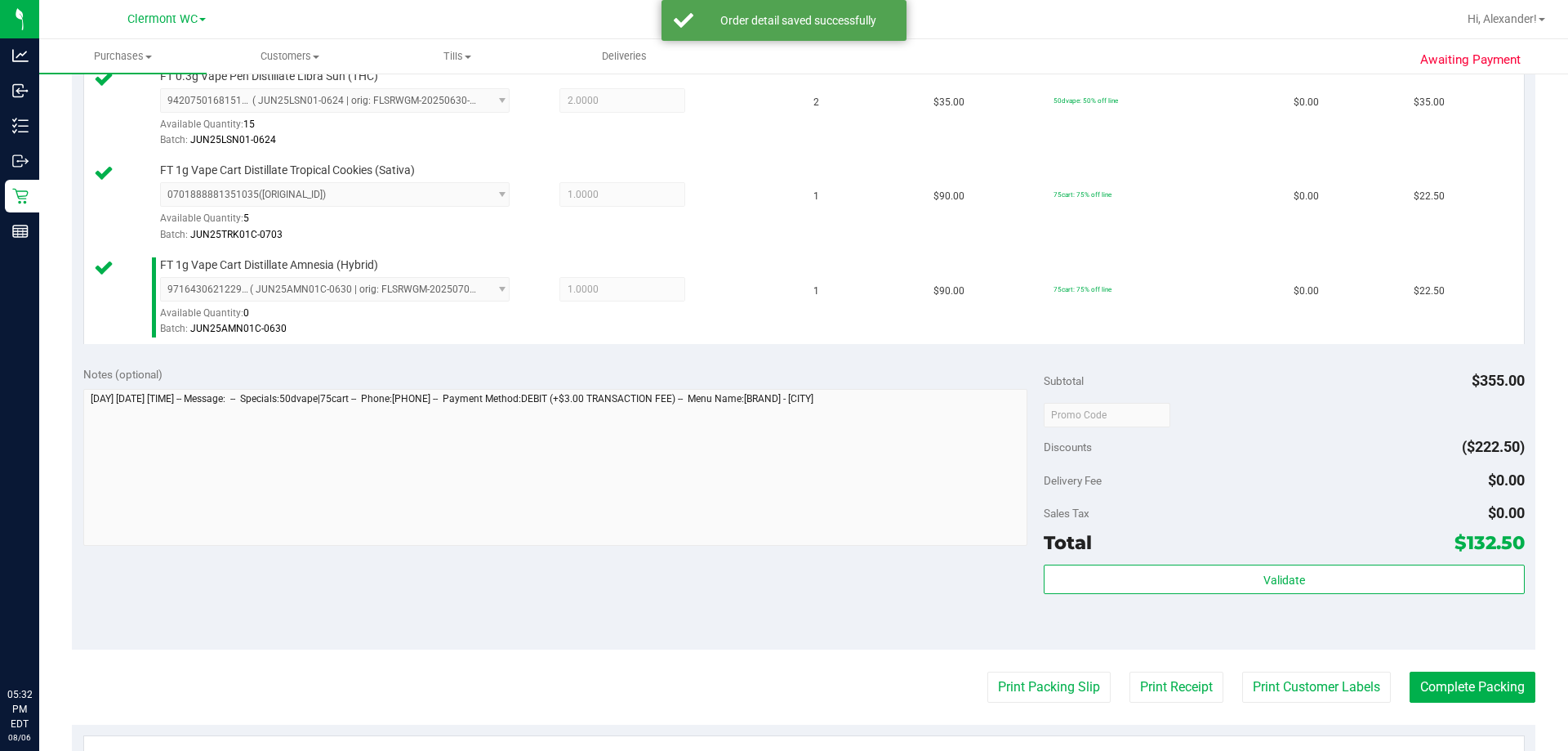 scroll, scrollTop: 654, scrollLeft: 0, axis: vertical 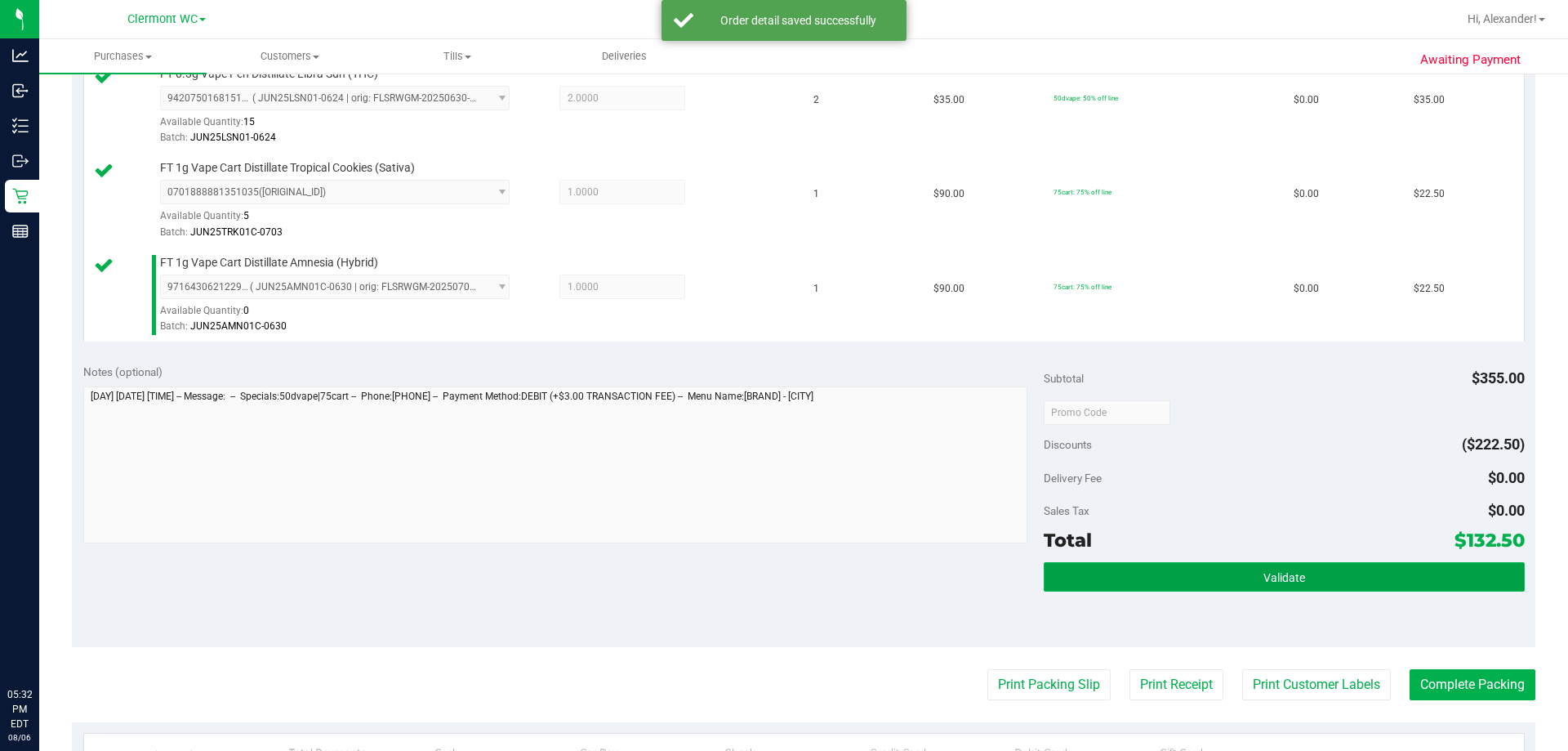 click on "Validate" at bounding box center [1284, 577] 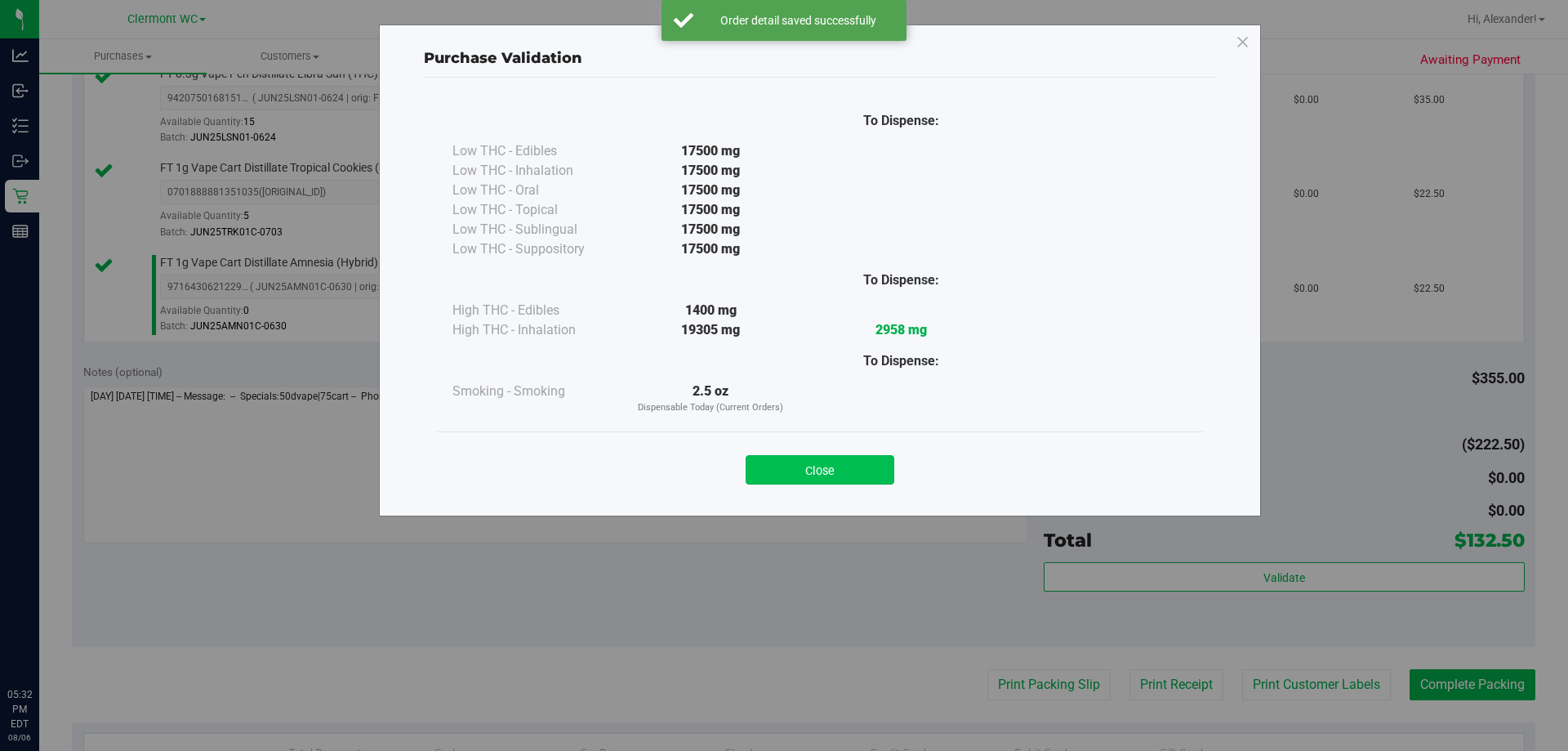 click on "Close" at bounding box center [820, 470] 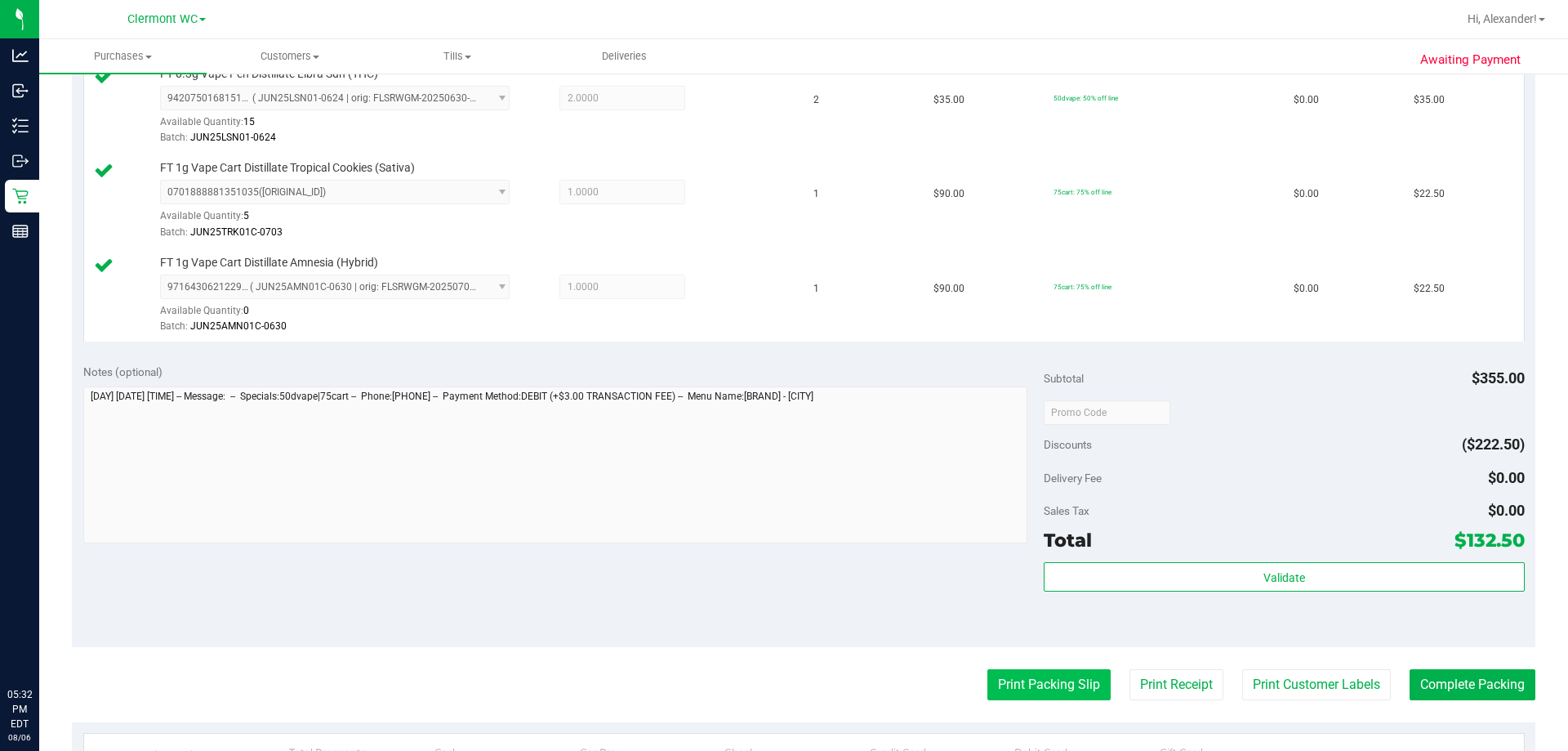 click on "Print Packing Slip" at bounding box center (1049, 685) 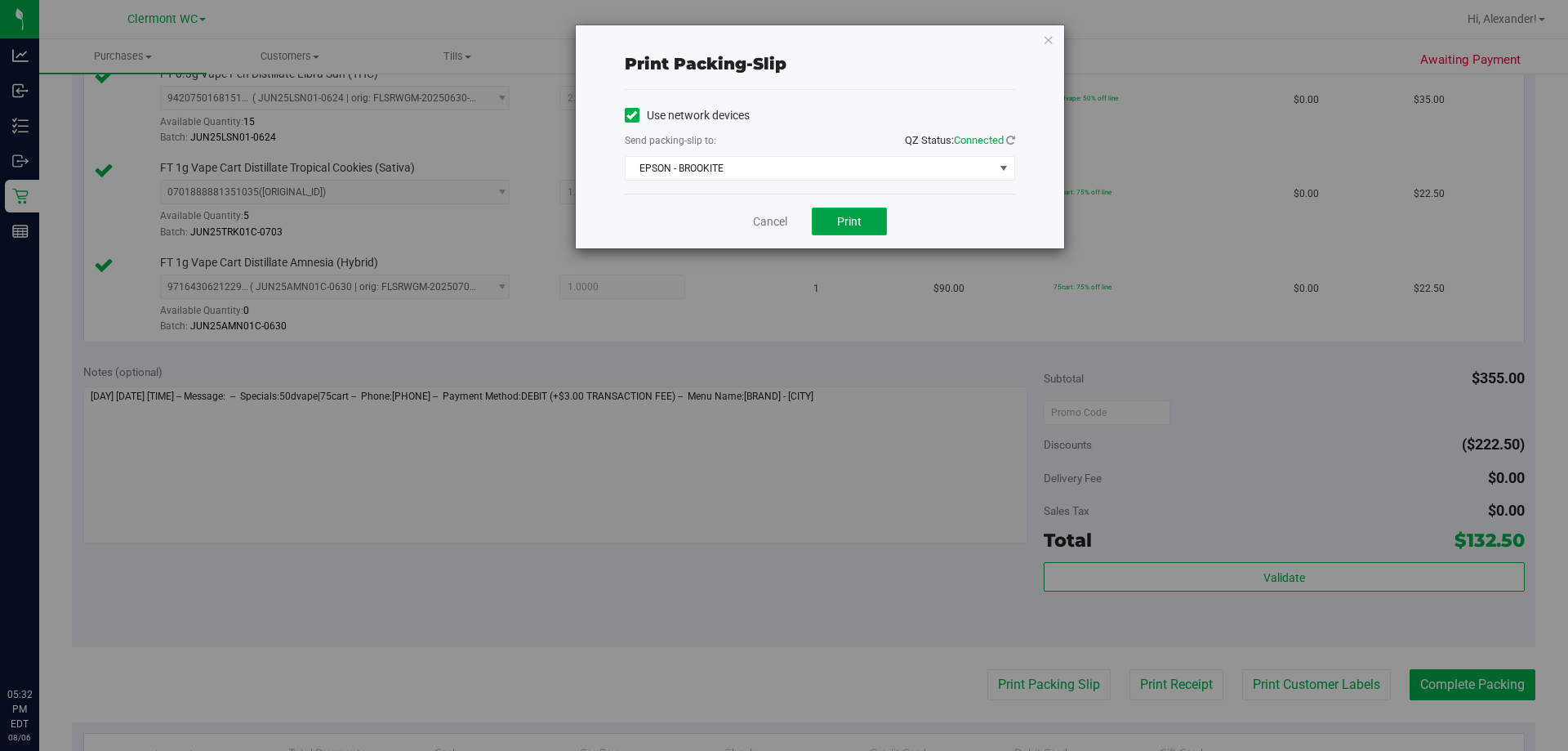 click on "Print" at bounding box center [849, 221] 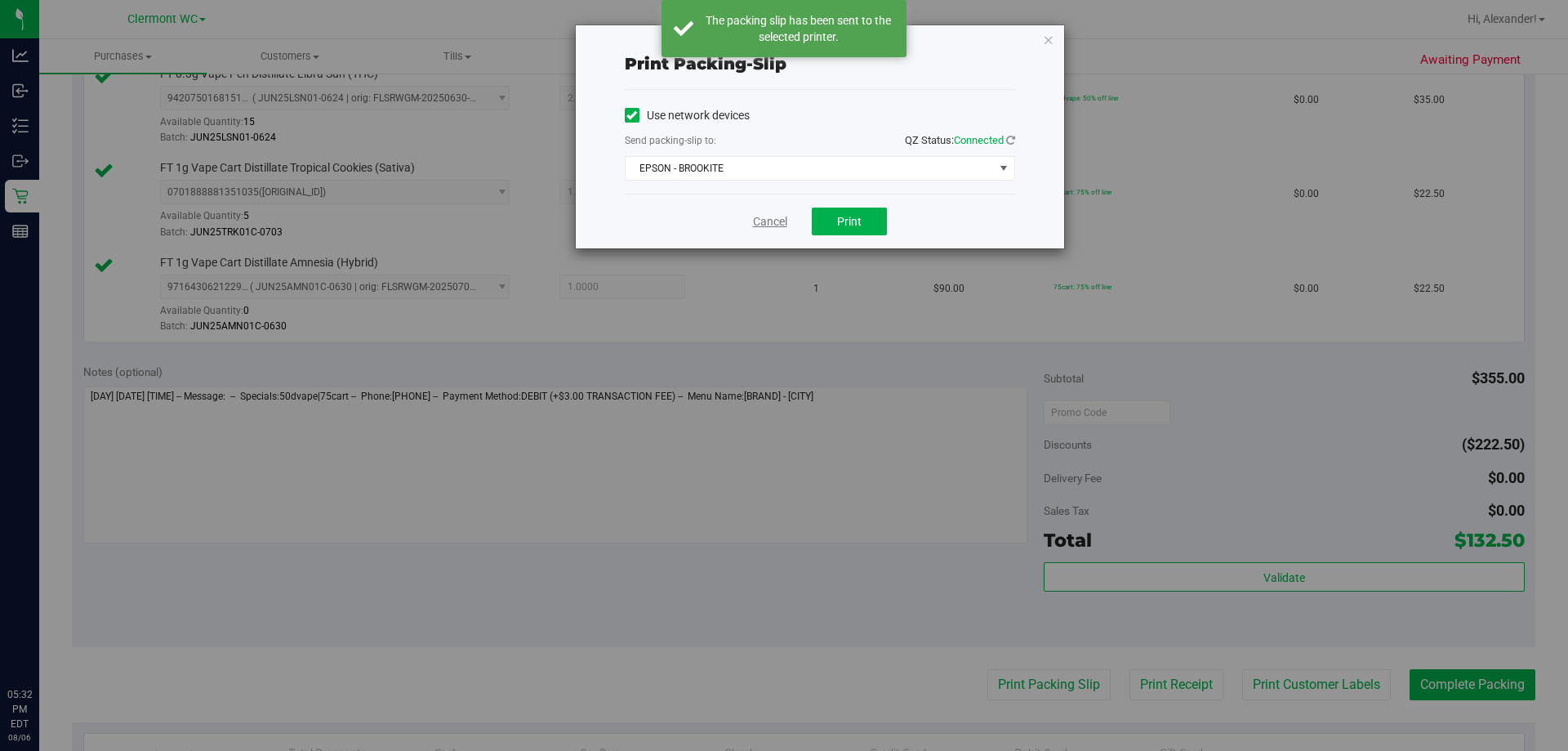 click on "Cancel" at bounding box center (770, 221) 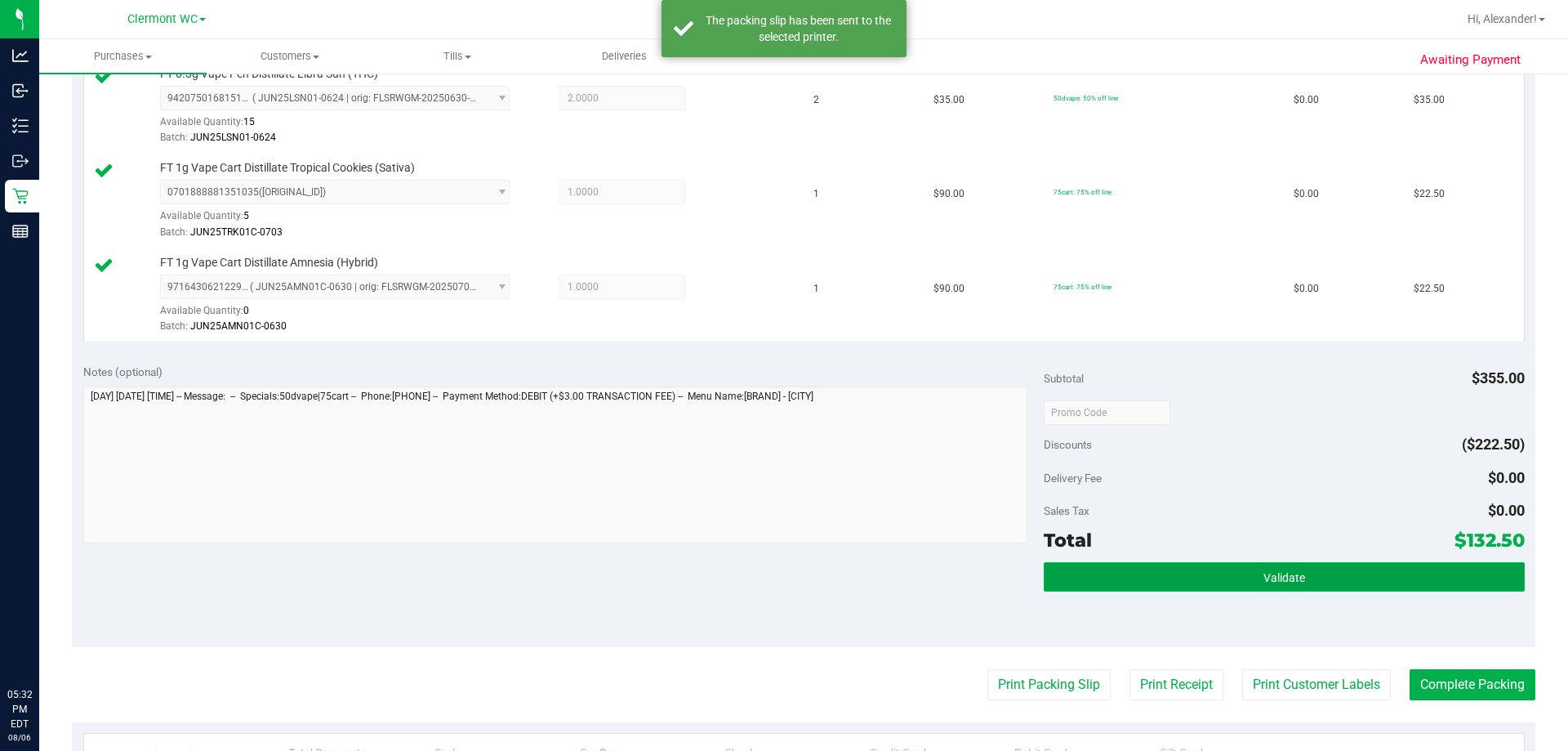 click on "Validate" at bounding box center (1284, 577) 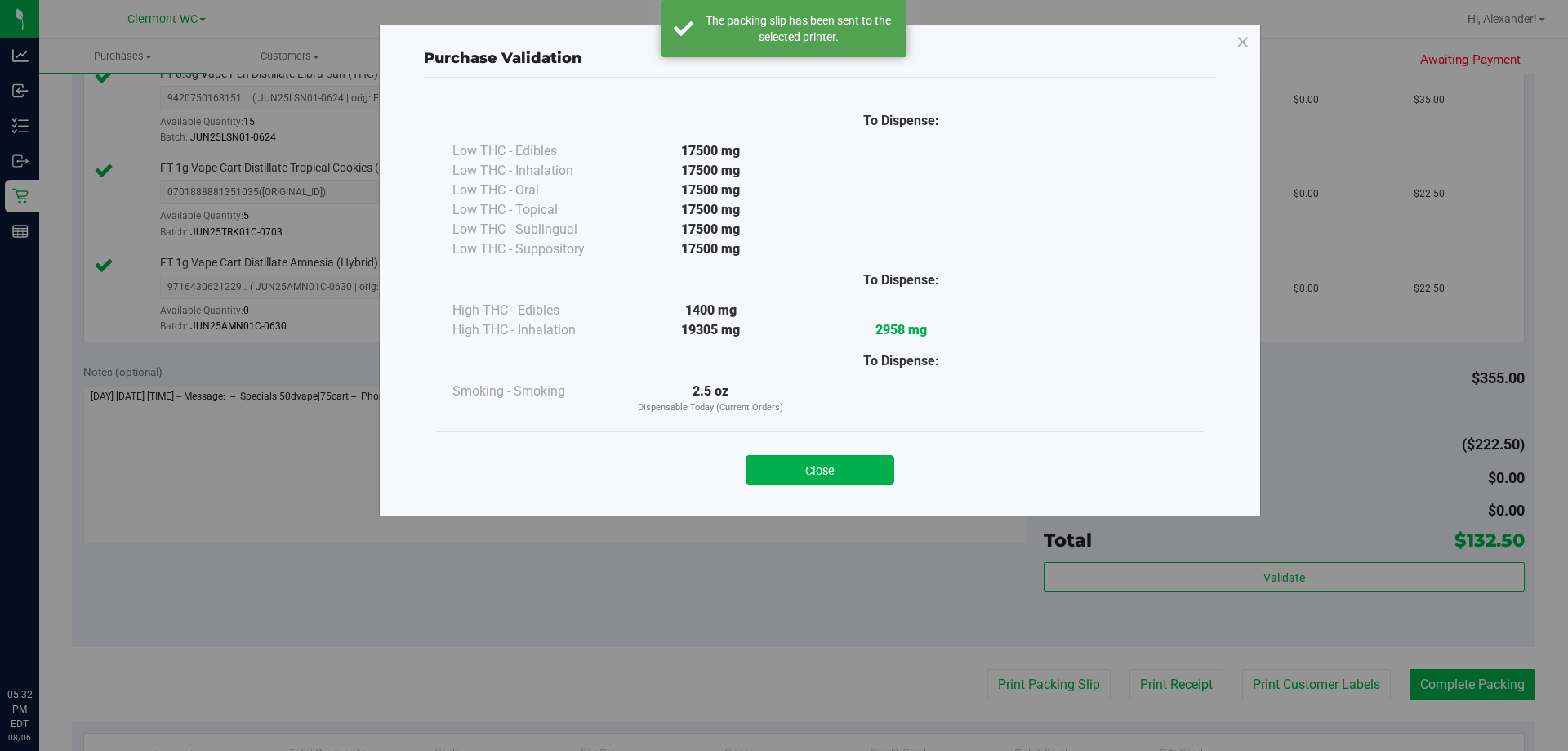 click on "Close" at bounding box center (820, 470) 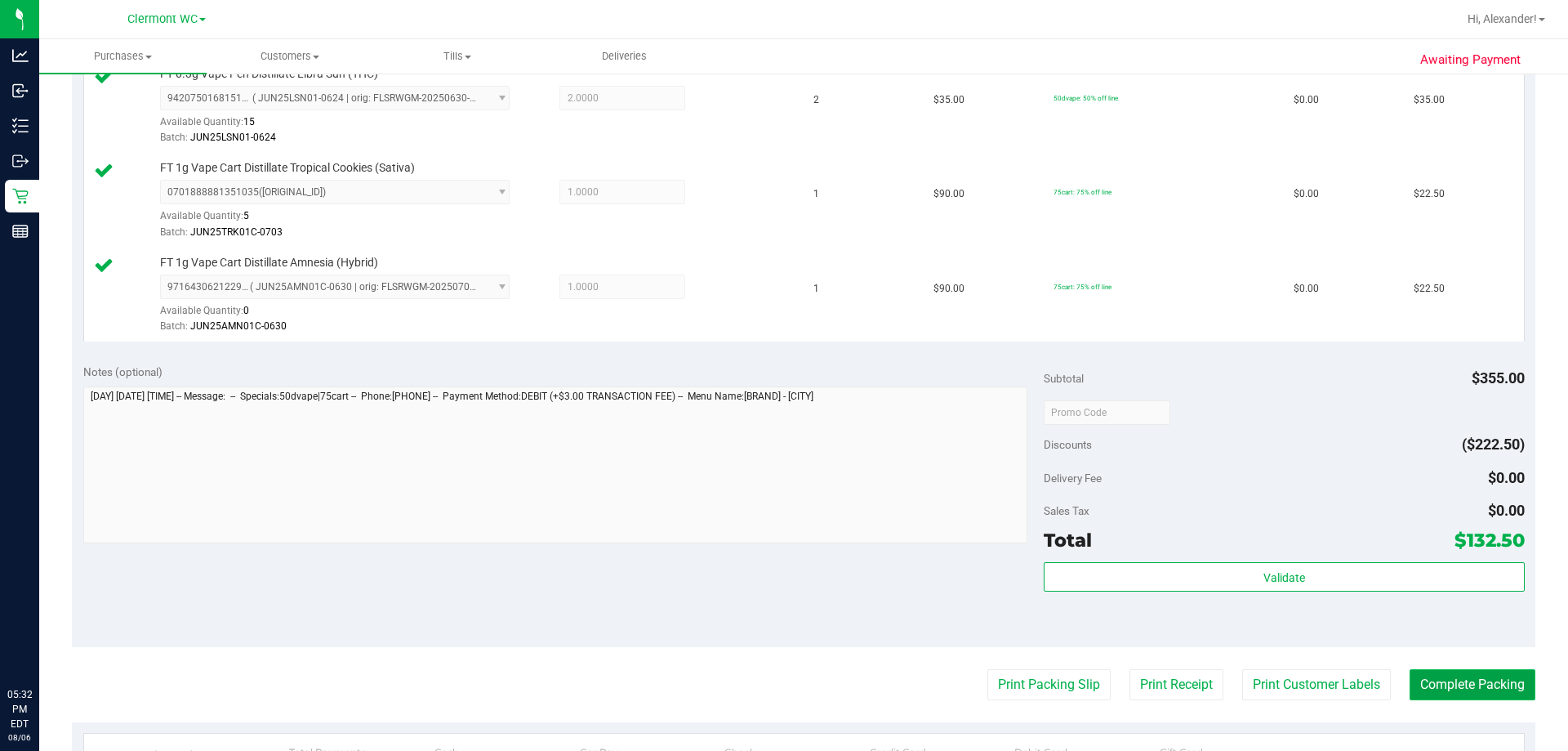 click on "Complete Packing" at bounding box center (1472, 685) 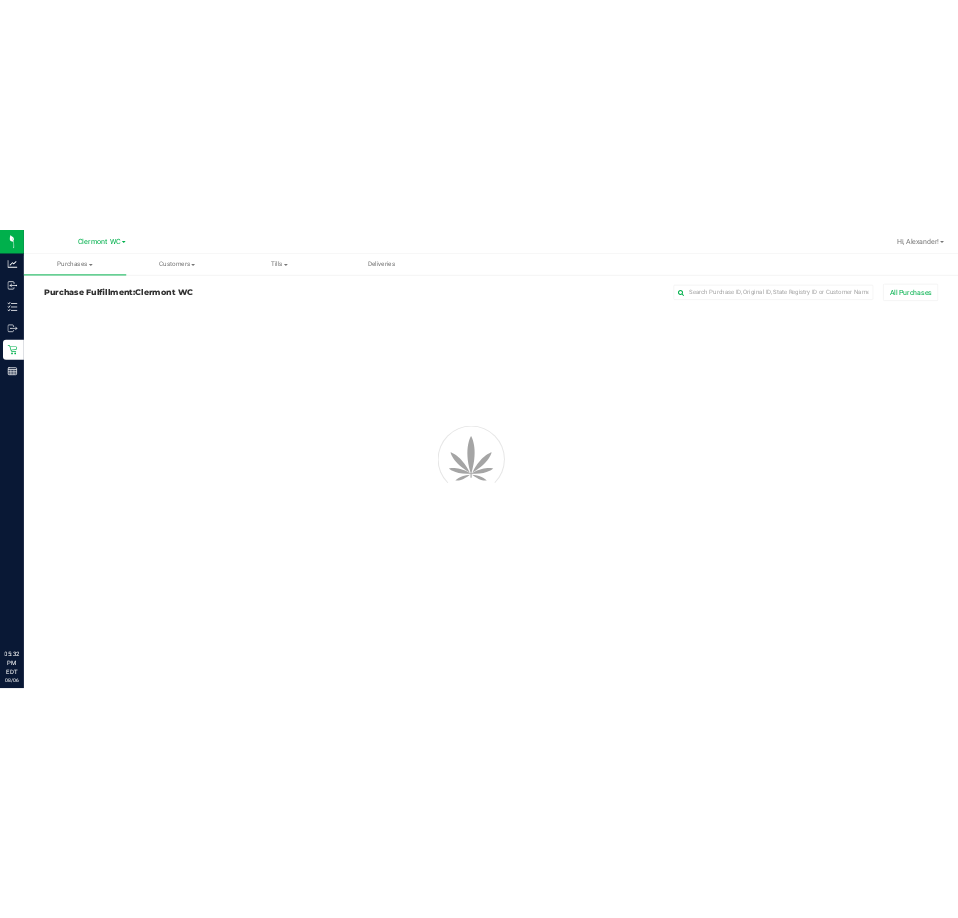 scroll, scrollTop: 0, scrollLeft: 0, axis: both 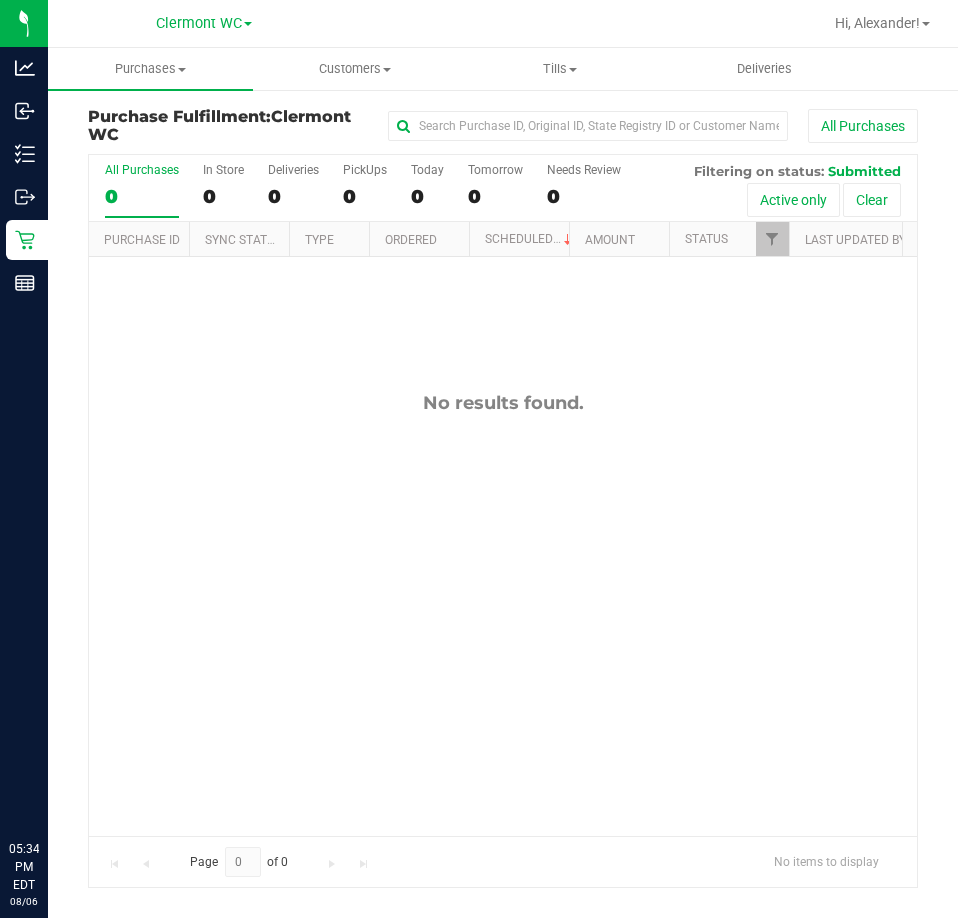 click on "No results found." at bounding box center [503, 613] 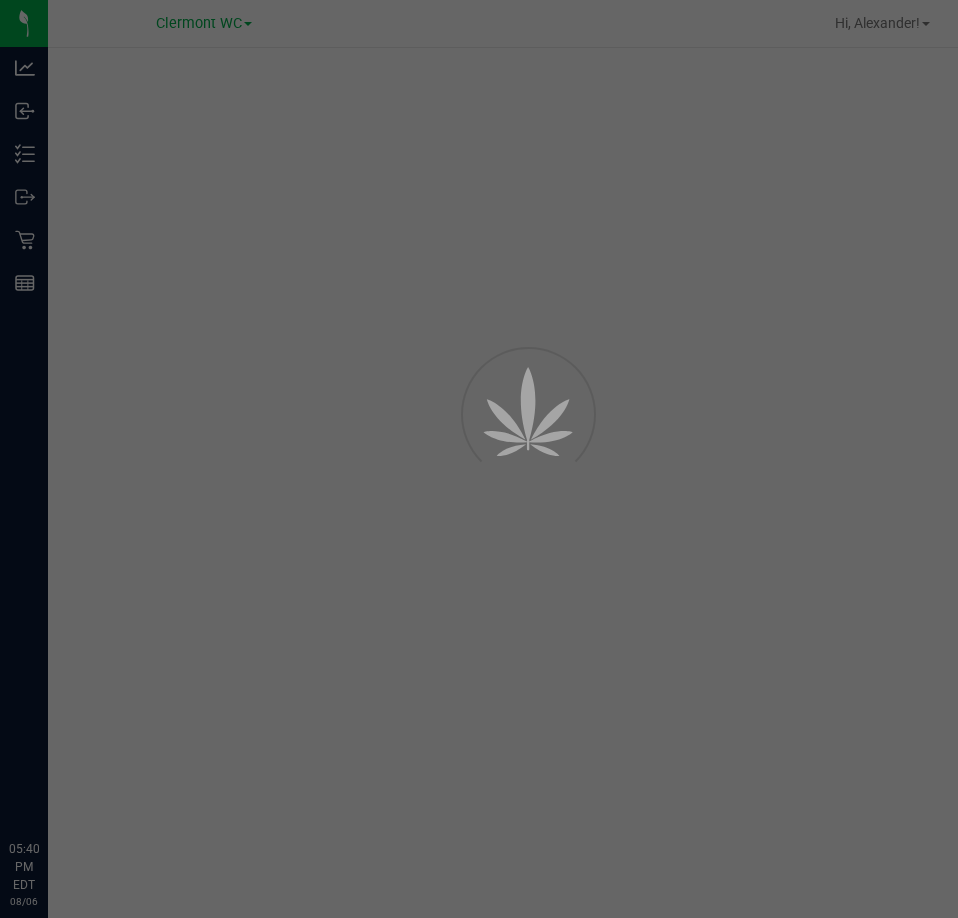 scroll, scrollTop: 0, scrollLeft: 0, axis: both 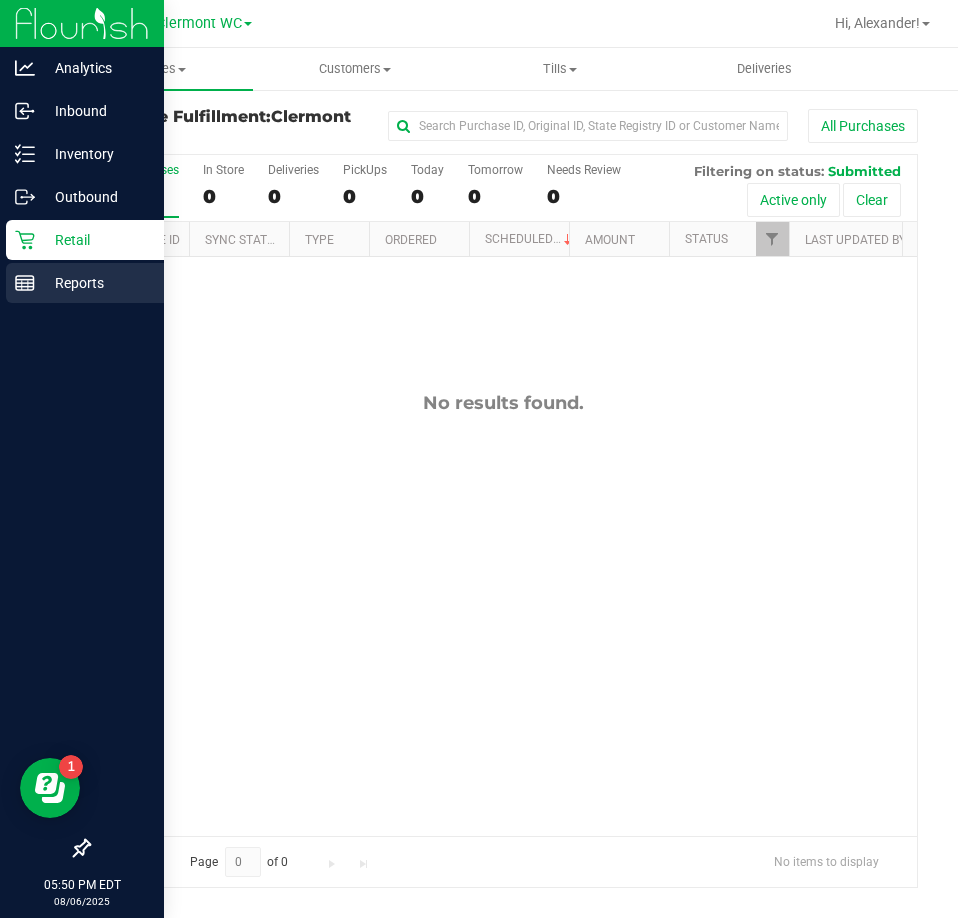 click 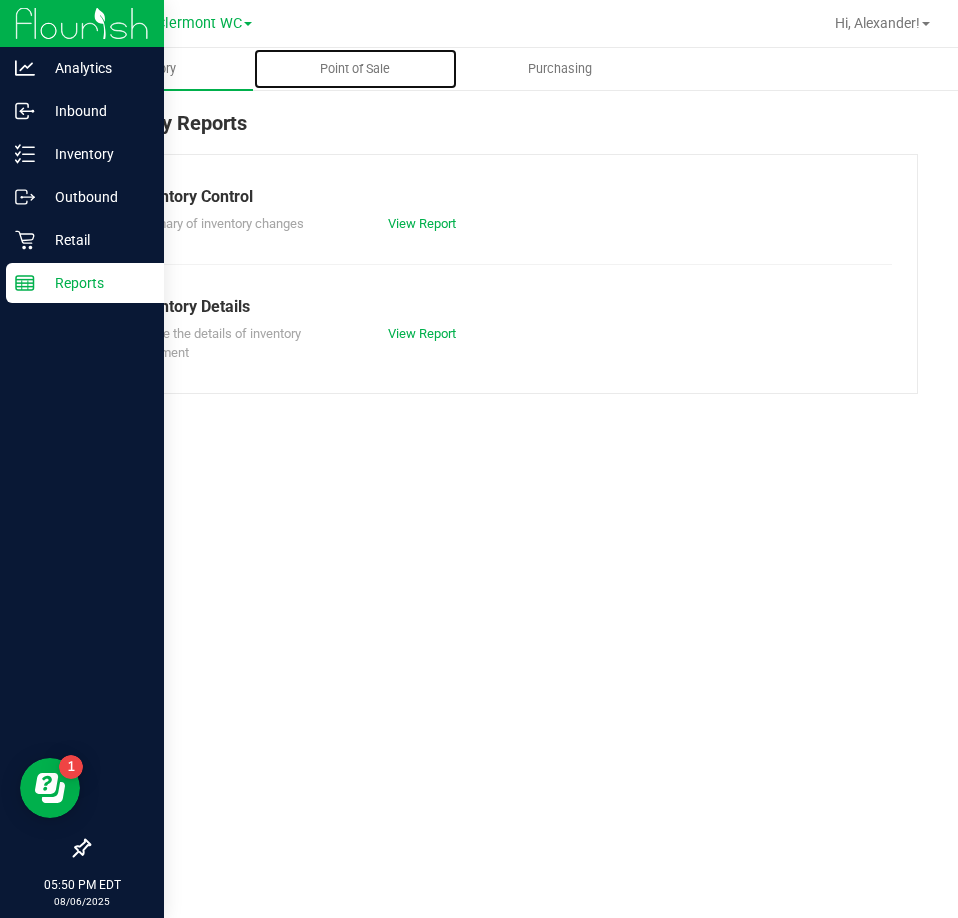 click on "Point of Sale" at bounding box center [355, 69] 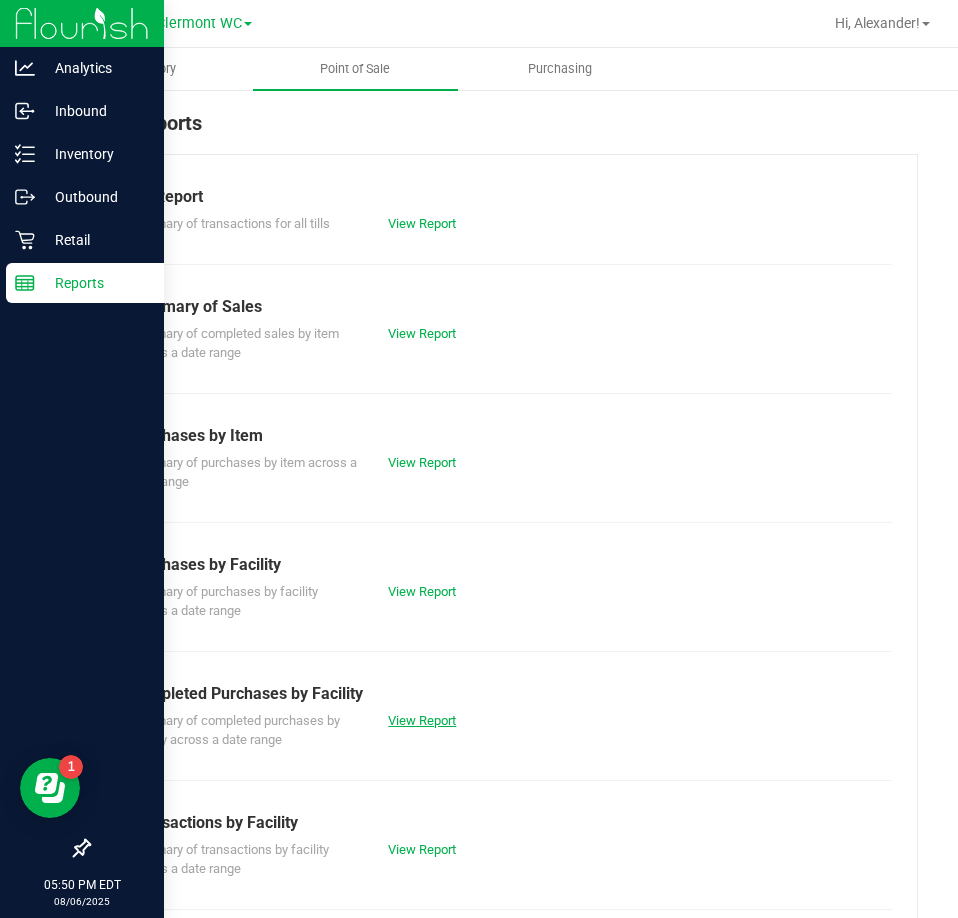 click on "View Report" at bounding box center (422, 720) 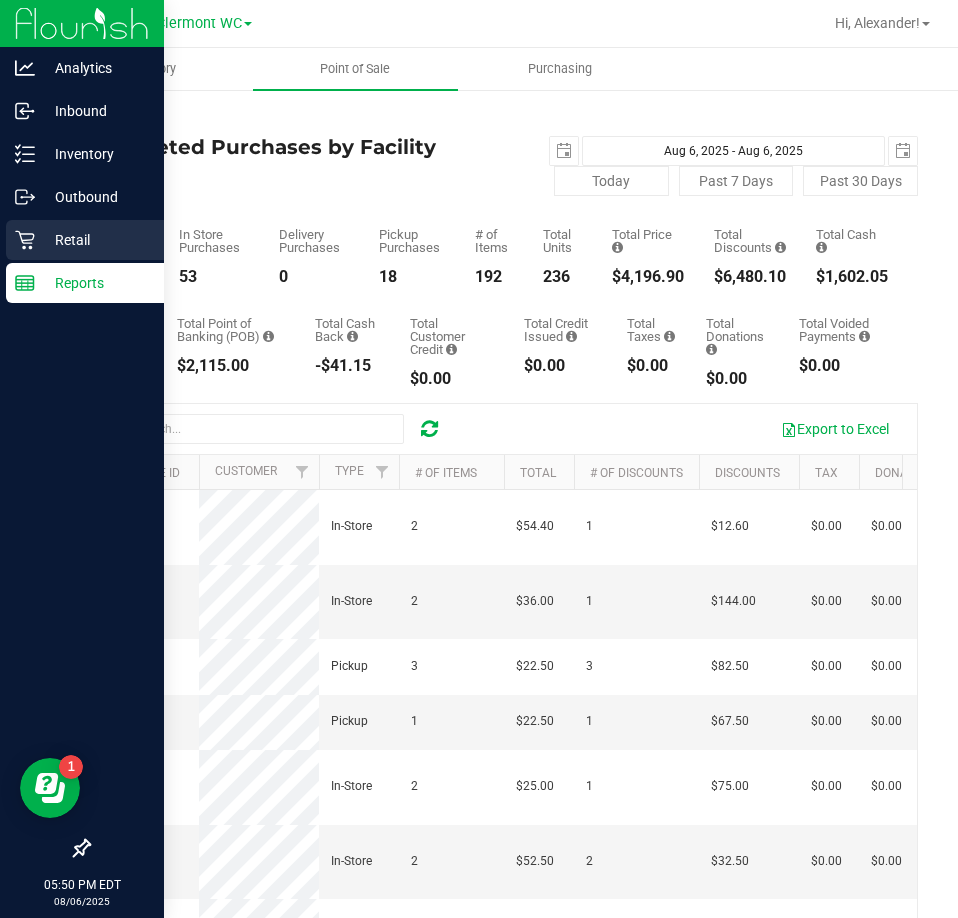click 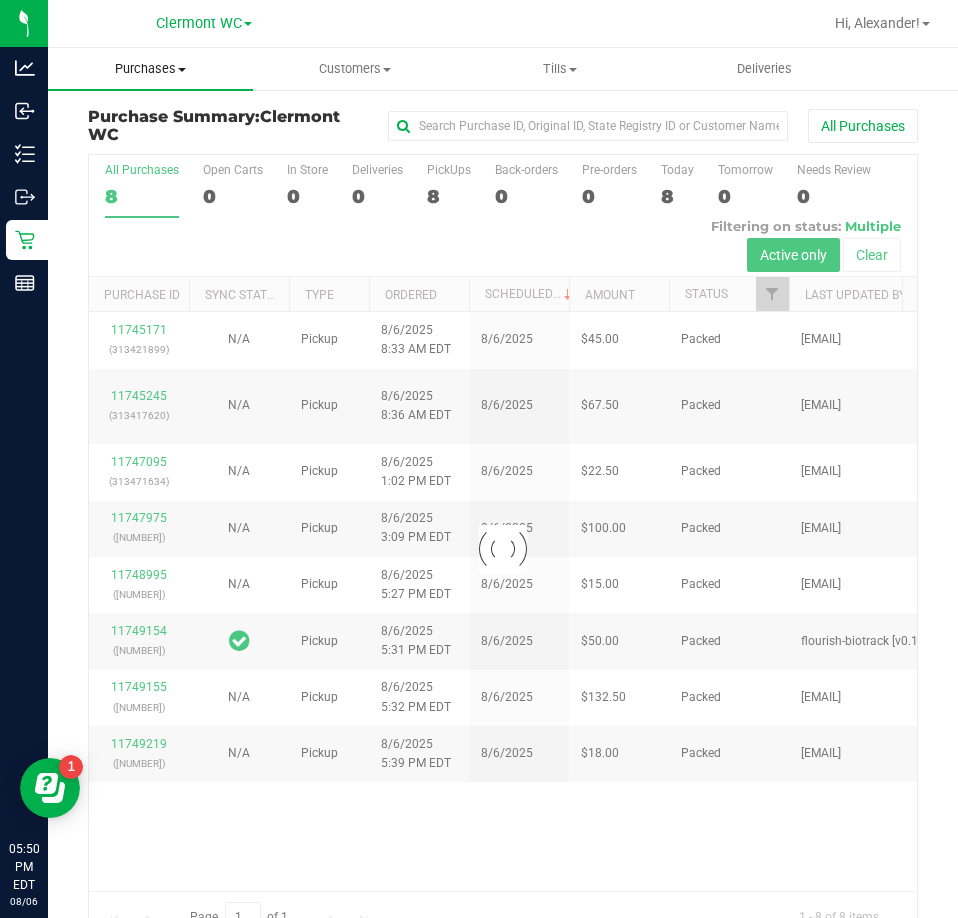 click on "Purchases" at bounding box center (150, 69) 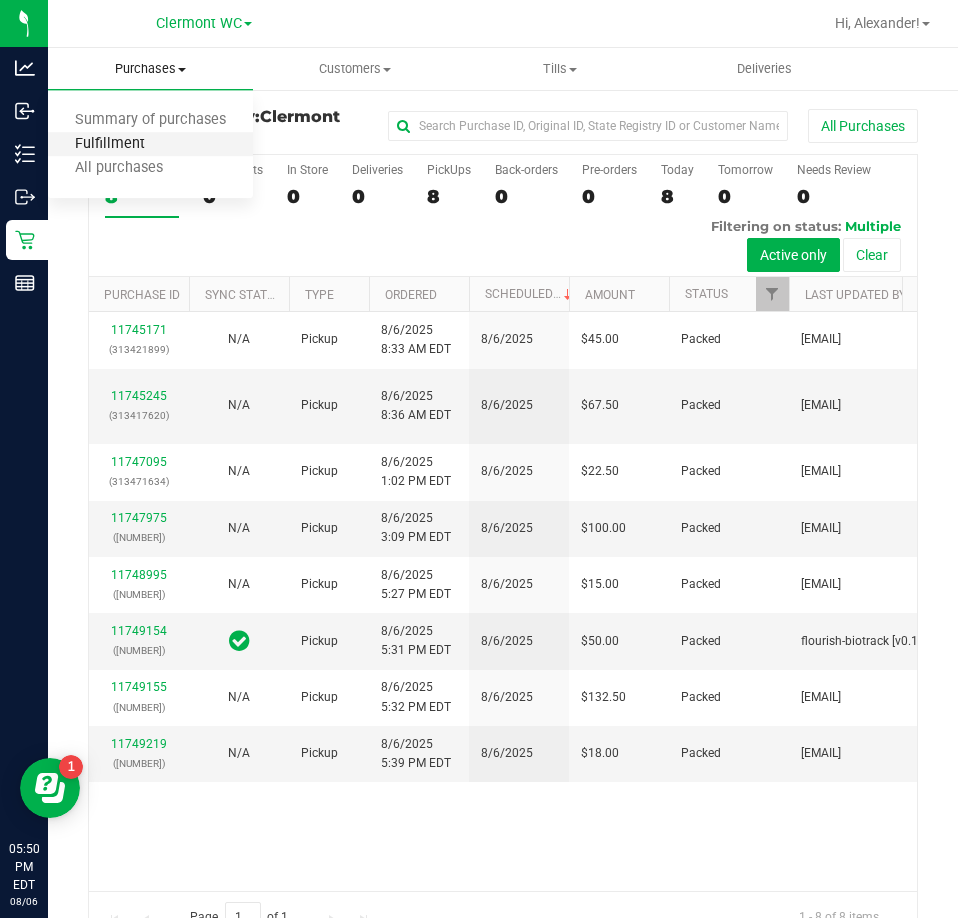click on "Fulfillment" at bounding box center (110, 144) 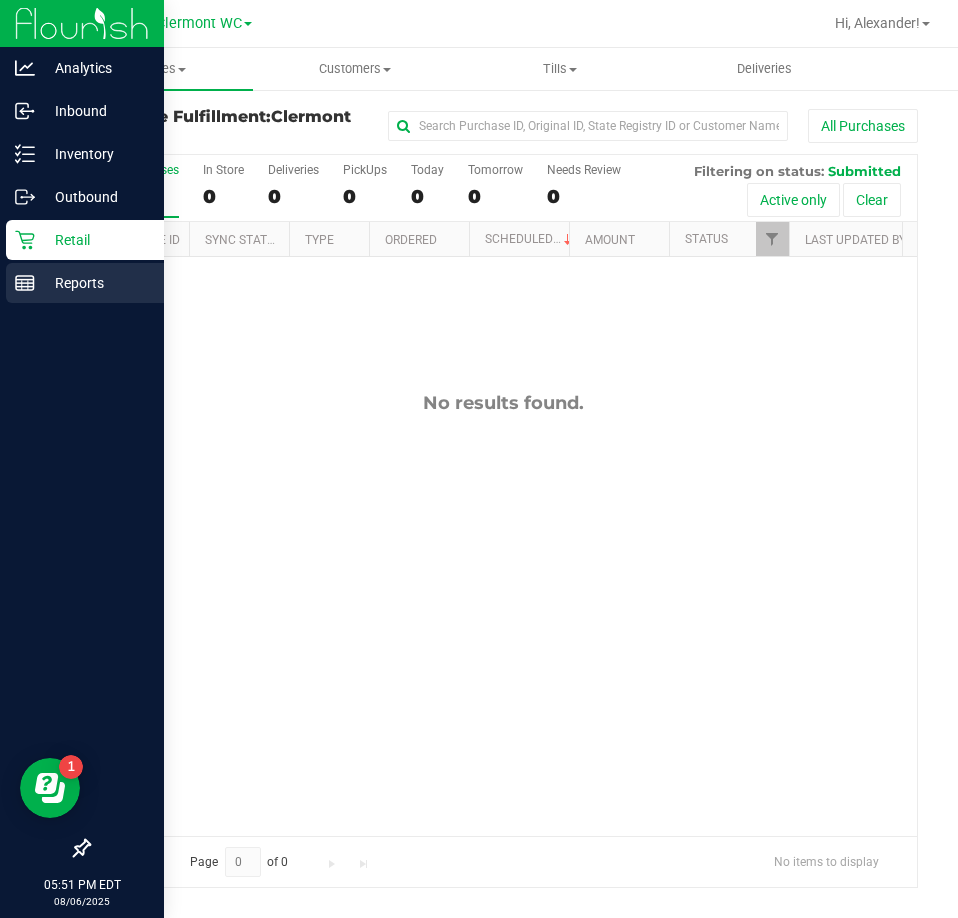 click 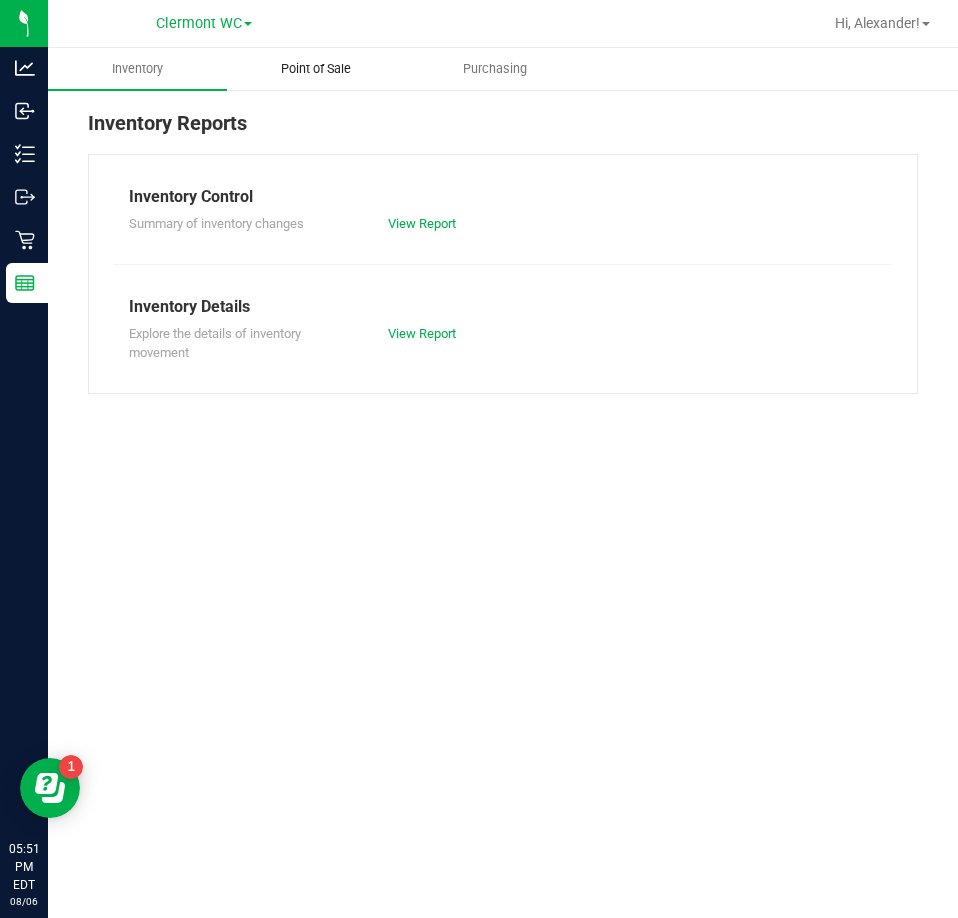 click on "Point of Sale" at bounding box center [316, 69] 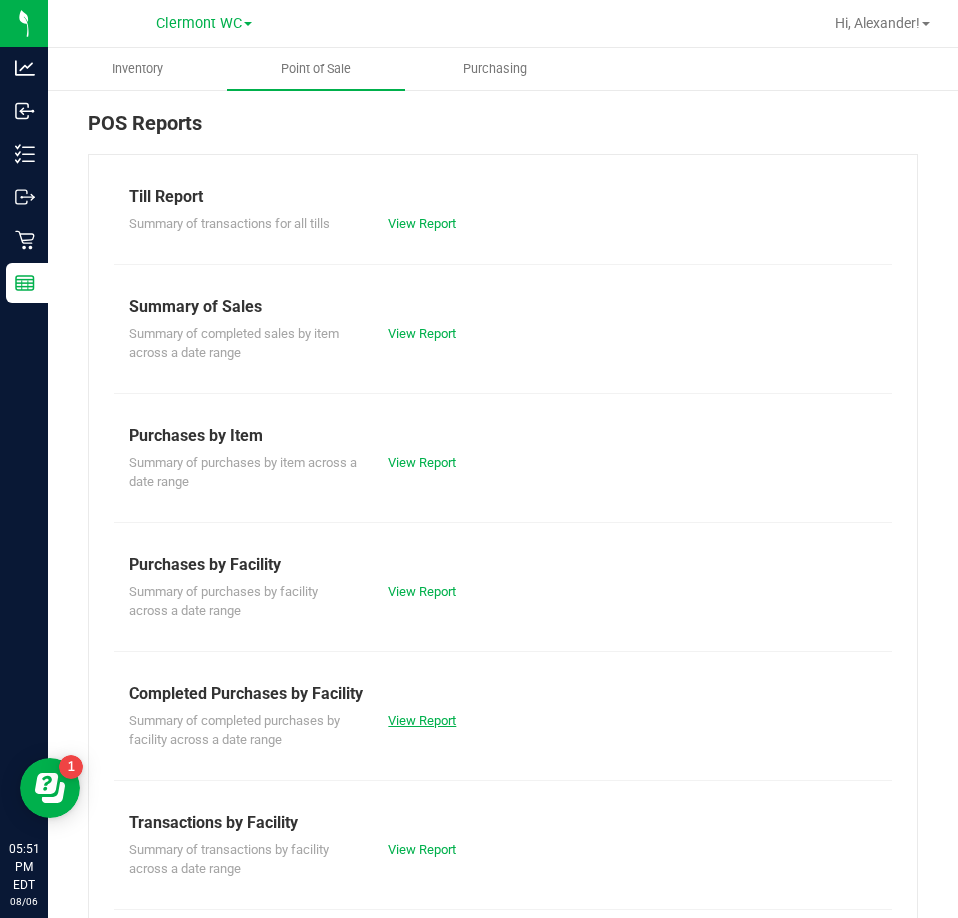 click on "View Report" at bounding box center [422, 720] 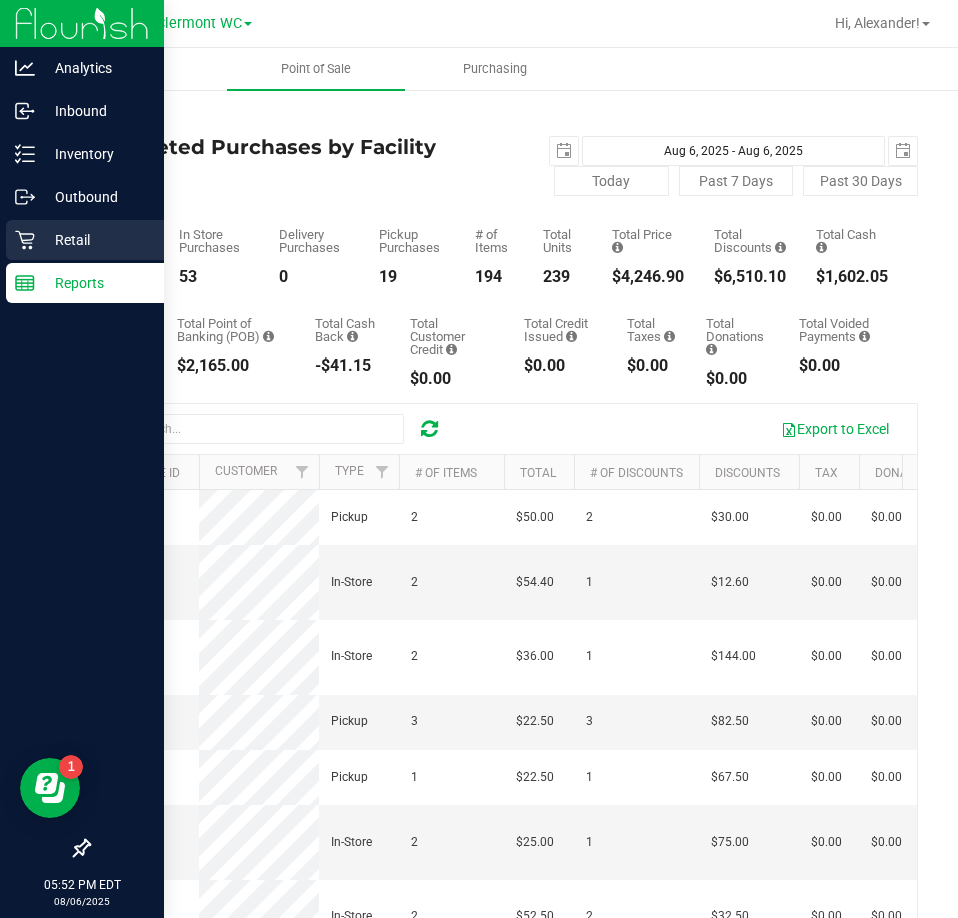 click on "Retail" at bounding box center (95, 240) 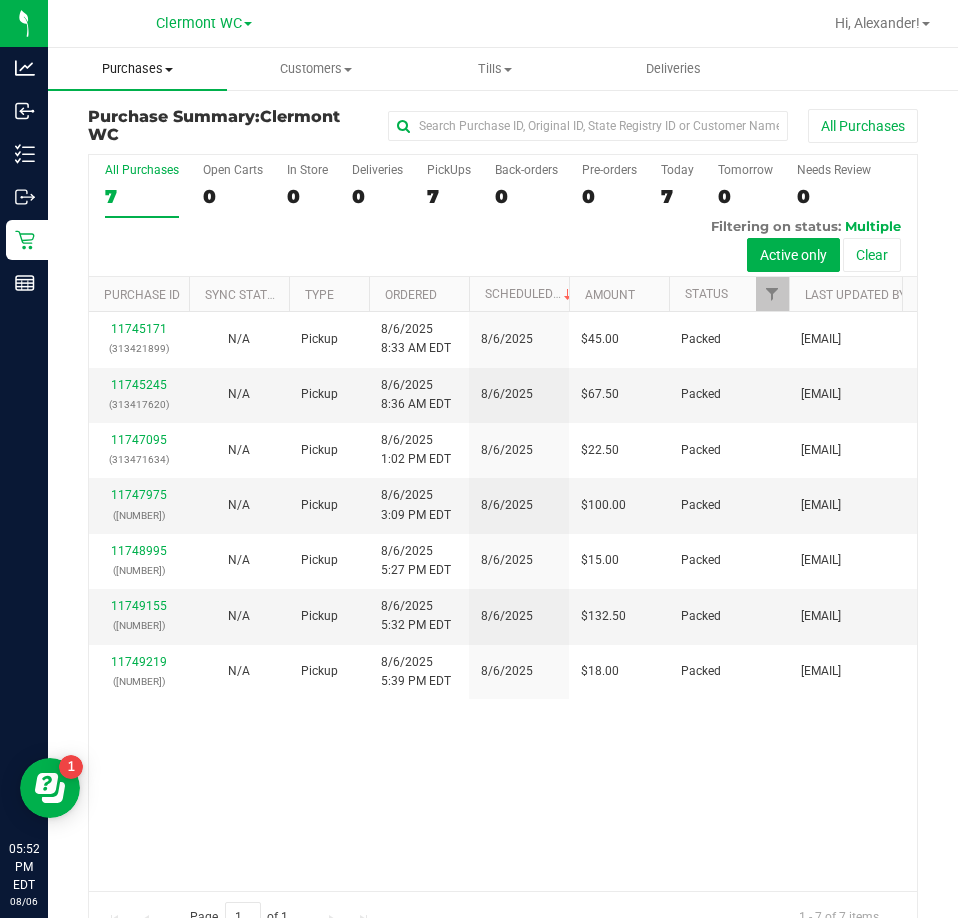 click on "Purchases" at bounding box center (137, 69) 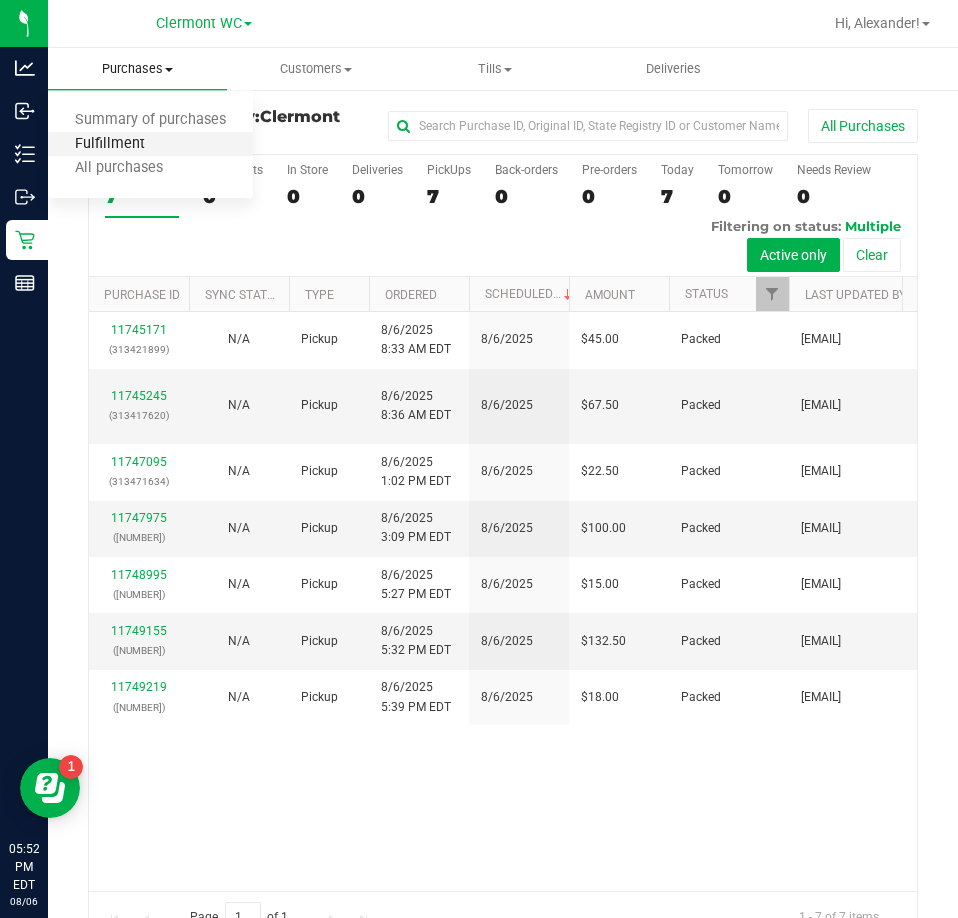 click on "Fulfillment" at bounding box center (110, 144) 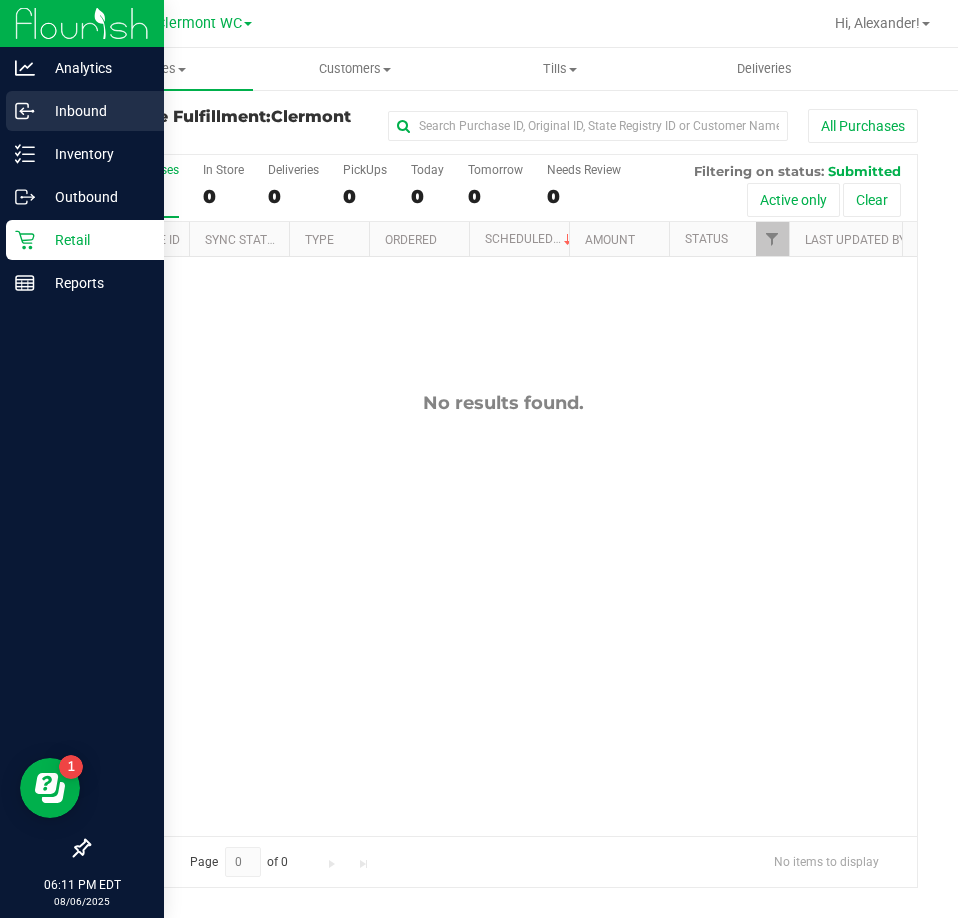 click on "Inbound" at bounding box center (82, 112) 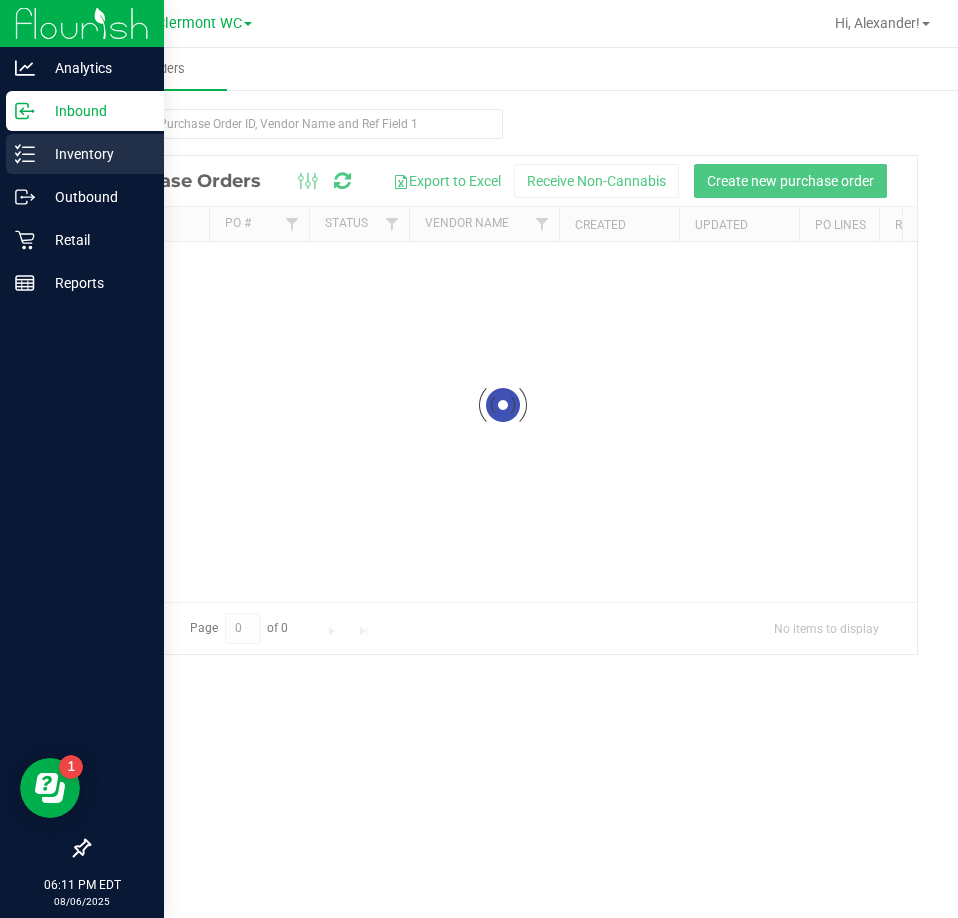 click on "Inventory" at bounding box center [95, 154] 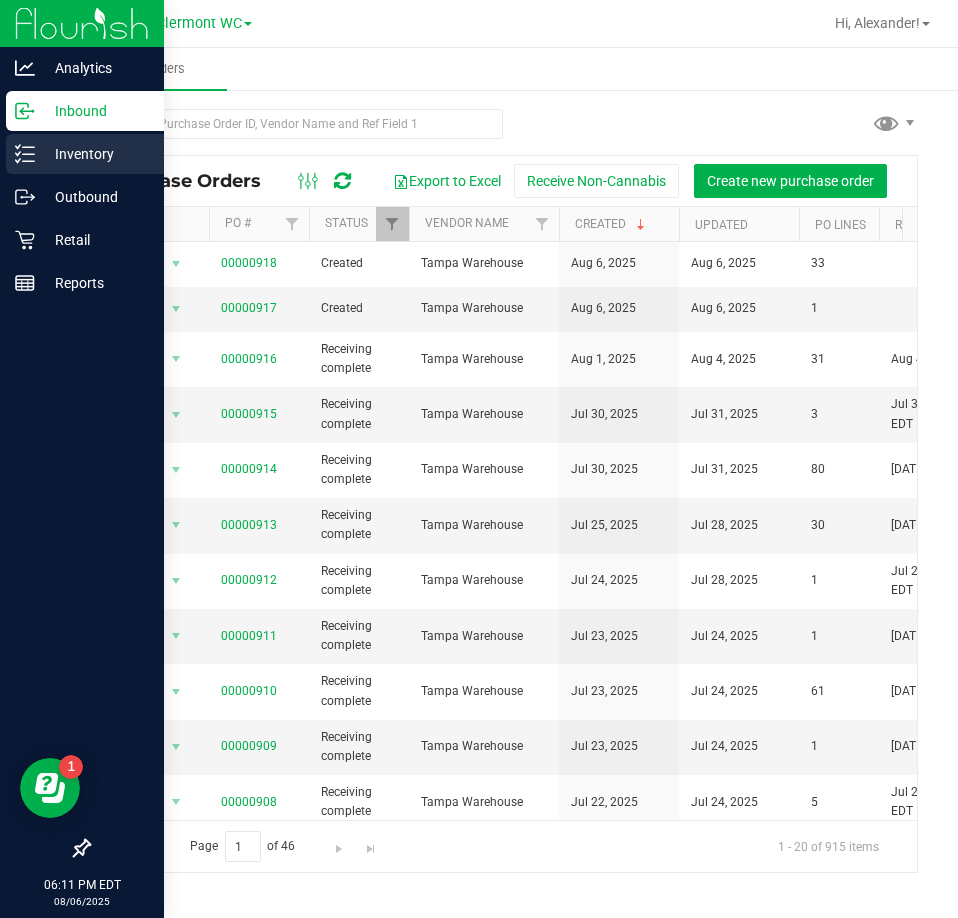 click on "Inventory" at bounding box center (95, 154) 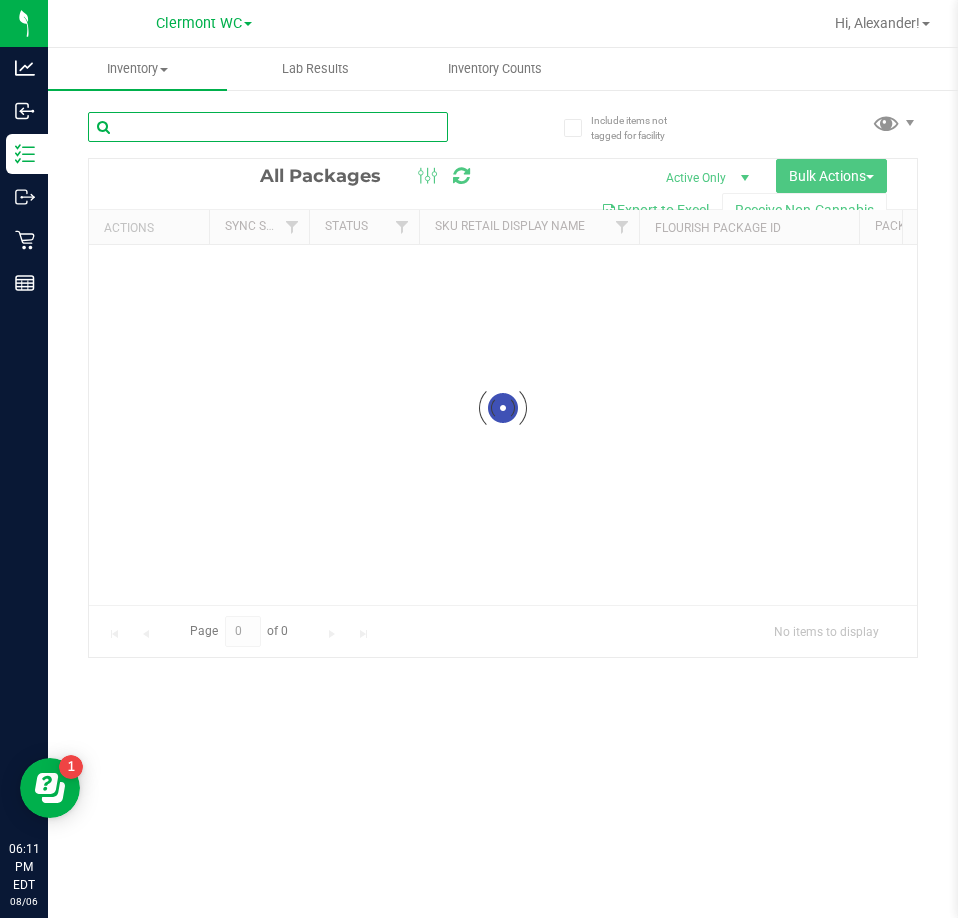 click at bounding box center [268, 127] 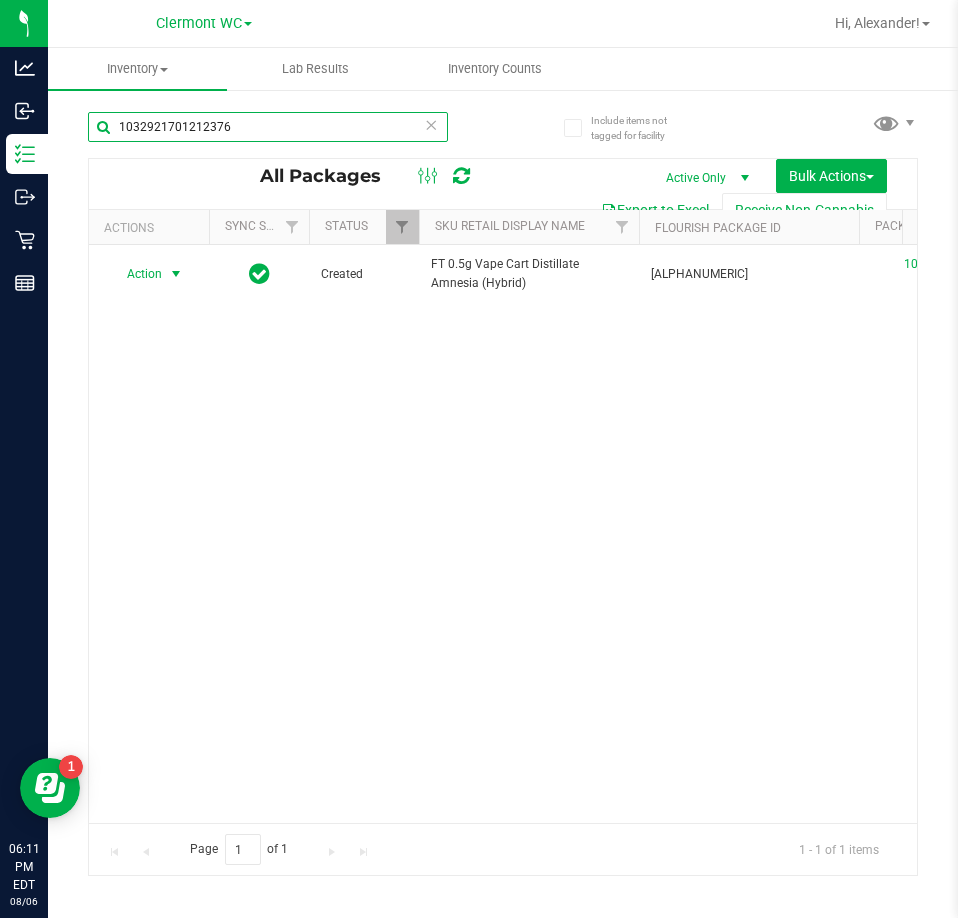 type on "1032921701212376" 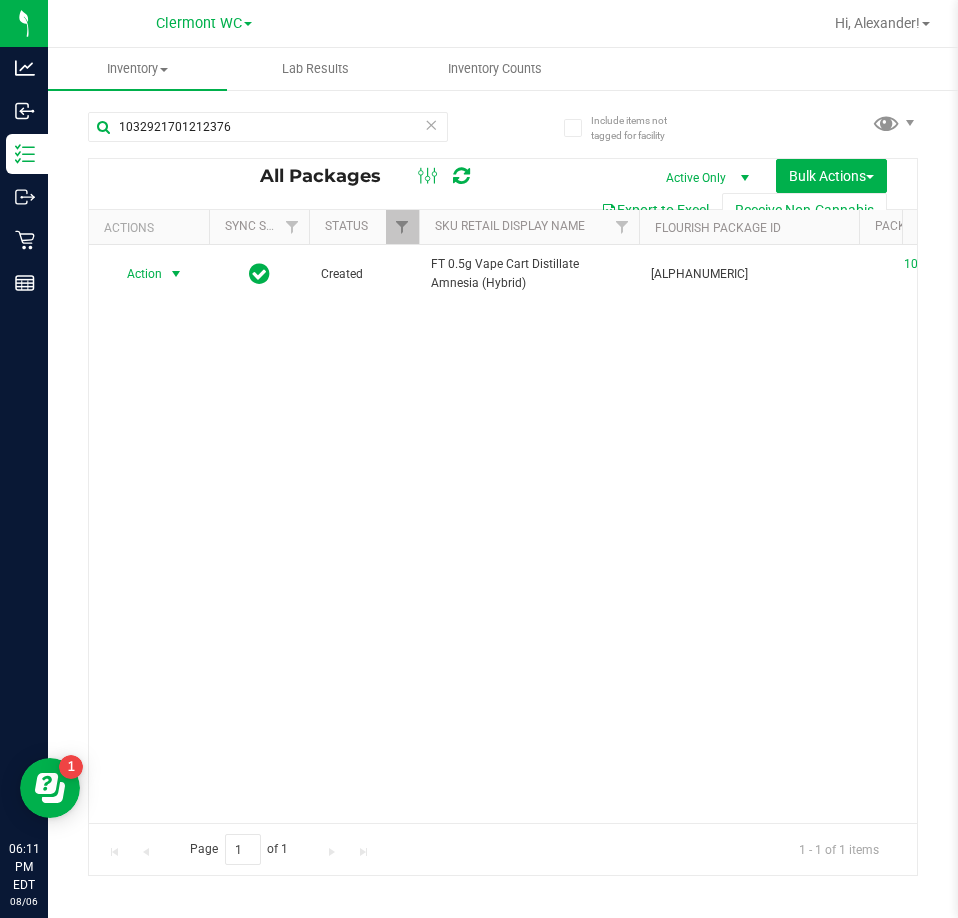 click on "Action" at bounding box center (136, 274) 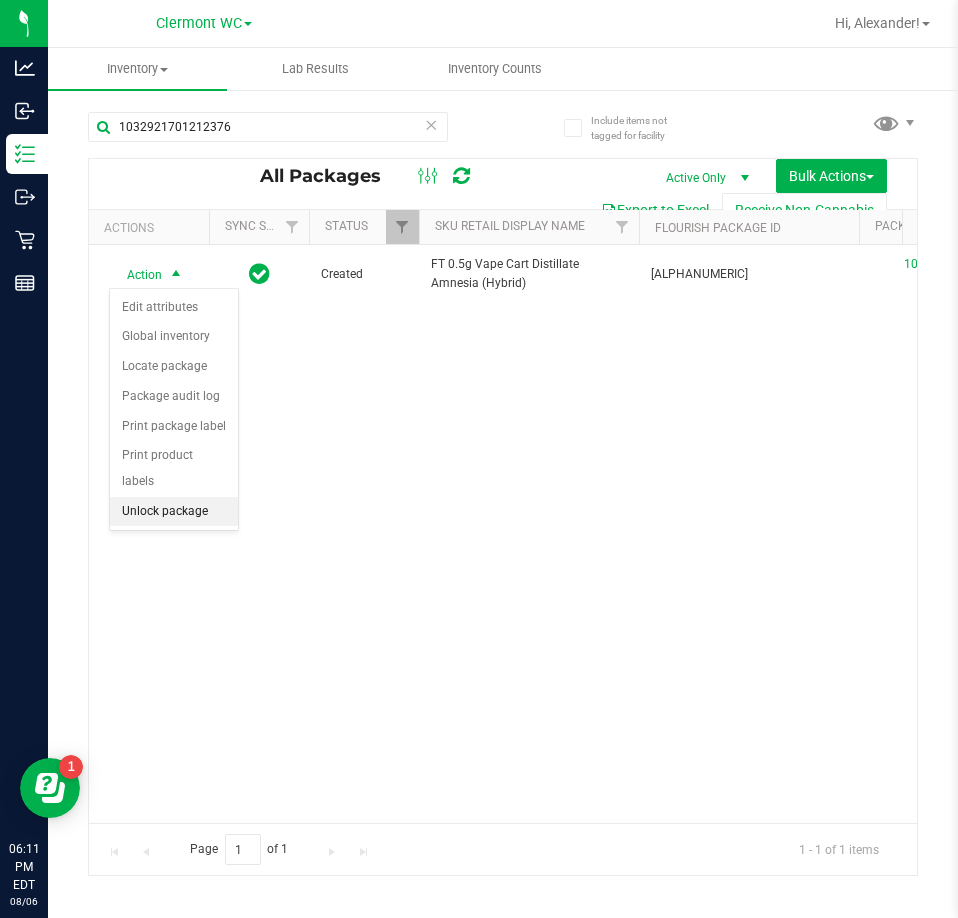 click on "Unlock package" at bounding box center [174, 512] 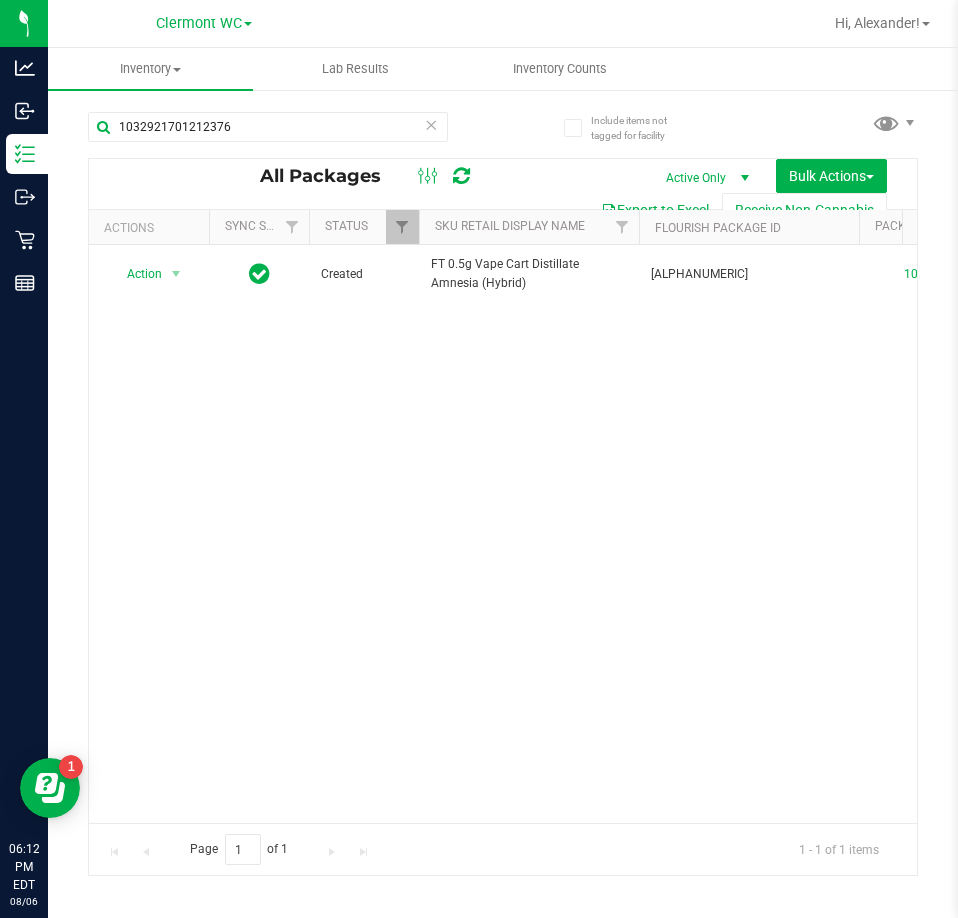 click on "Actions" at bounding box center [149, 227] 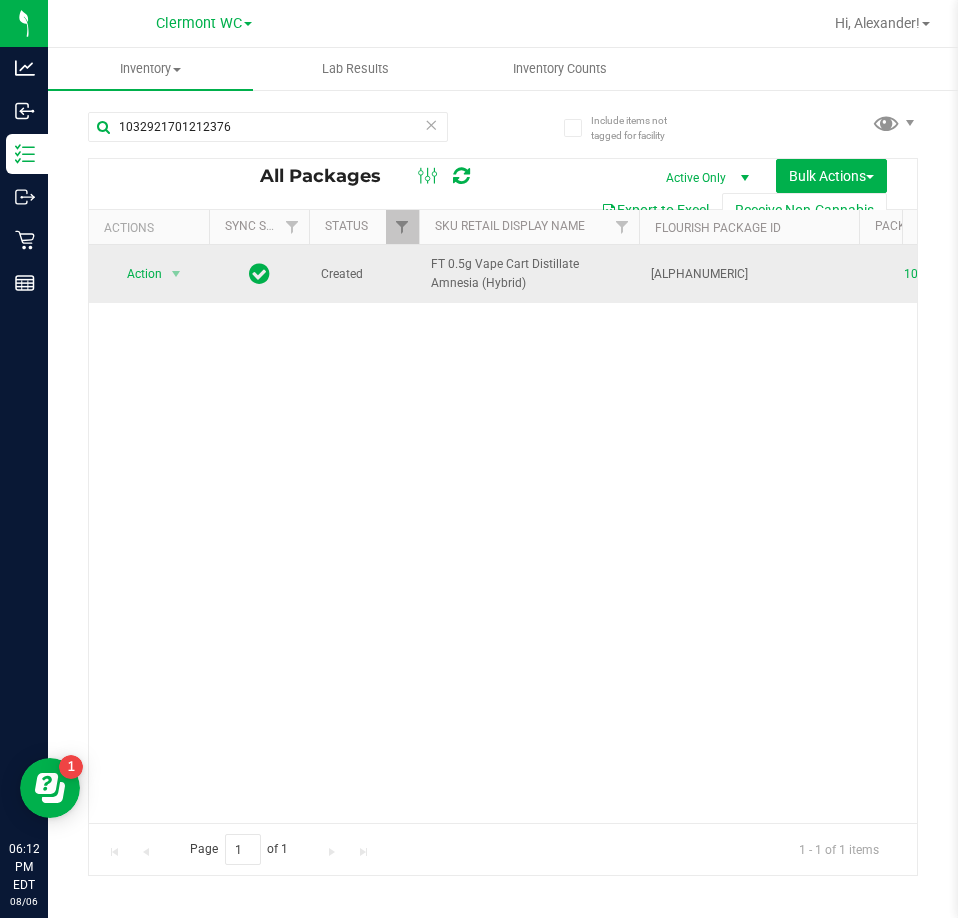 click on "Action" at bounding box center (136, 274) 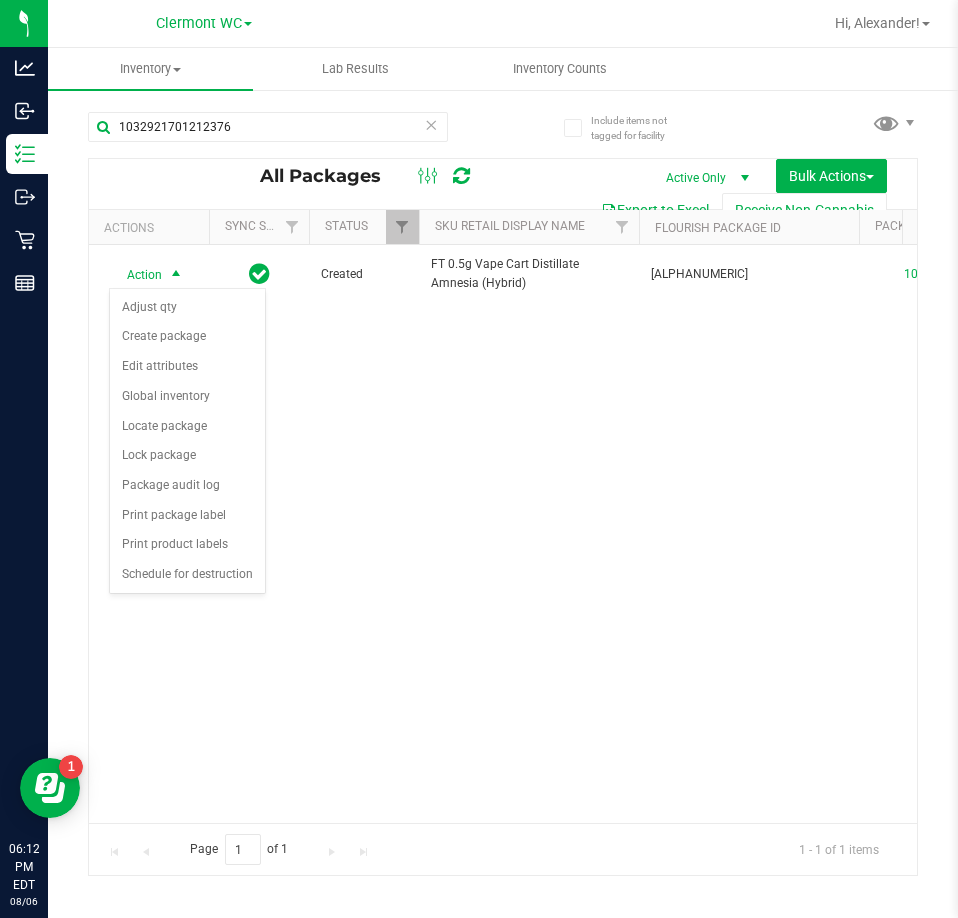 drag, startPoint x: 495, startPoint y: 691, endPoint x: 447, endPoint y: 646, distance: 65.795135 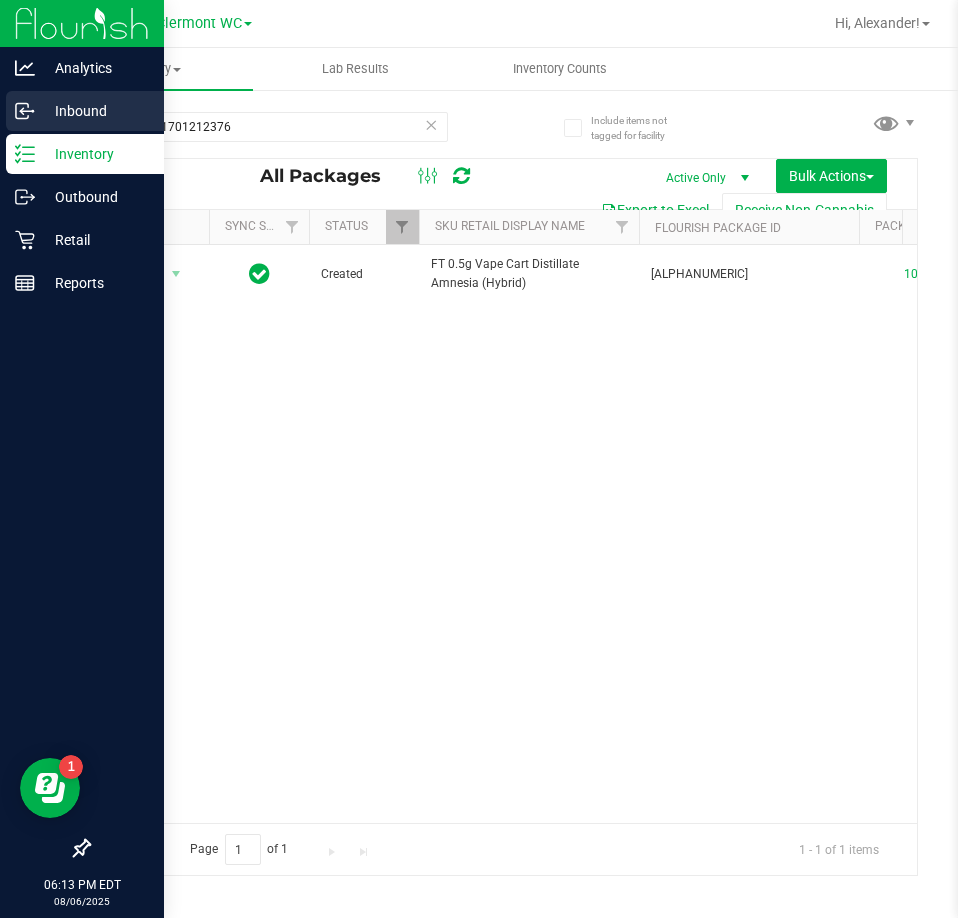 click on "Inbound" at bounding box center (95, 111) 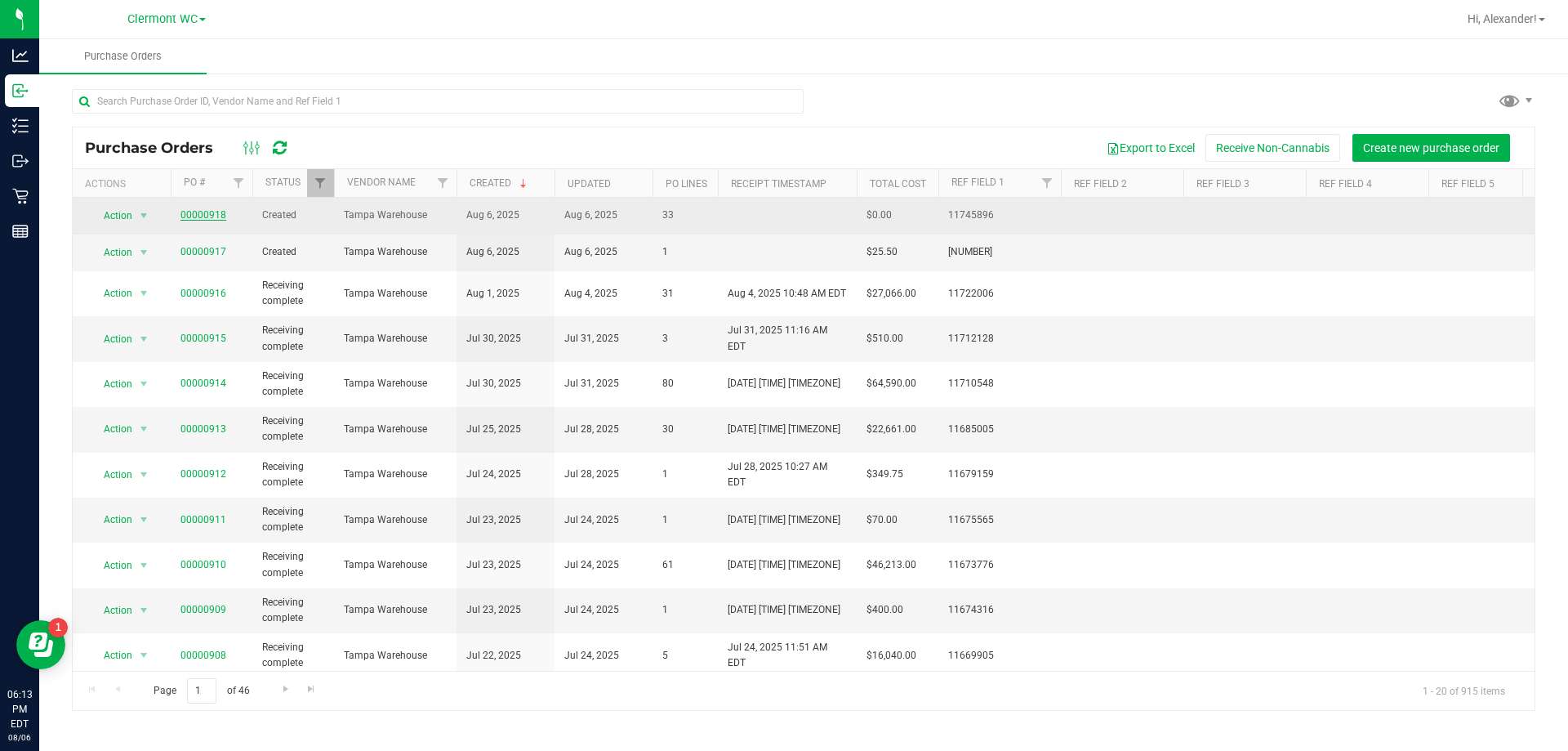 click on "00000918" at bounding box center (203, 215) 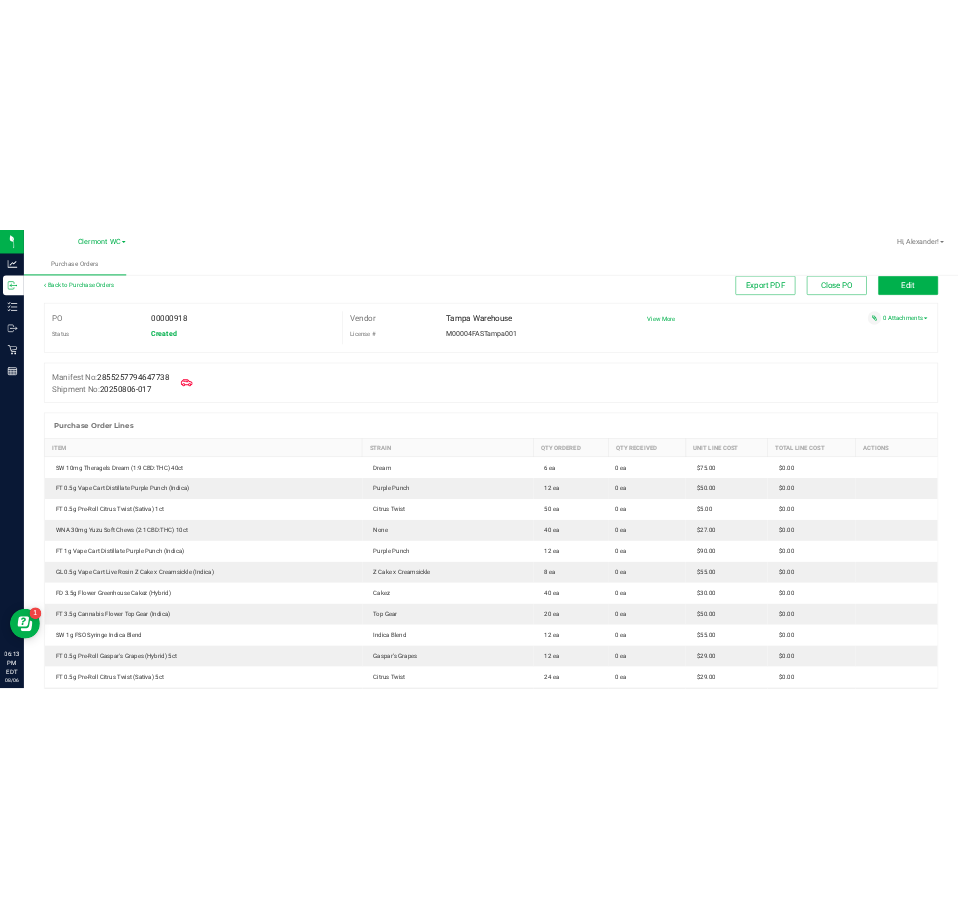 scroll, scrollTop: 0, scrollLeft: 0, axis: both 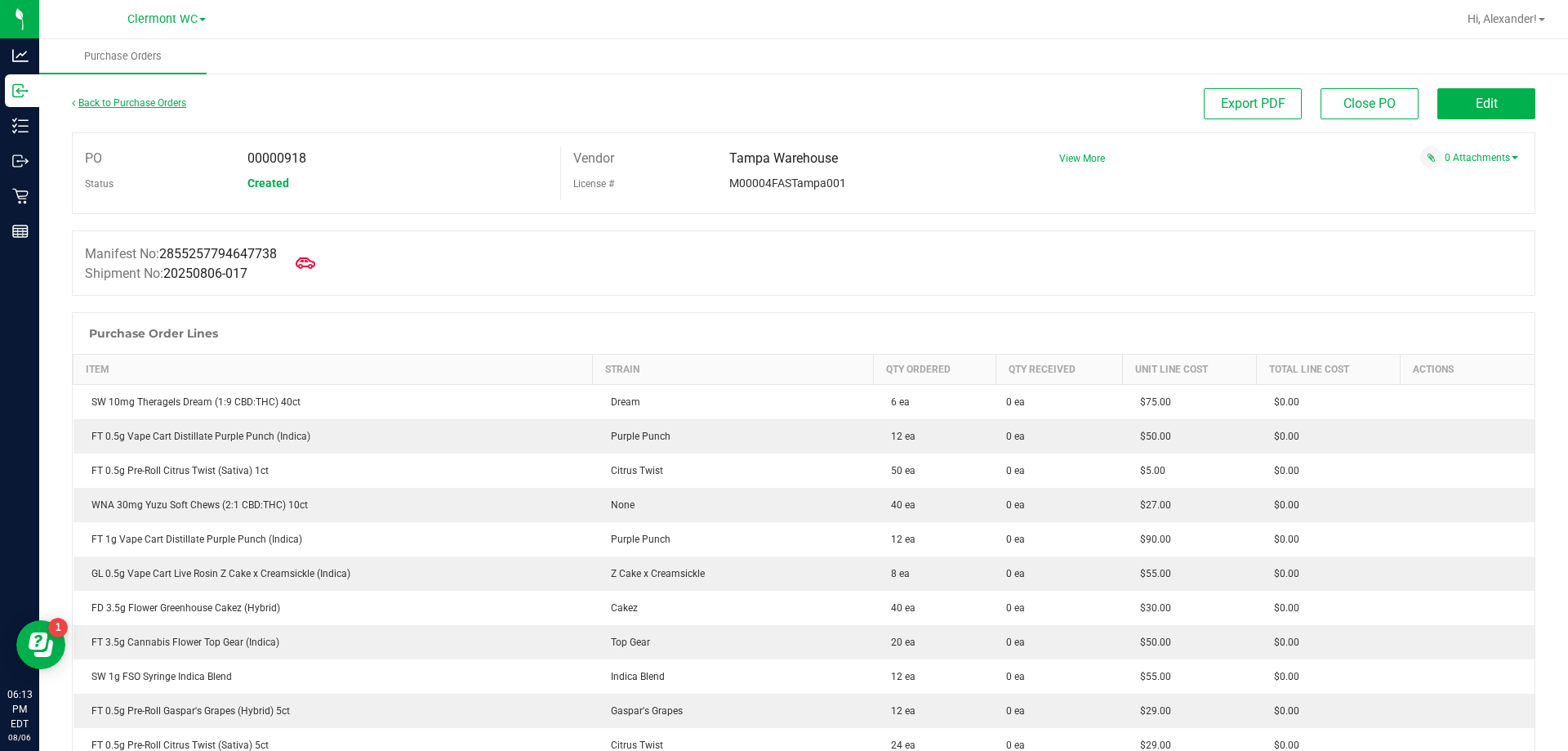 click on "Back to Purchase Orders" at bounding box center [129, 103] 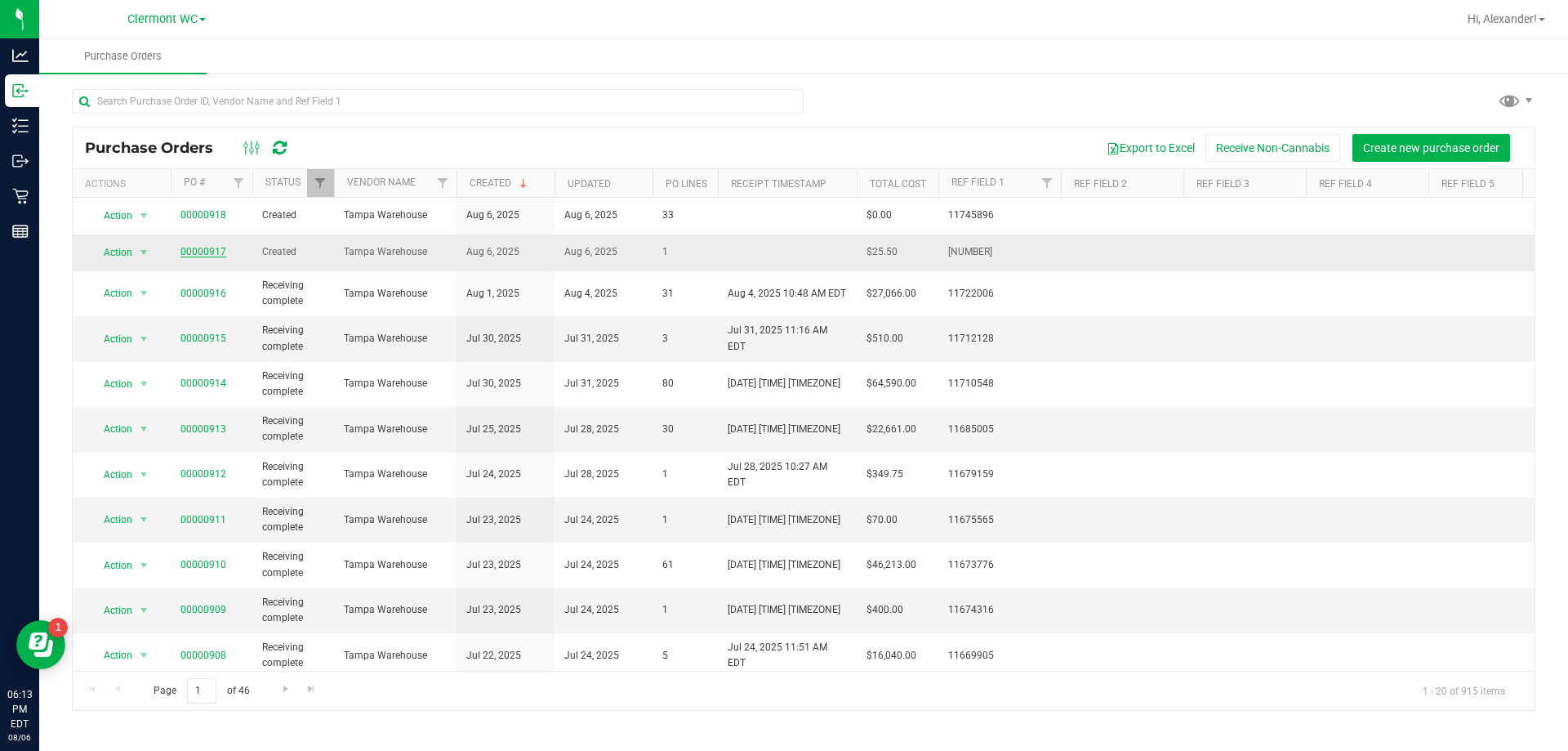 click on "00000917" at bounding box center [203, 252] 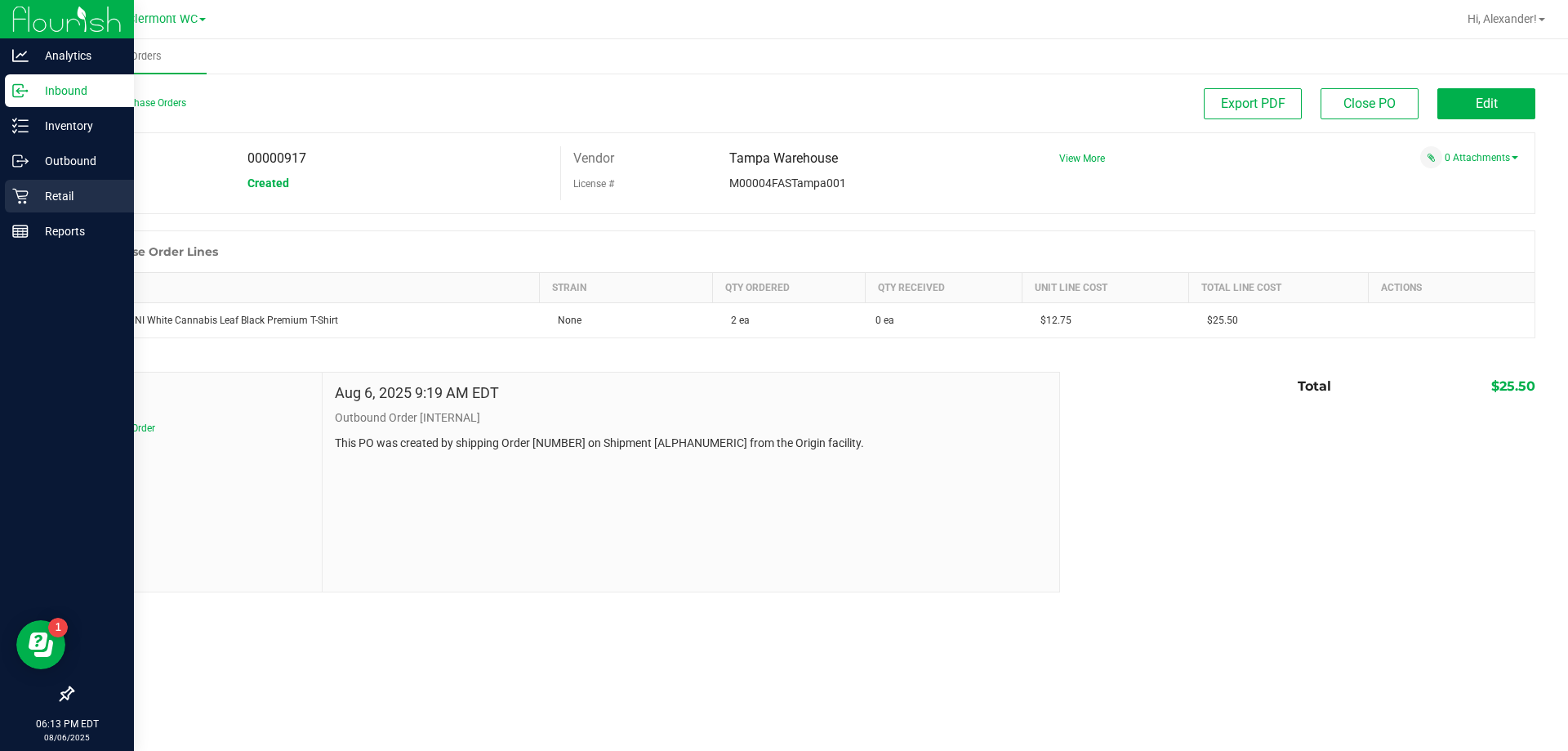 click on "Retail" at bounding box center (78, 196) 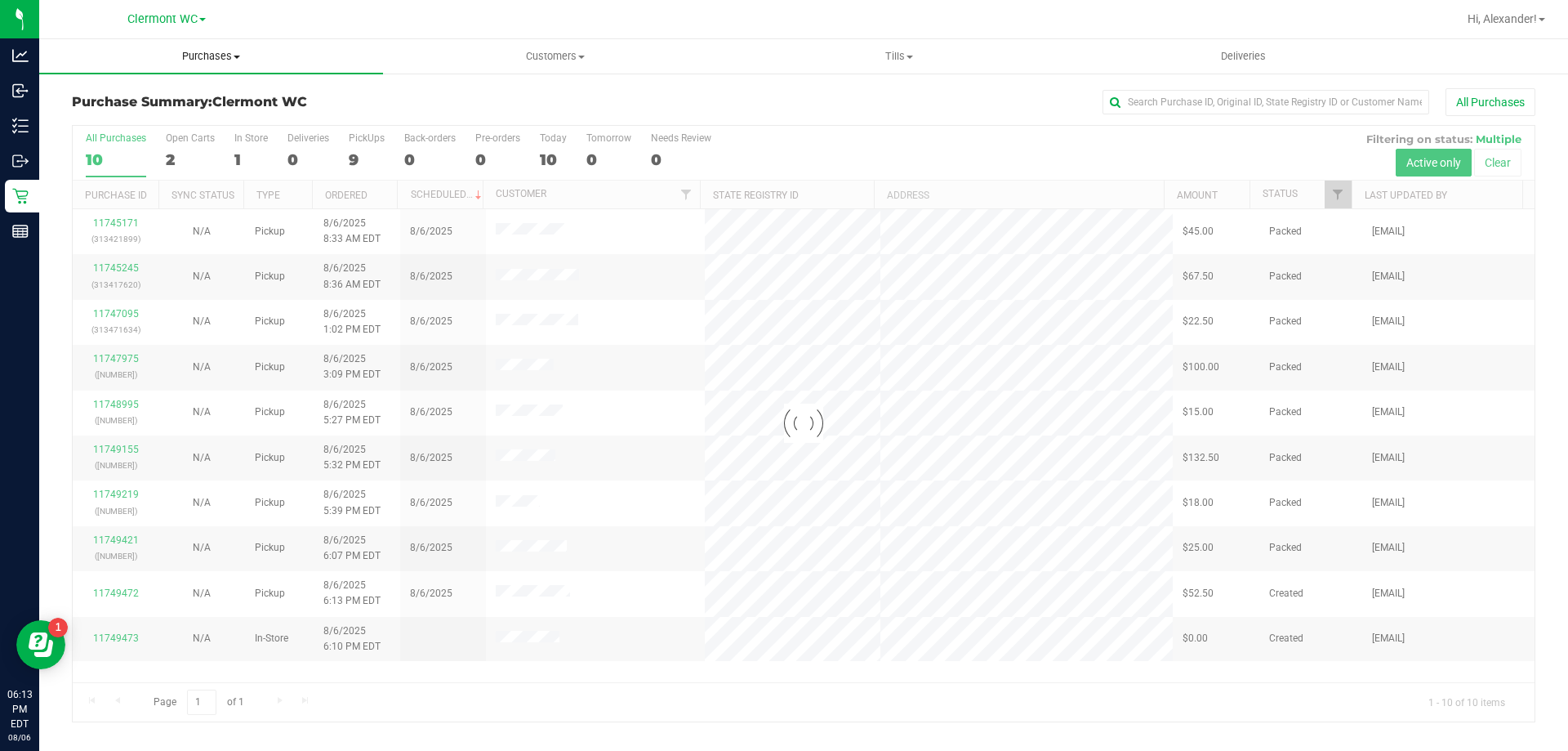 click on "Purchases" at bounding box center (211, 56) 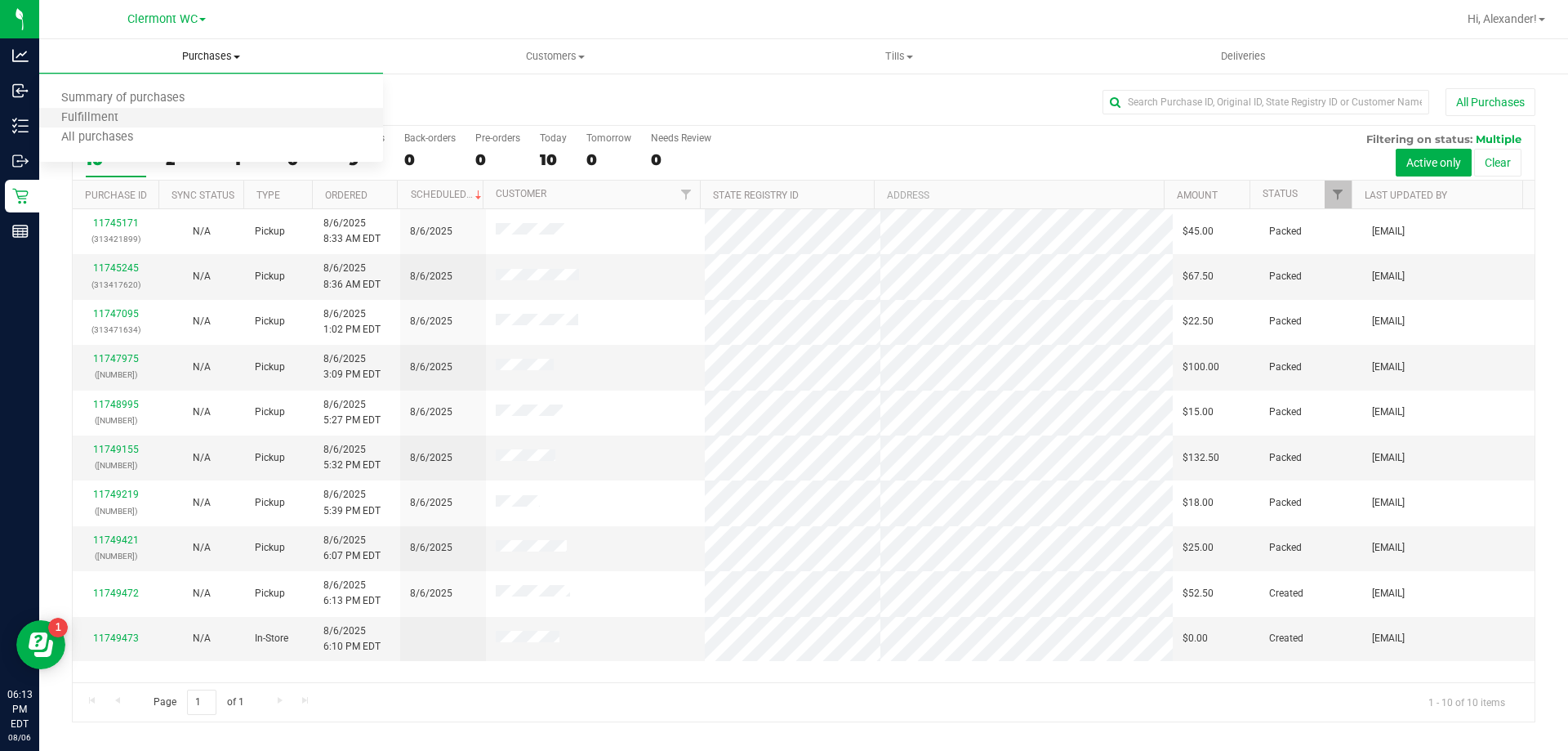 click on "Fulfillment" at bounding box center (211, 118) 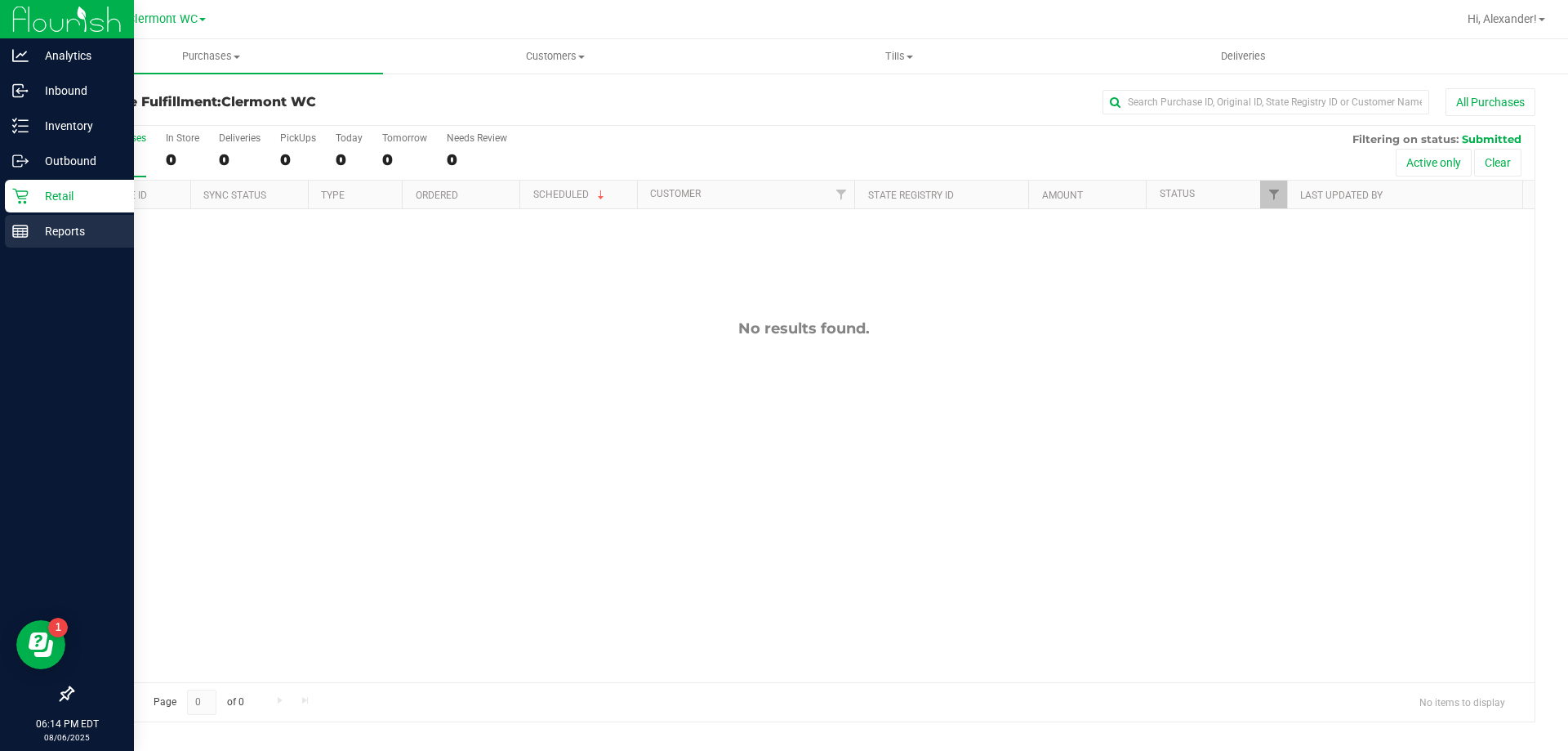 drag, startPoint x: 55, startPoint y: 236, endPoint x: 115, endPoint y: 235, distance: 60.00833 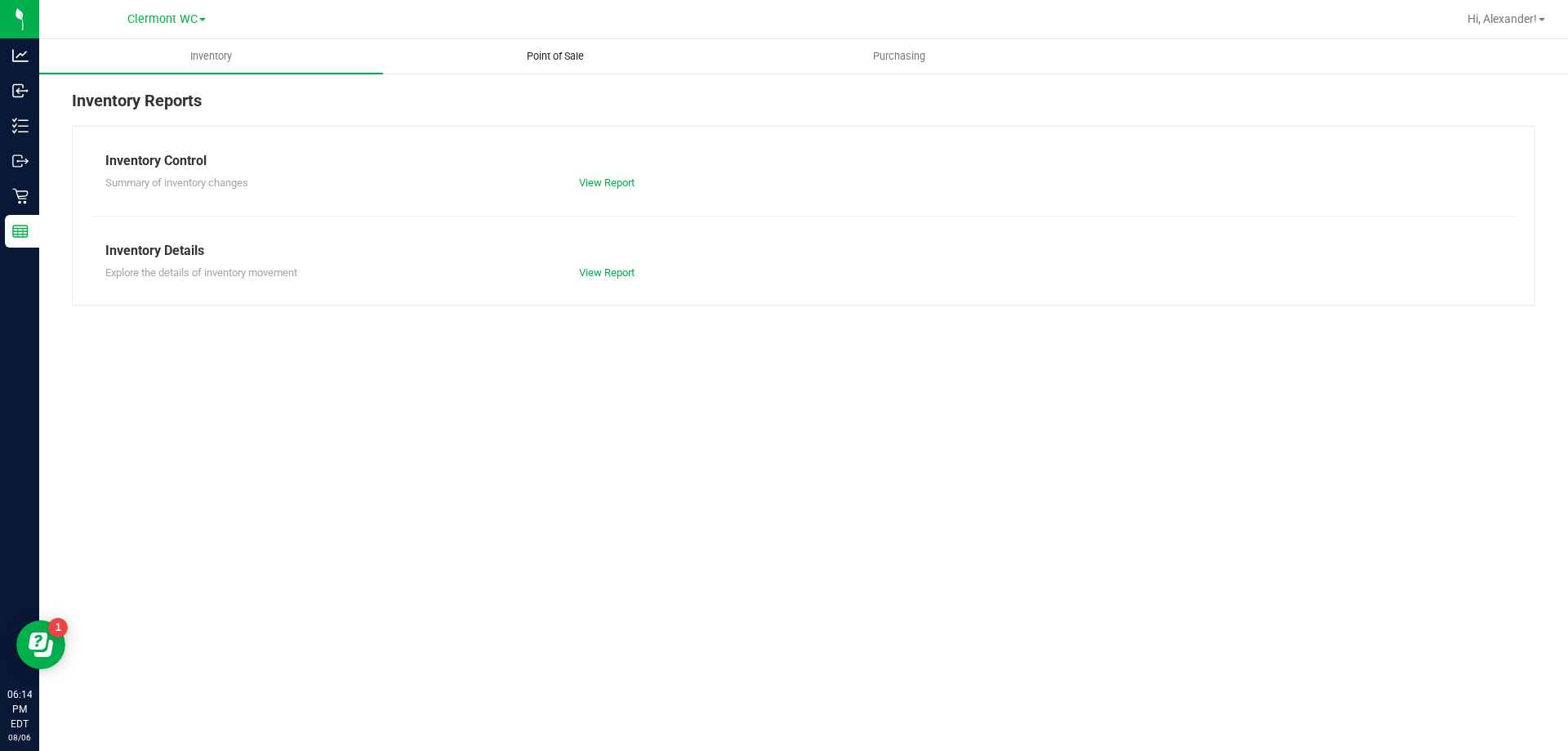 click on "Point of Sale" at bounding box center (555, 56) 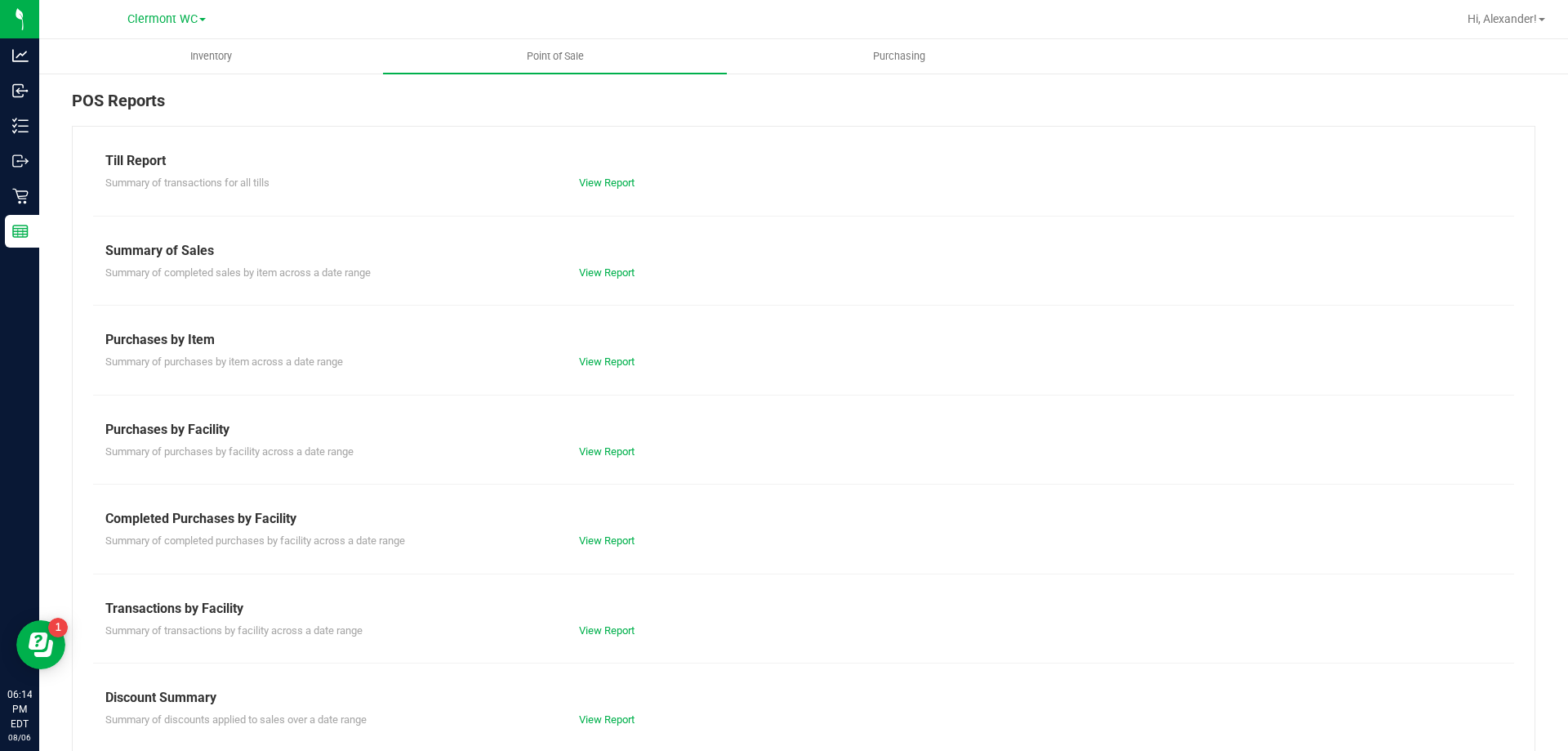 click on "View Report" at bounding box center (685, 541) 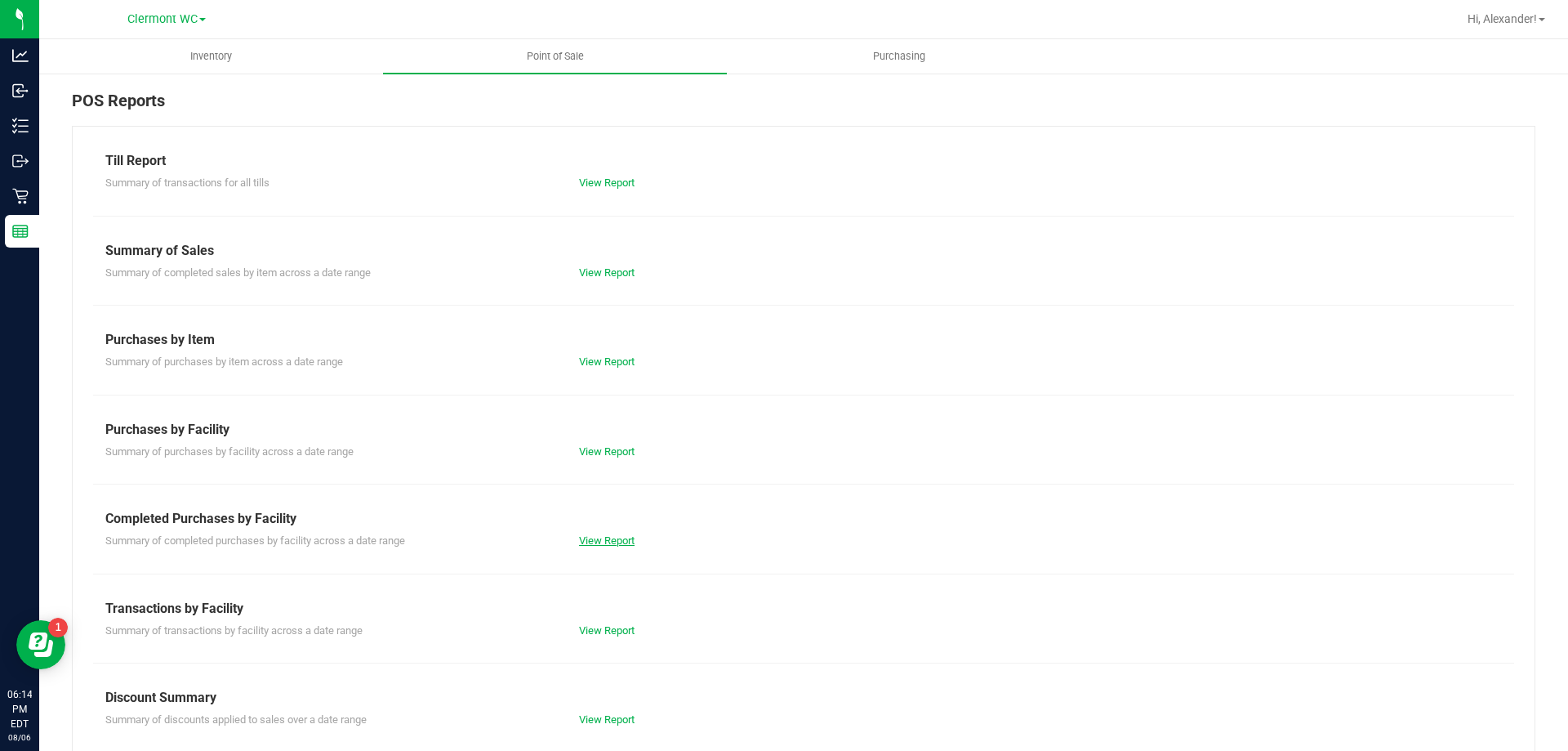 click on "View Report" at bounding box center (607, 540) 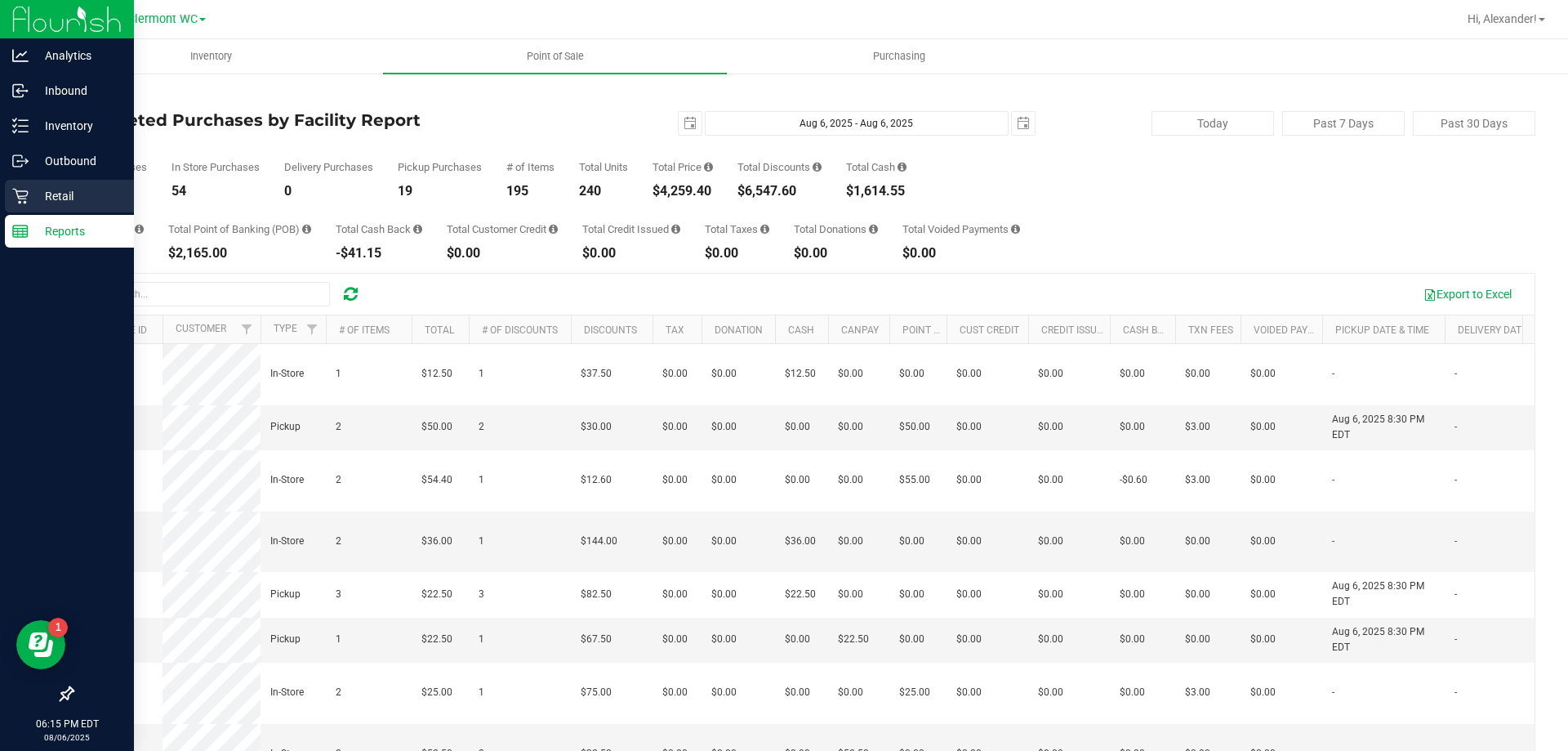 click 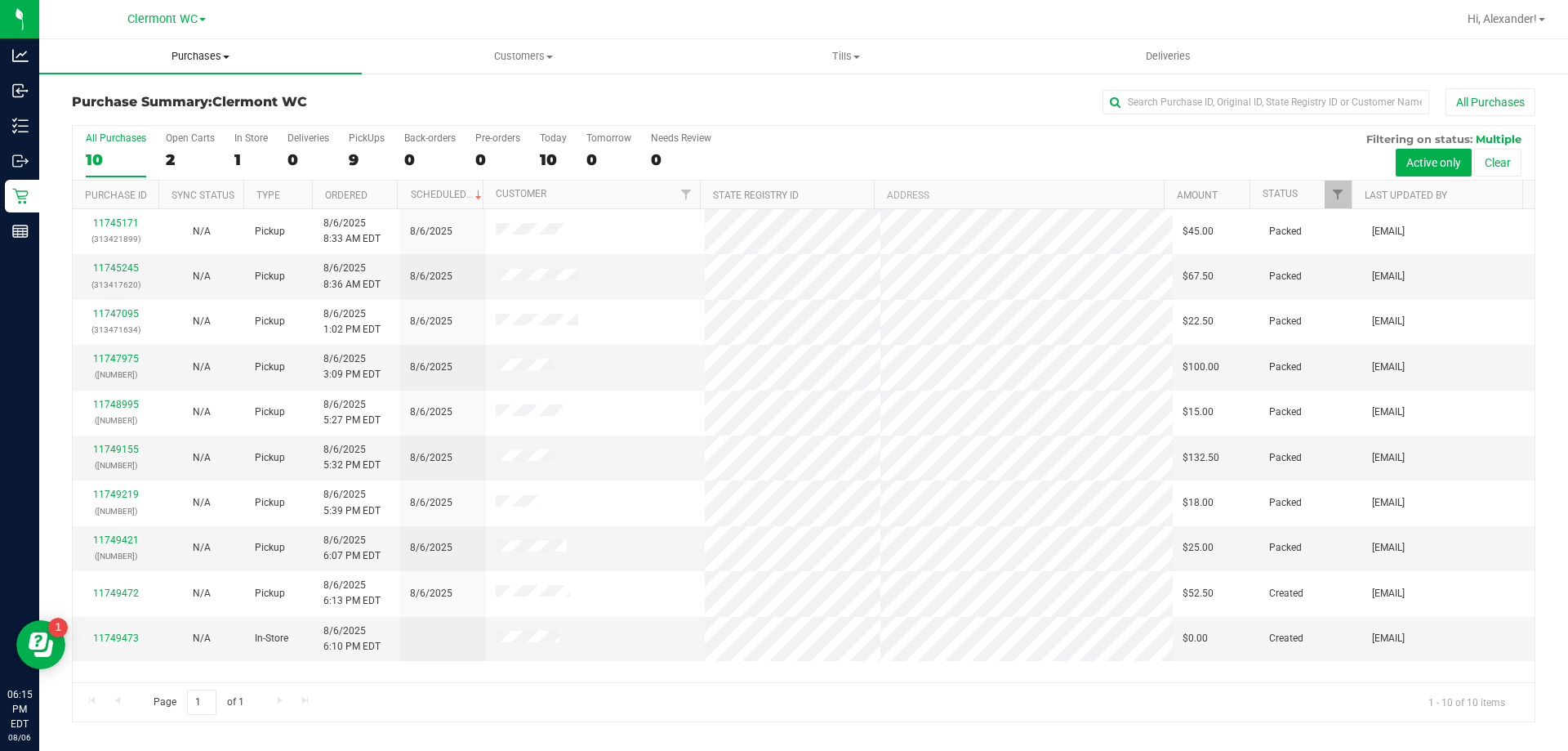 click on "Purchases" at bounding box center (200, 56) 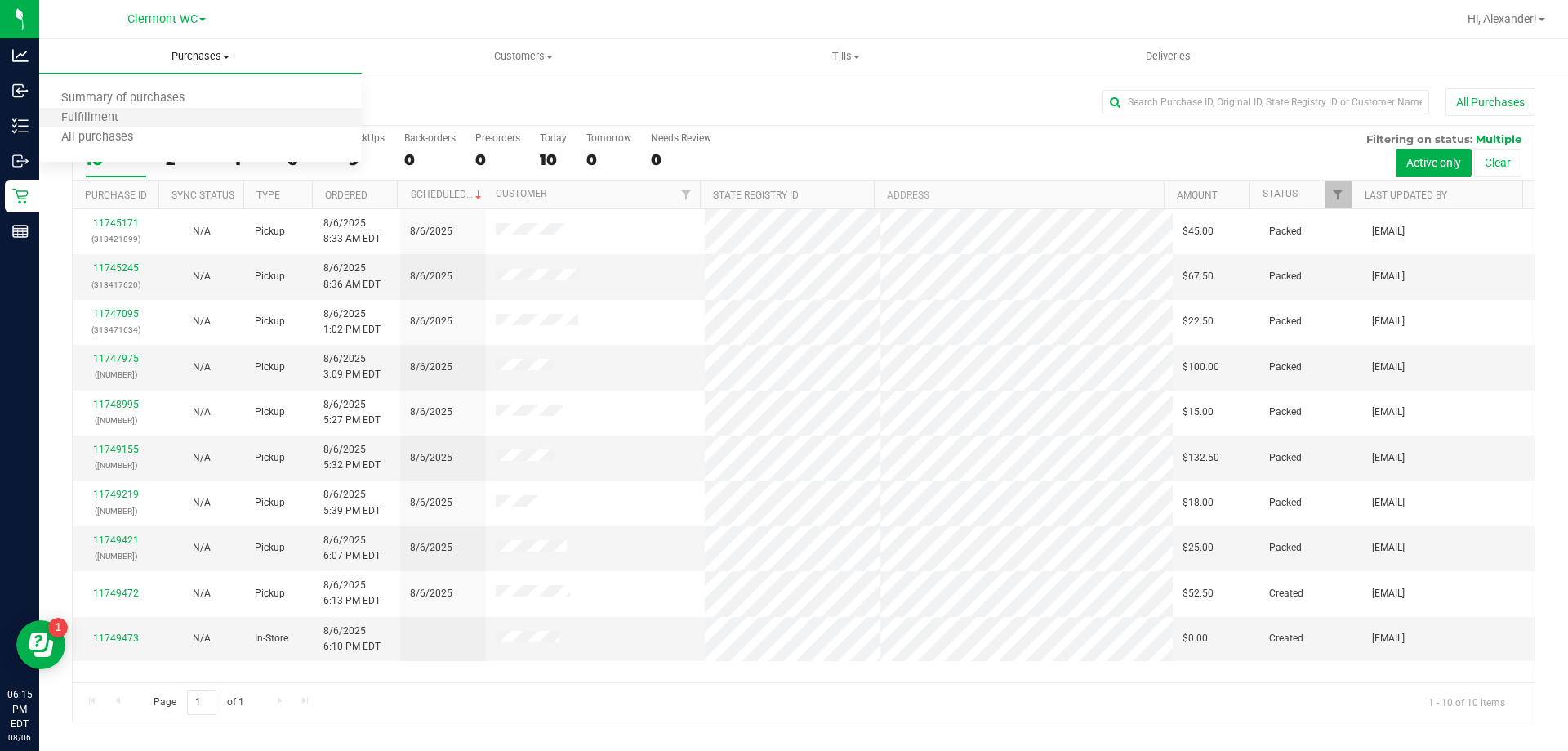 click on "Fulfillment" at bounding box center (200, 118) 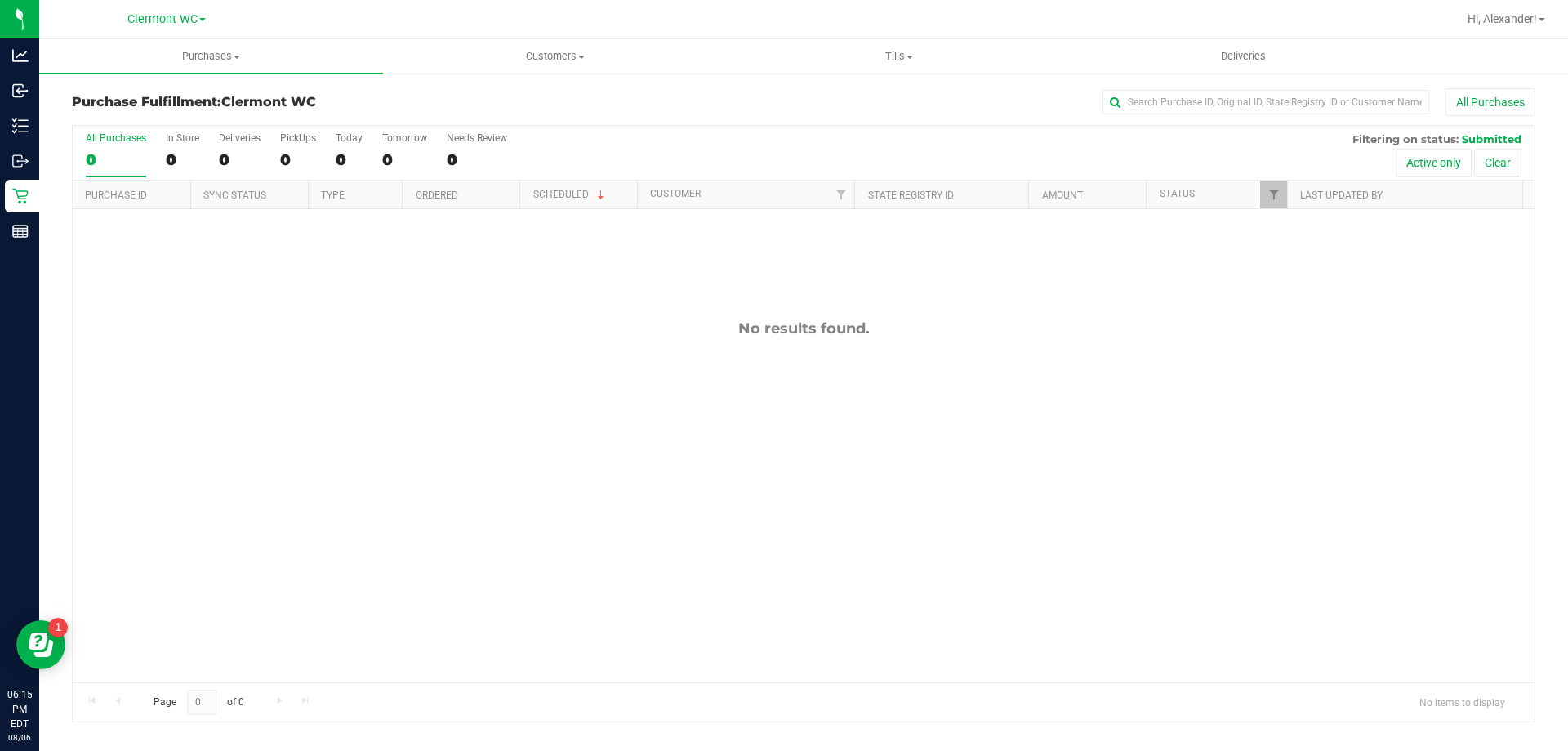 click on "No results found." at bounding box center [804, 501] 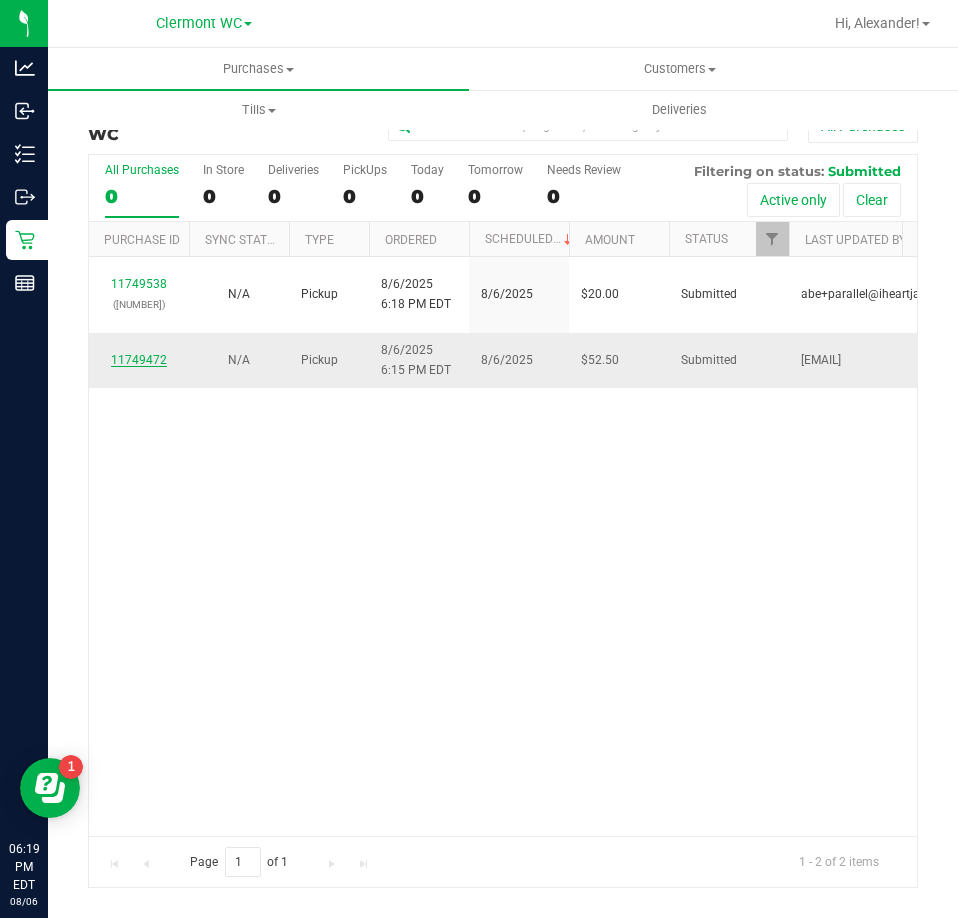 click on "11749472" at bounding box center [139, 360] 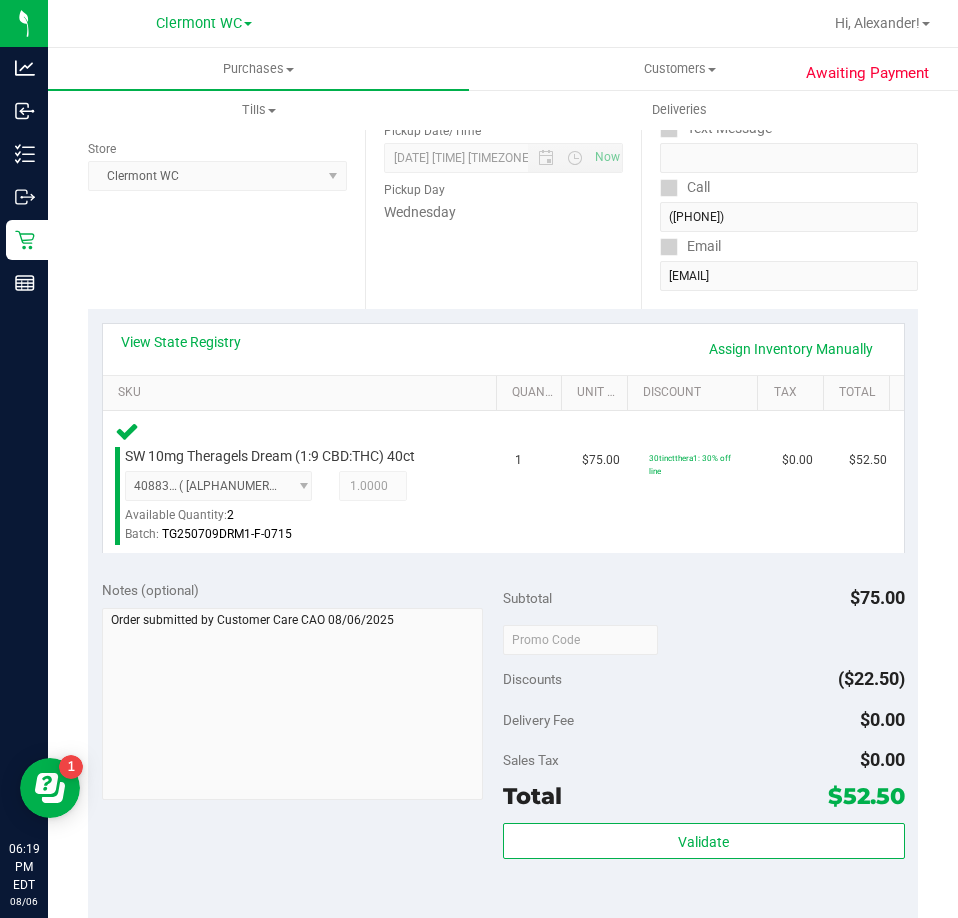 scroll, scrollTop: 400, scrollLeft: 0, axis: vertical 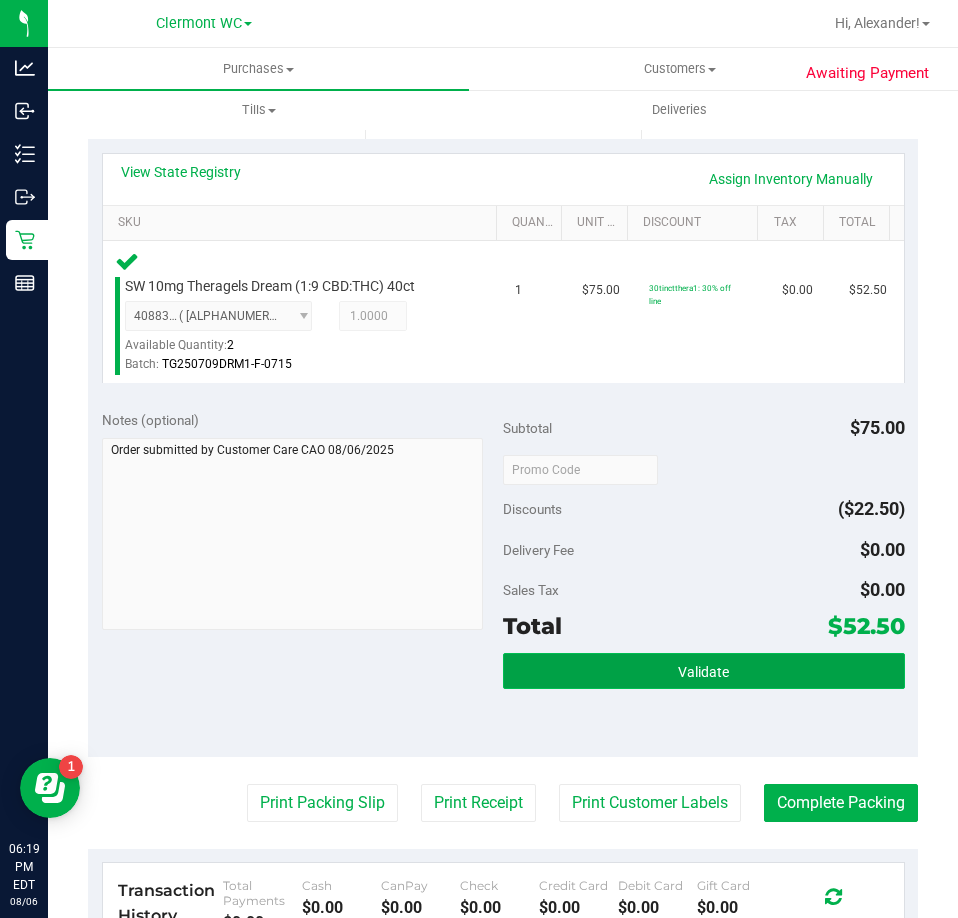 click on "Validate" at bounding box center (704, 671) 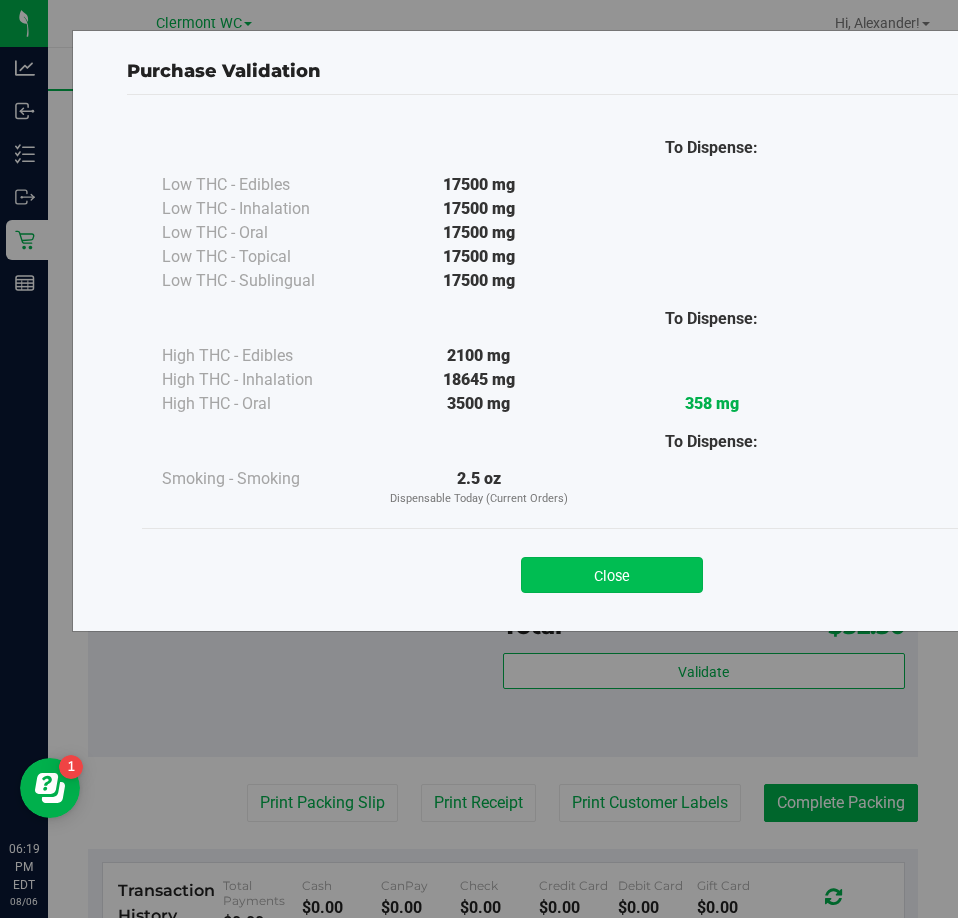 click on "Close" at bounding box center [612, 575] 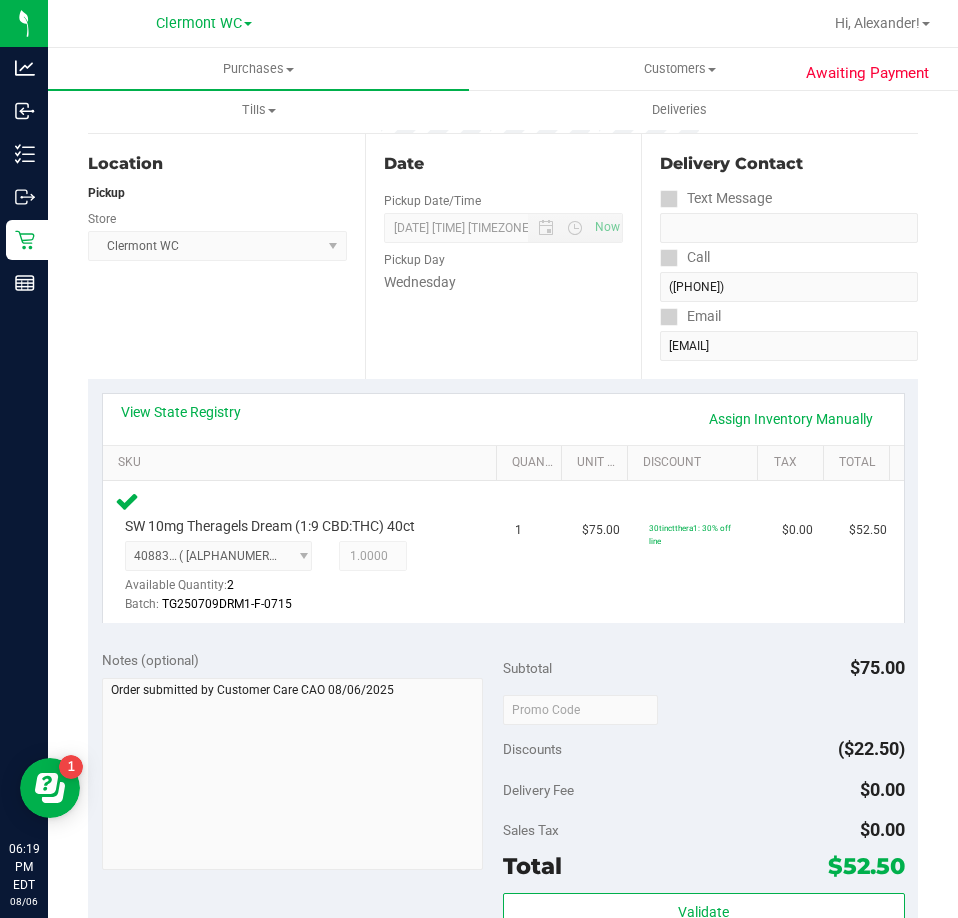 scroll, scrollTop: 0, scrollLeft: 0, axis: both 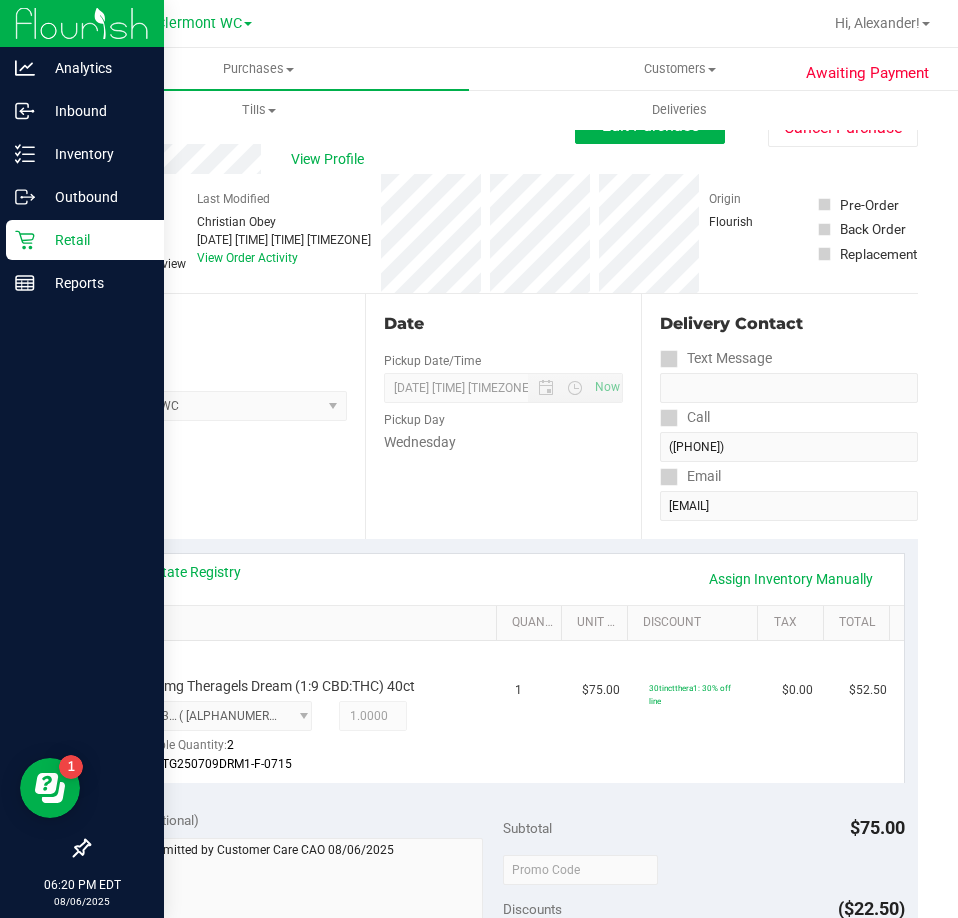 click 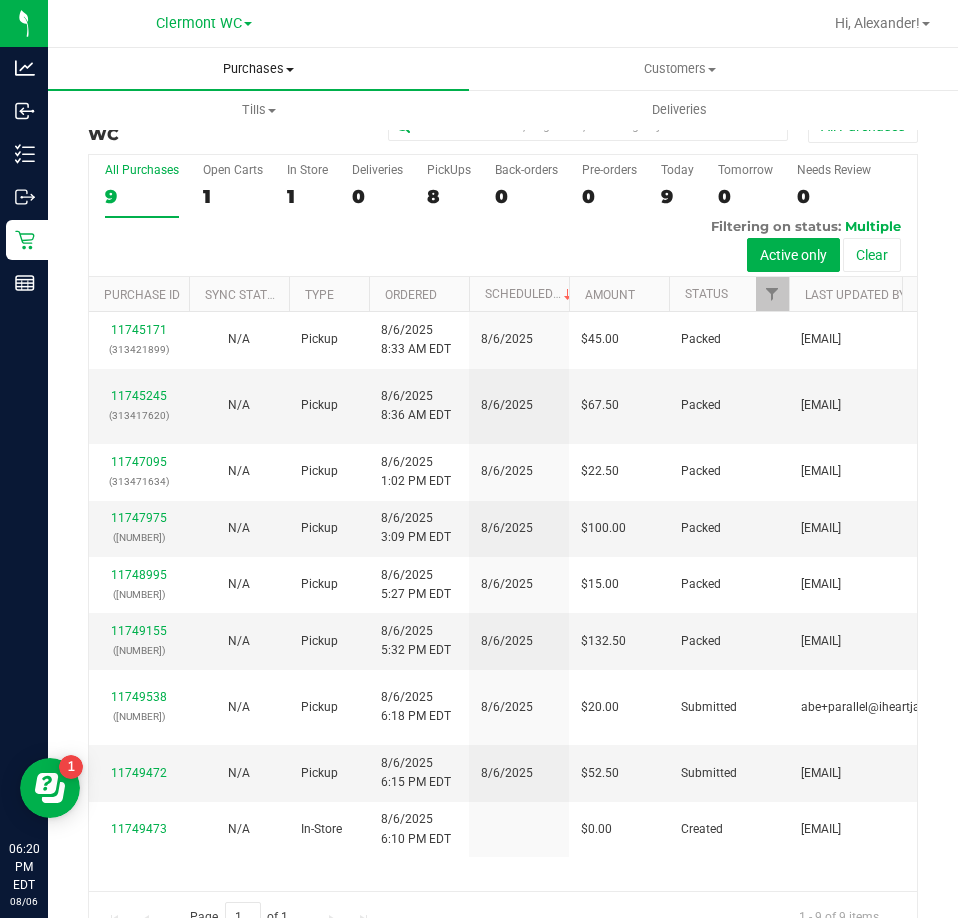click on "Purchases
Summary of purchases
Fulfillment
All purchases" at bounding box center [258, 69] 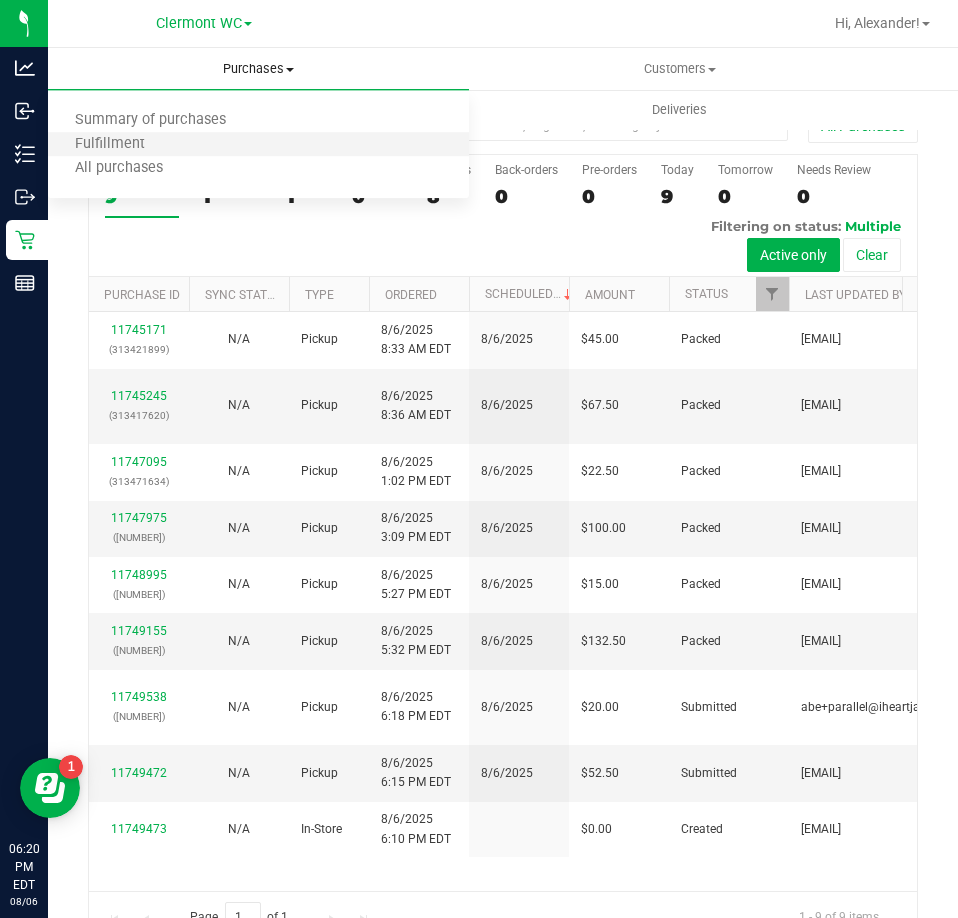 click on "Fulfillment" at bounding box center [258, 145] 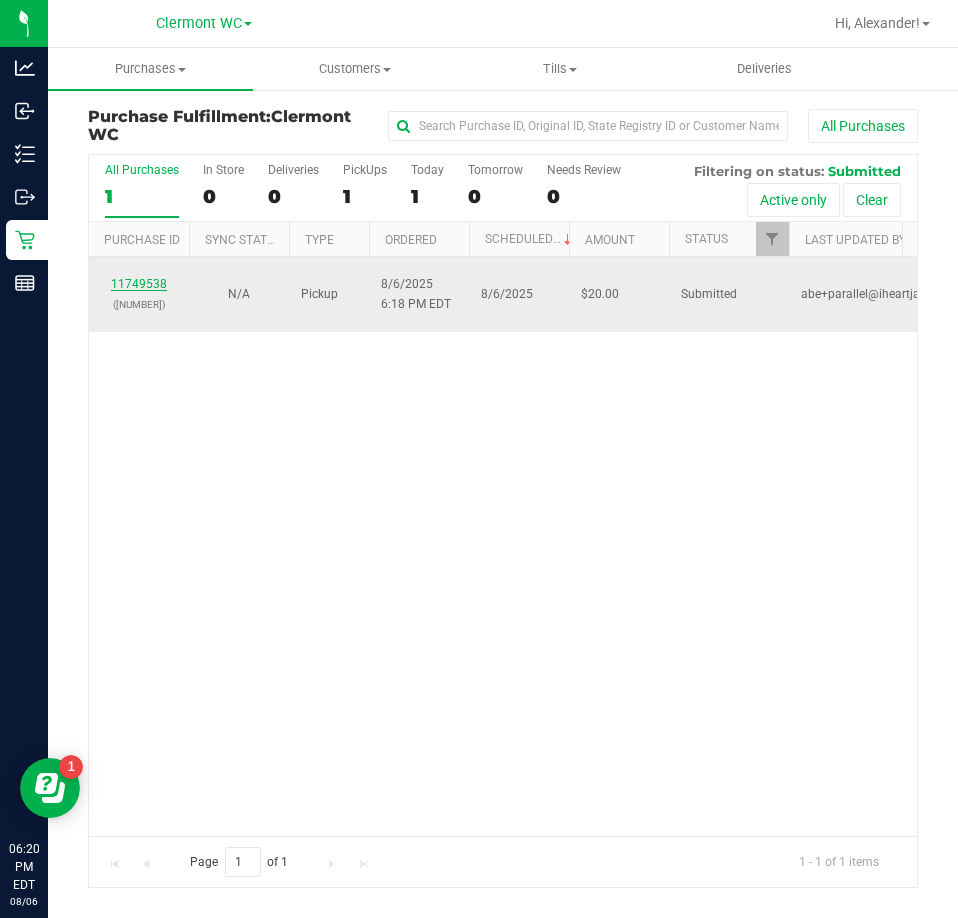 click on "11749538" at bounding box center [139, 284] 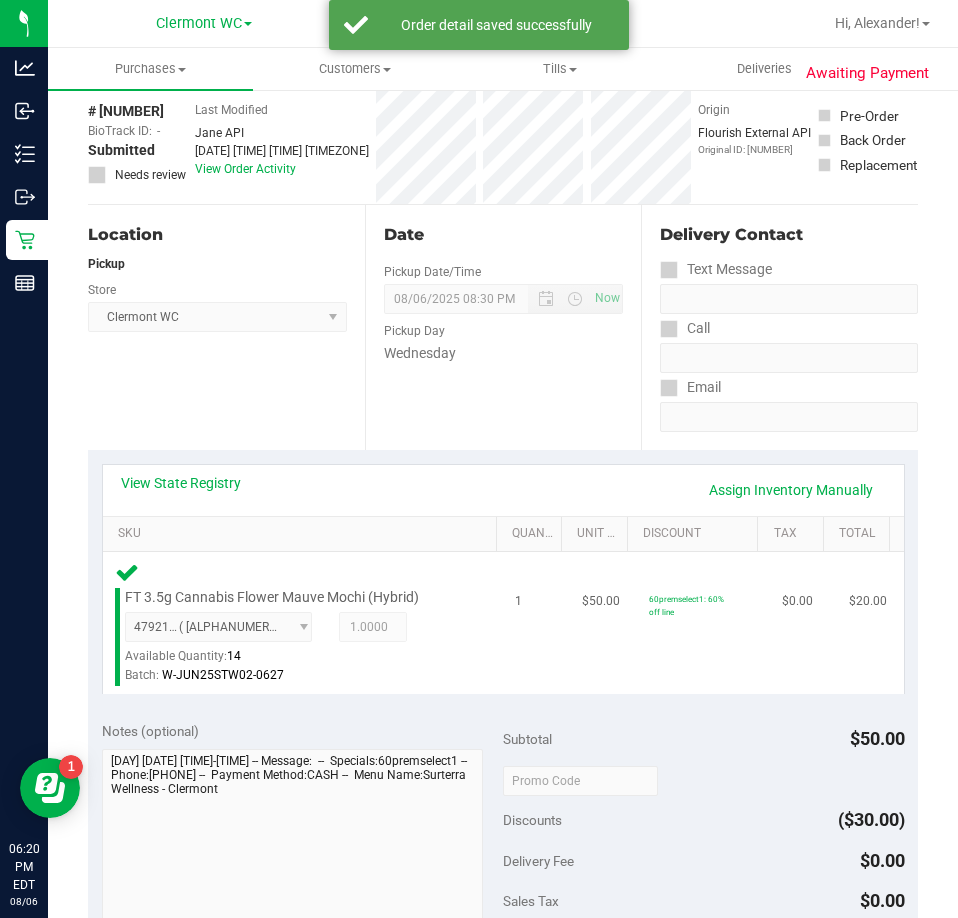 scroll, scrollTop: 400, scrollLeft: 0, axis: vertical 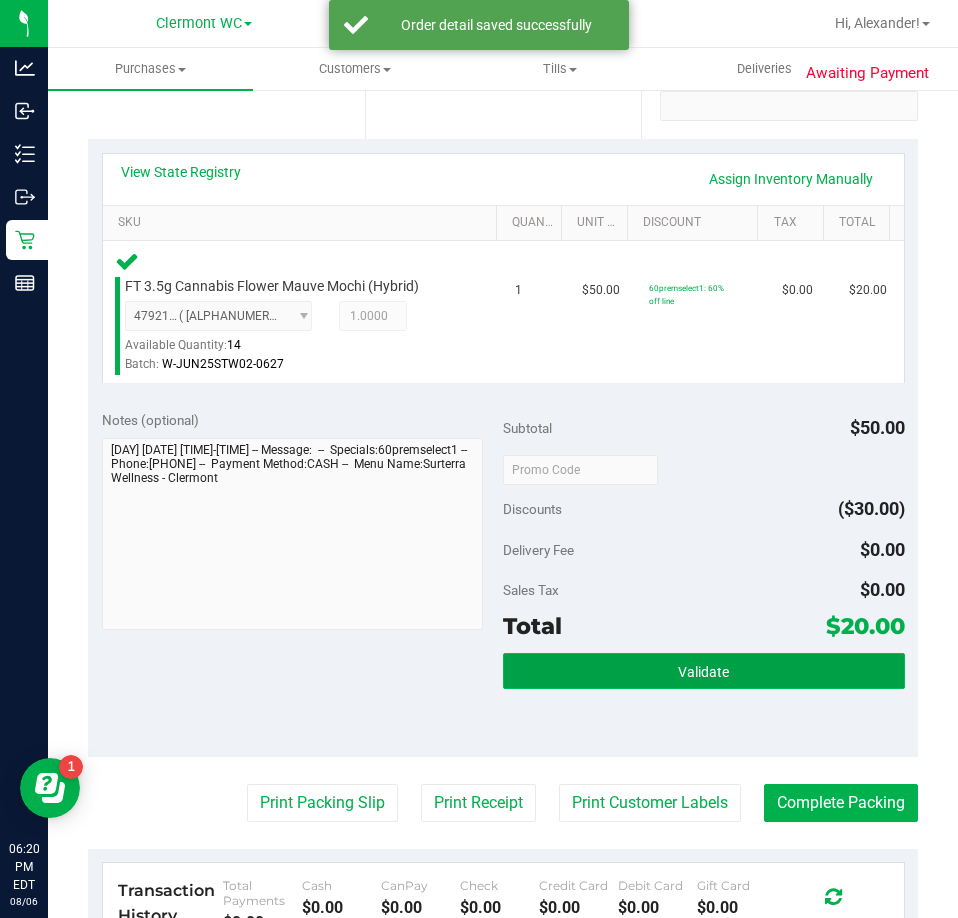click on "Validate" at bounding box center (704, 671) 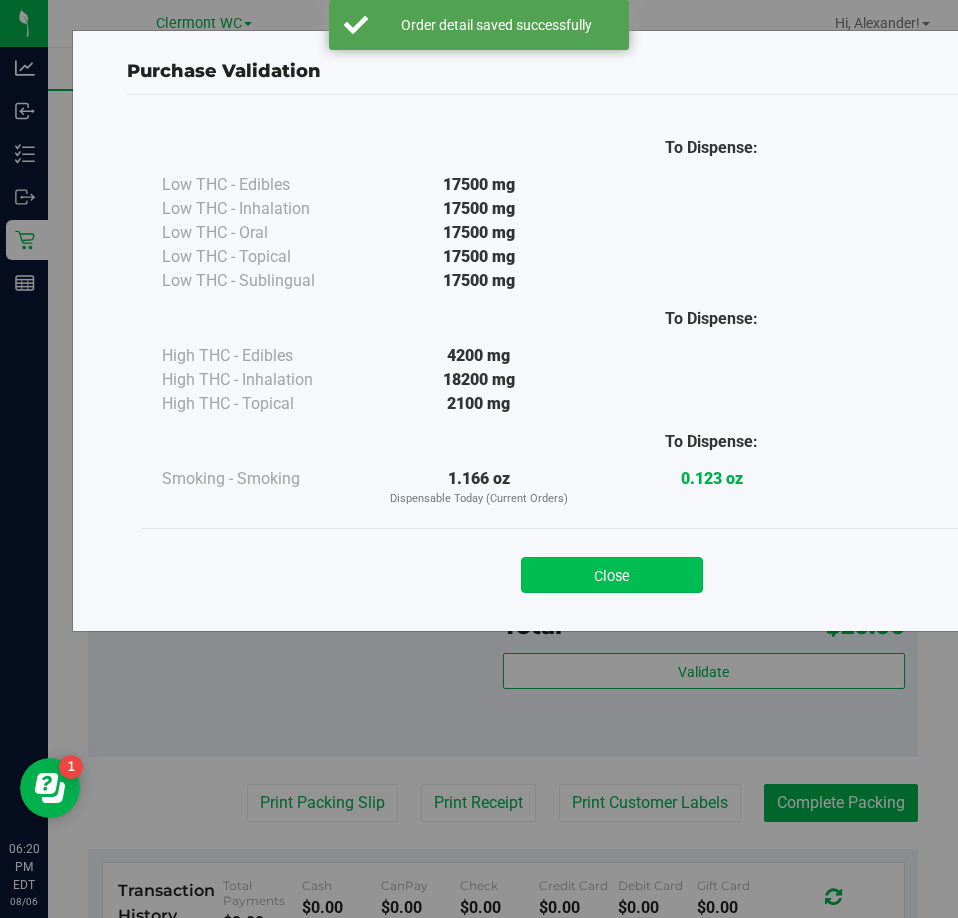 click on "Close" at bounding box center (612, 575) 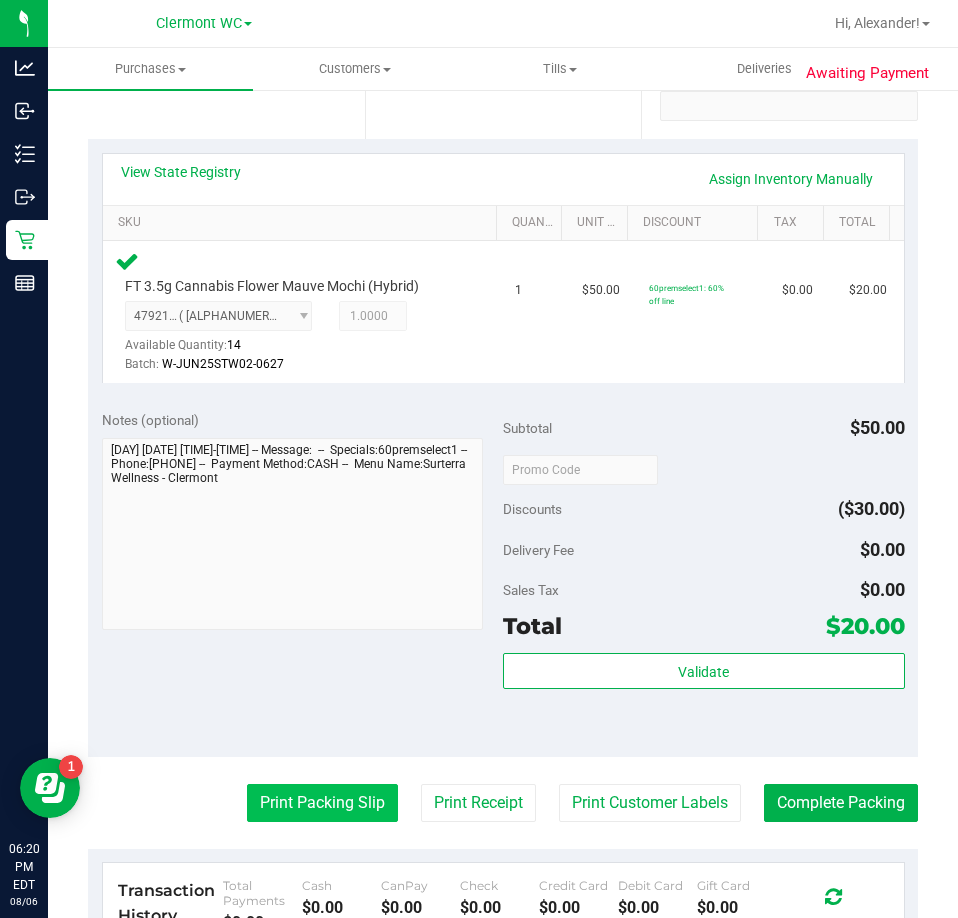 click on "Print Packing Slip" at bounding box center [322, 803] 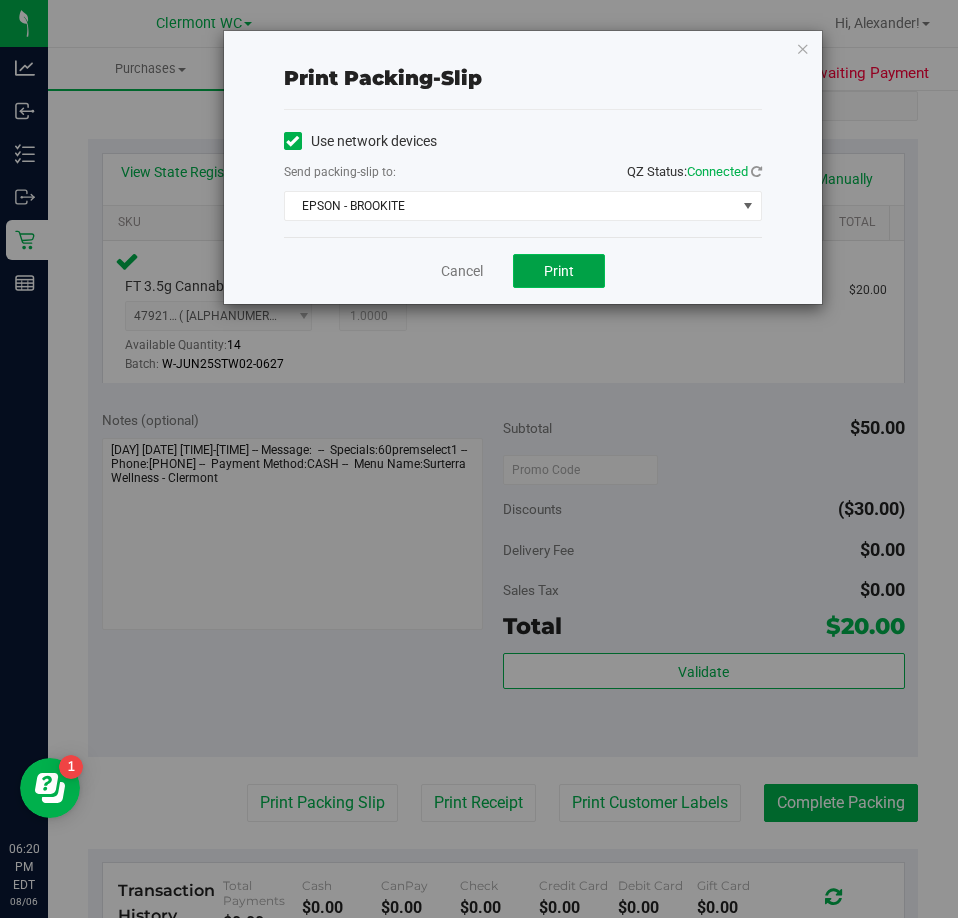 click on "Print" at bounding box center [559, 271] 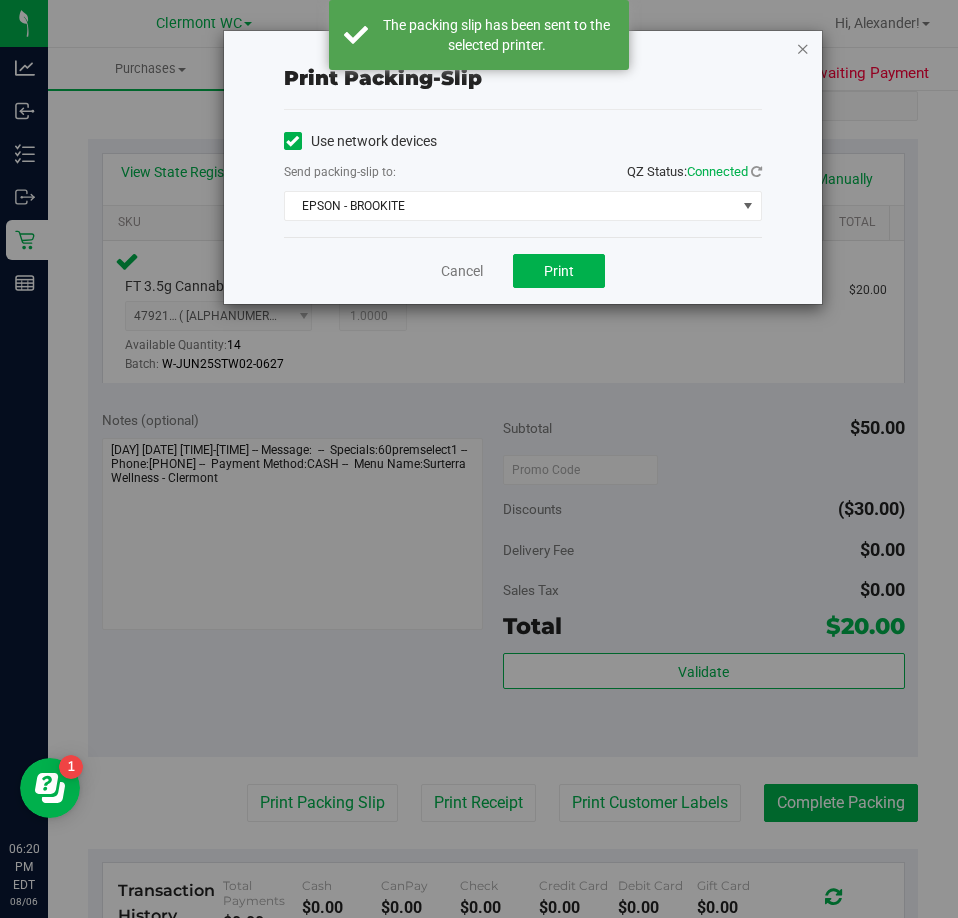 click at bounding box center [803, 48] 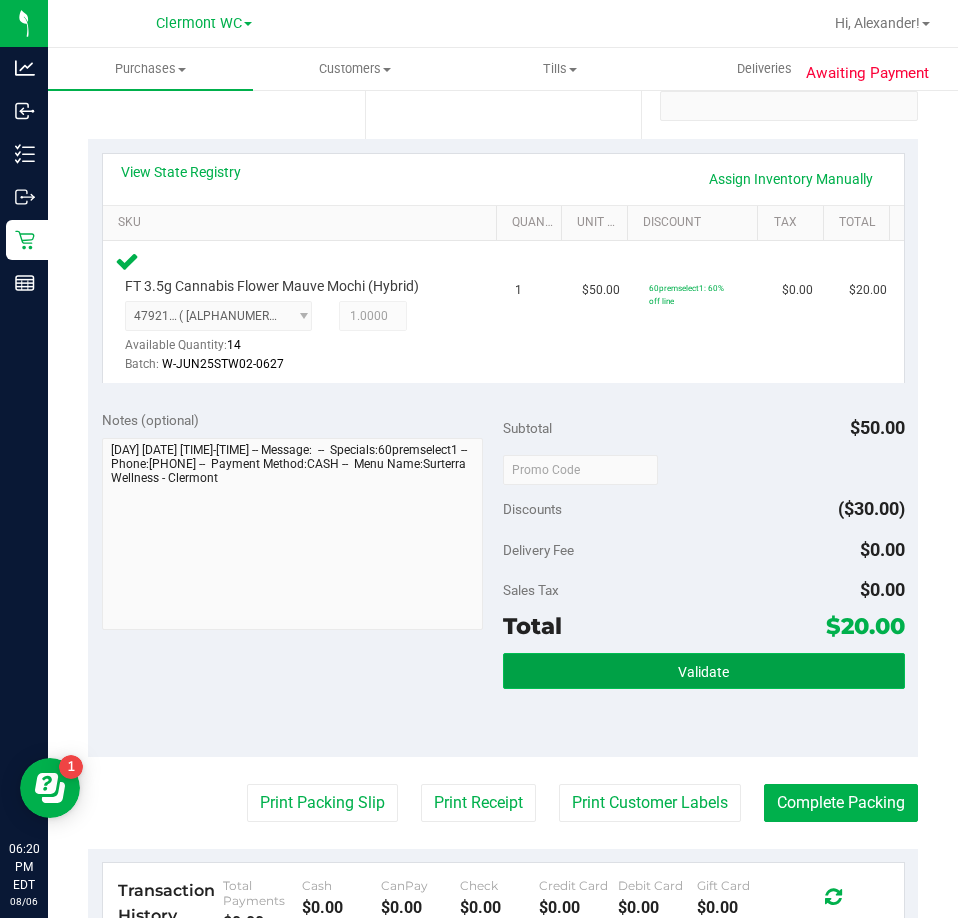 click on "Validate" at bounding box center [704, 671] 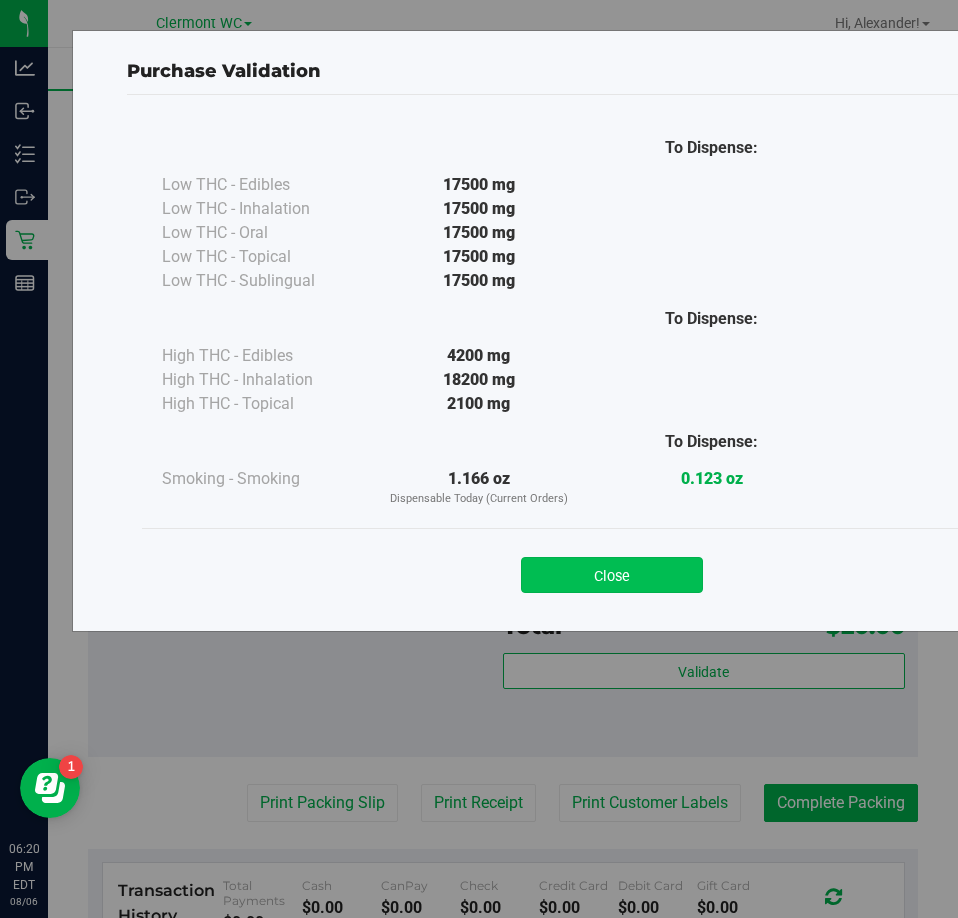 click on "Close" at bounding box center [612, 575] 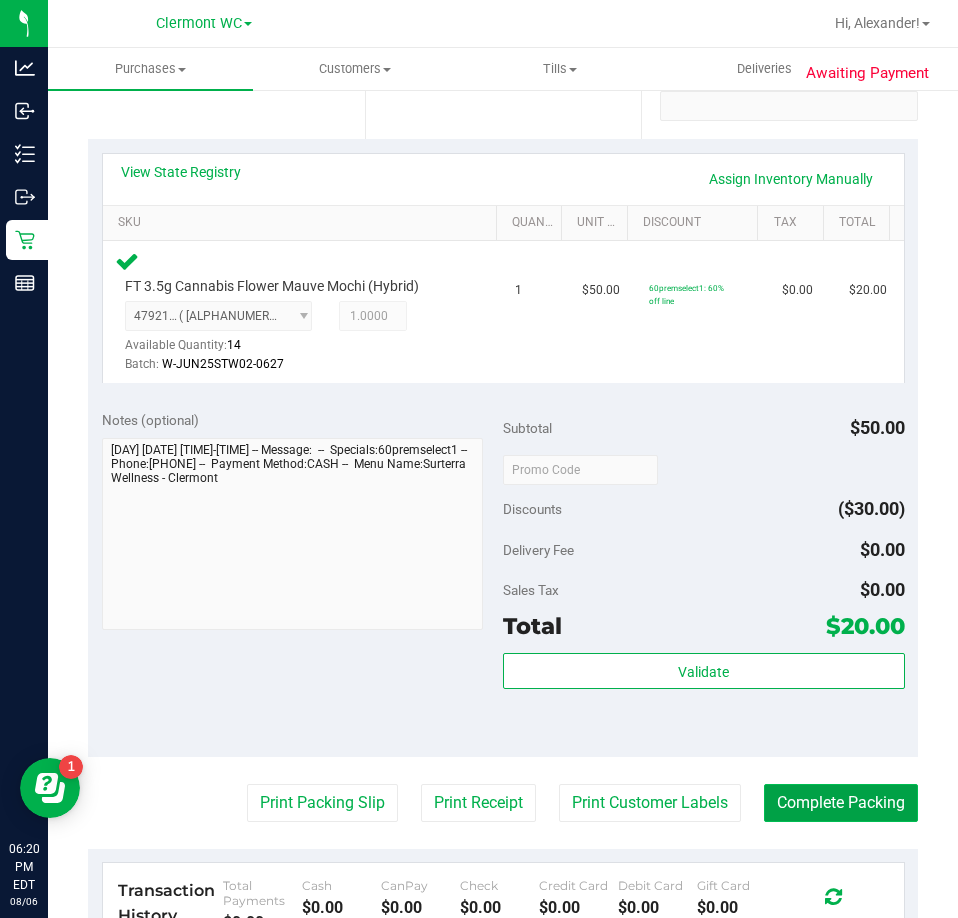 click on "Complete Packing" at bounding box center [841, 803] 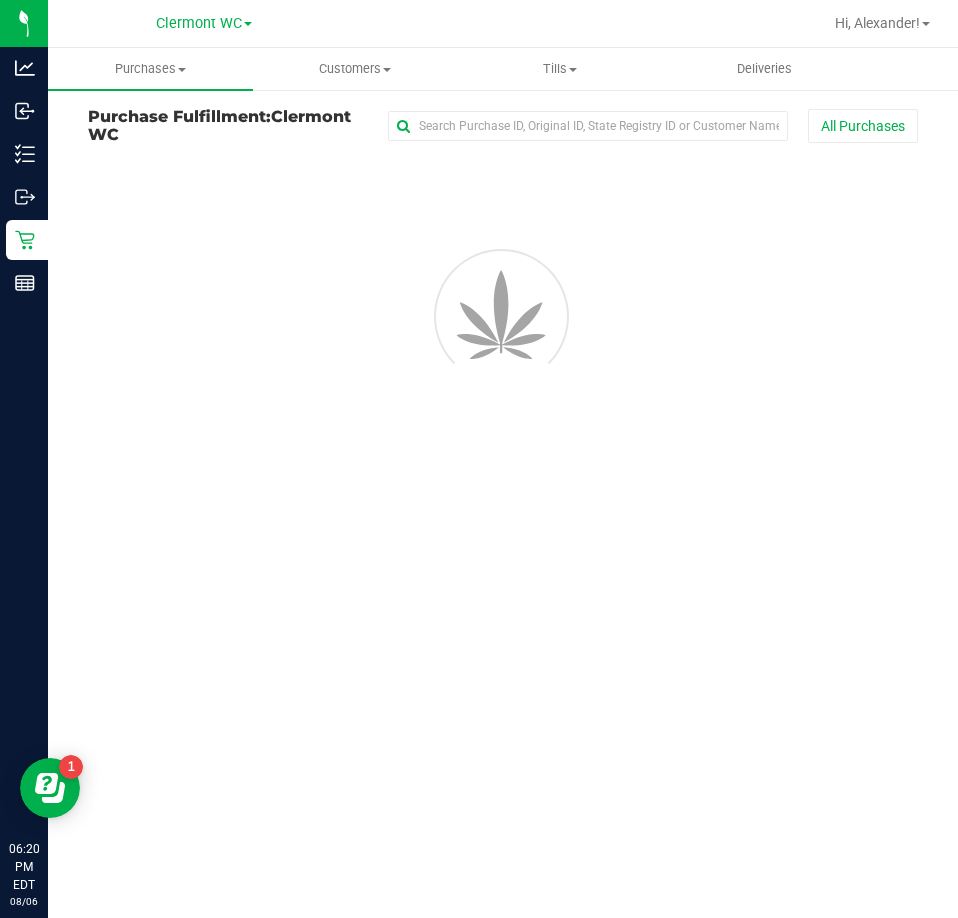 scroll, scrollTop: 0, scrollLeft: 0, axis: both 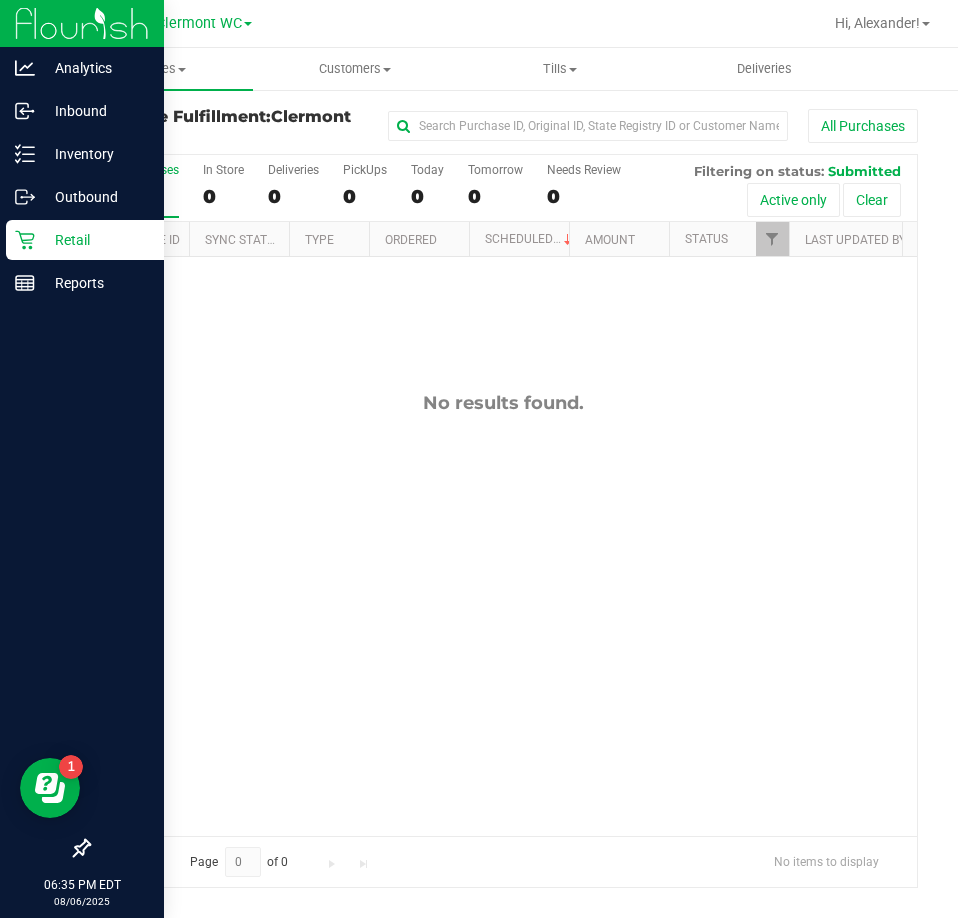 click on "Retail" at bounding box center (95, 240) 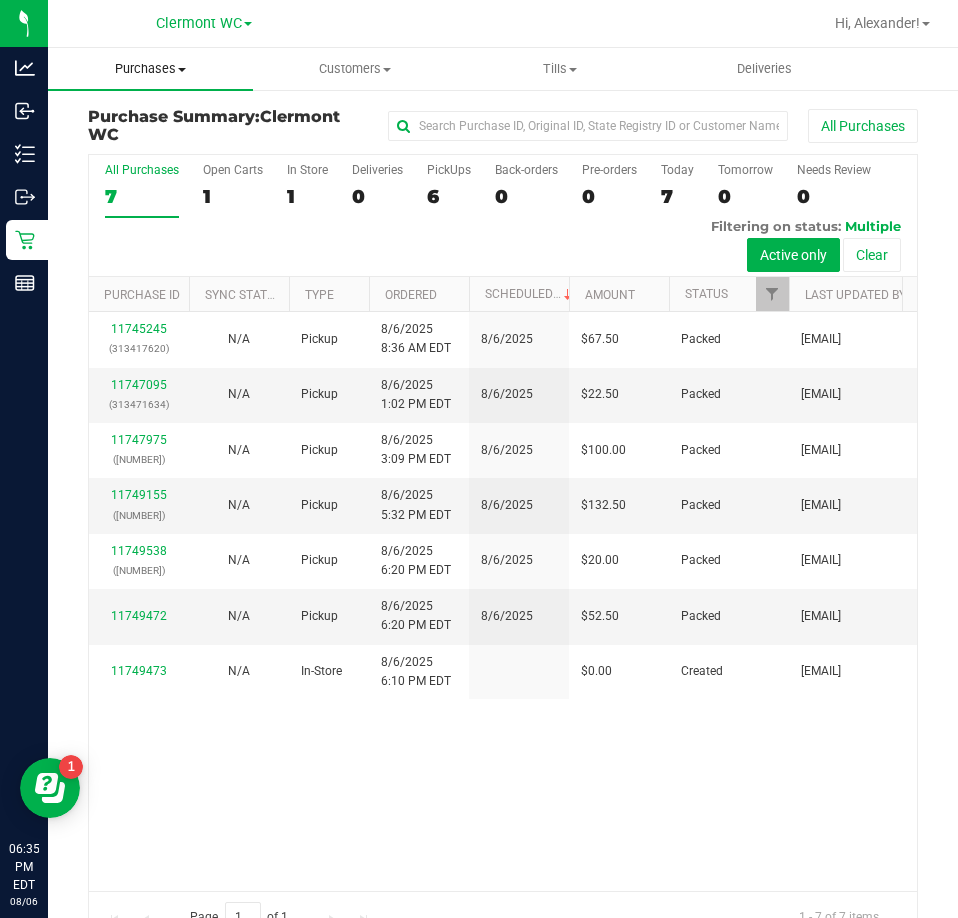 click on "Purchases" at bounding box center [150, 69] 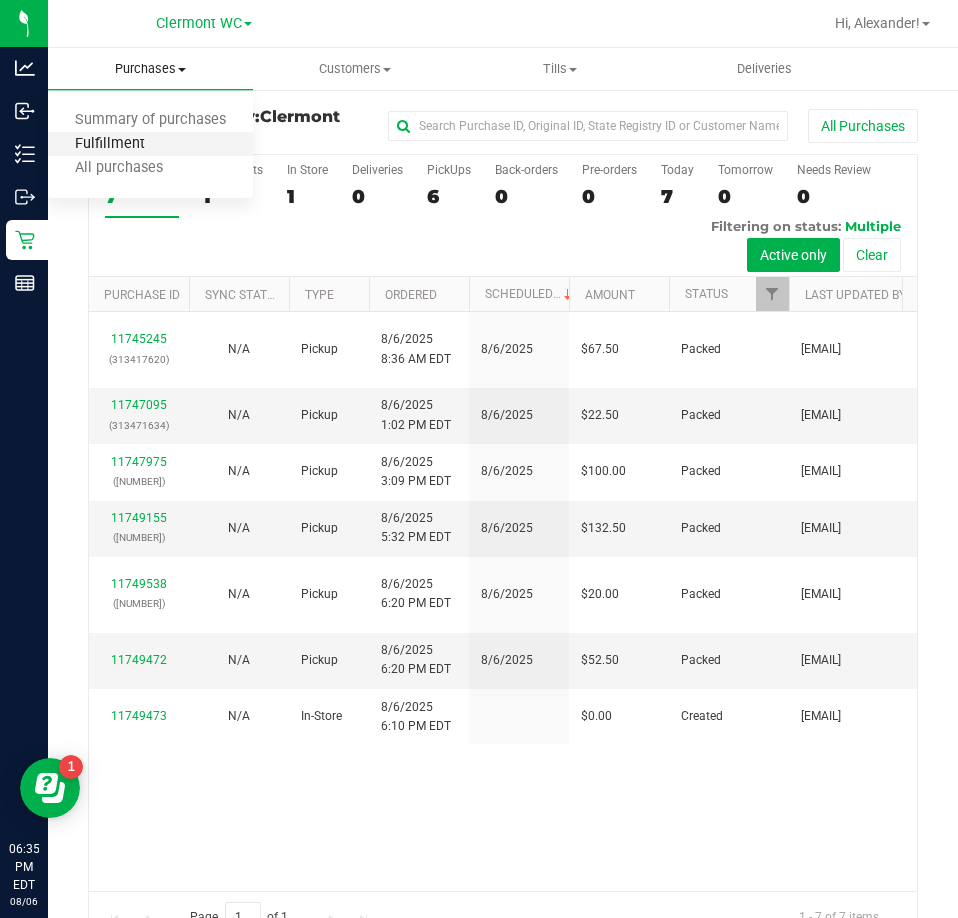 click on "Fulfillment" at bounding box center [110, 144] 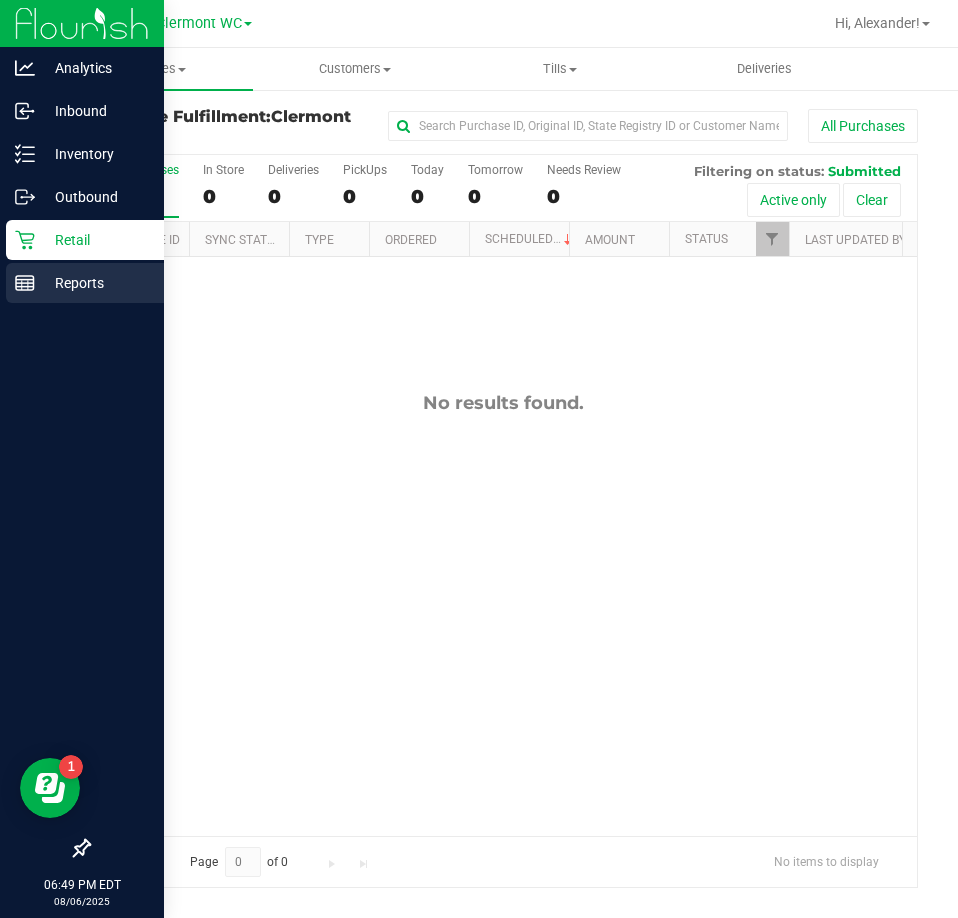 click on "Reports" at bounding box center (95, 283) 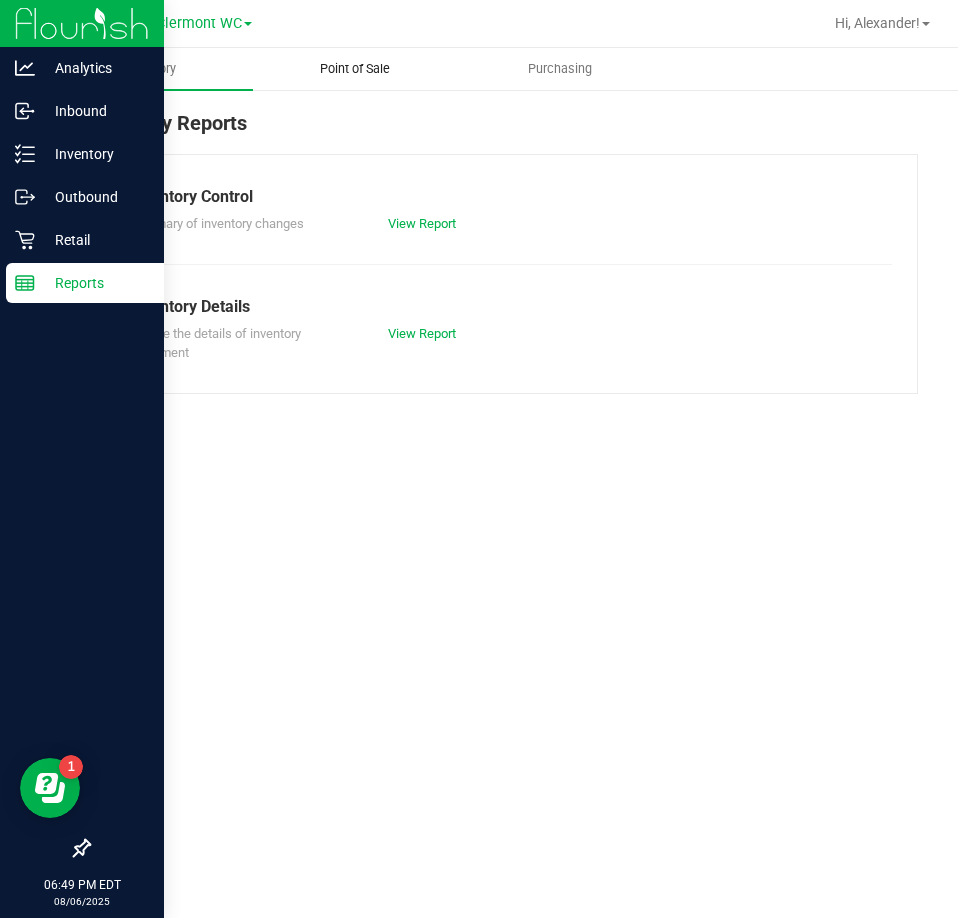click on "Point of Sale" at bounding box center (355, 69) 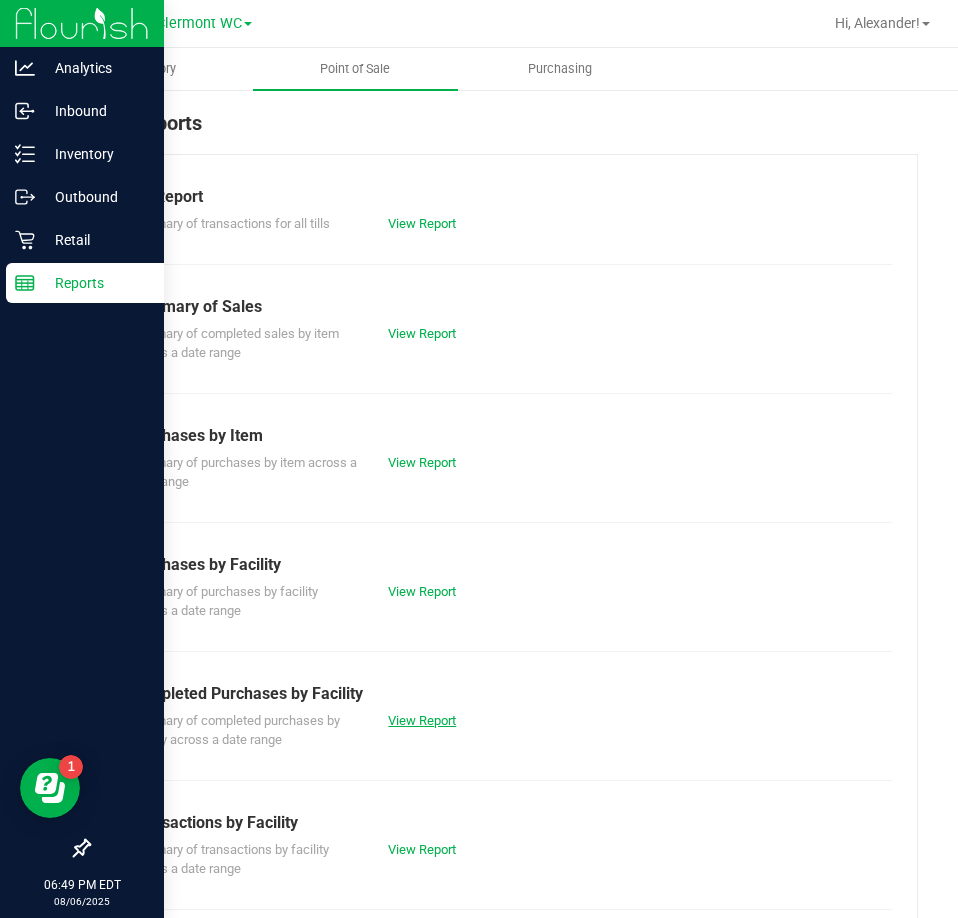 click on "View Report" at bounding box center [422, 720] 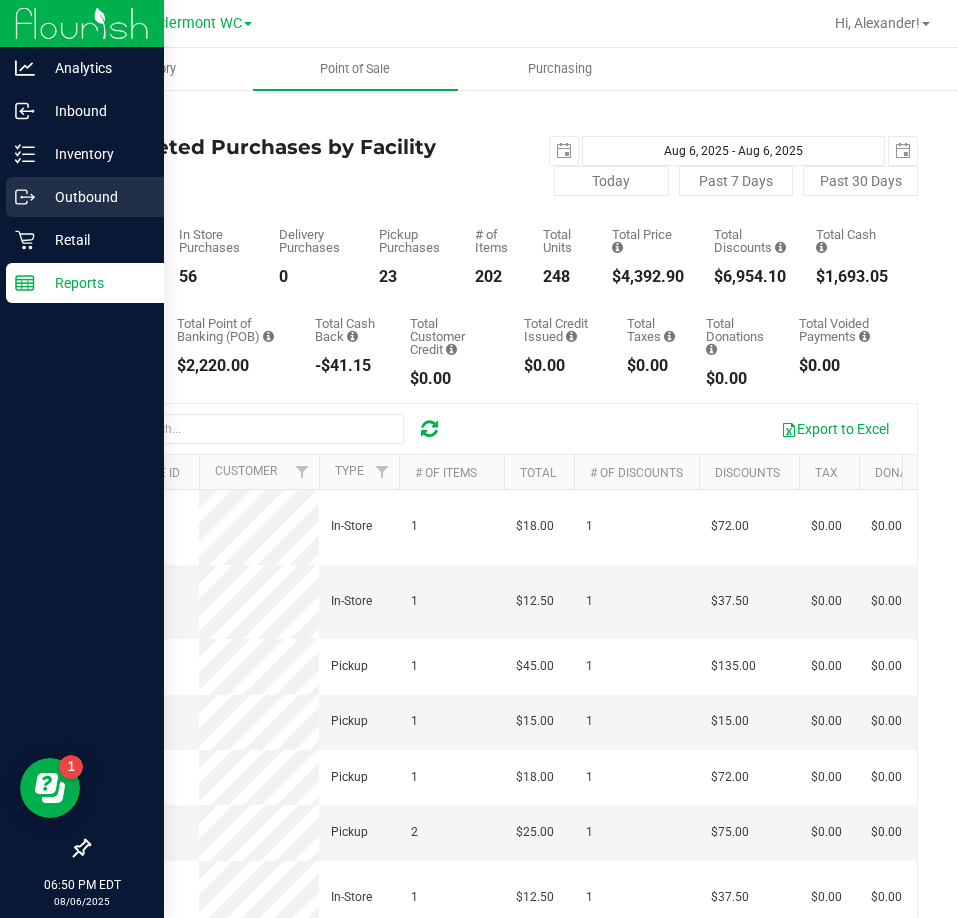 click on "Outbound" at bounding box center (82, 198) 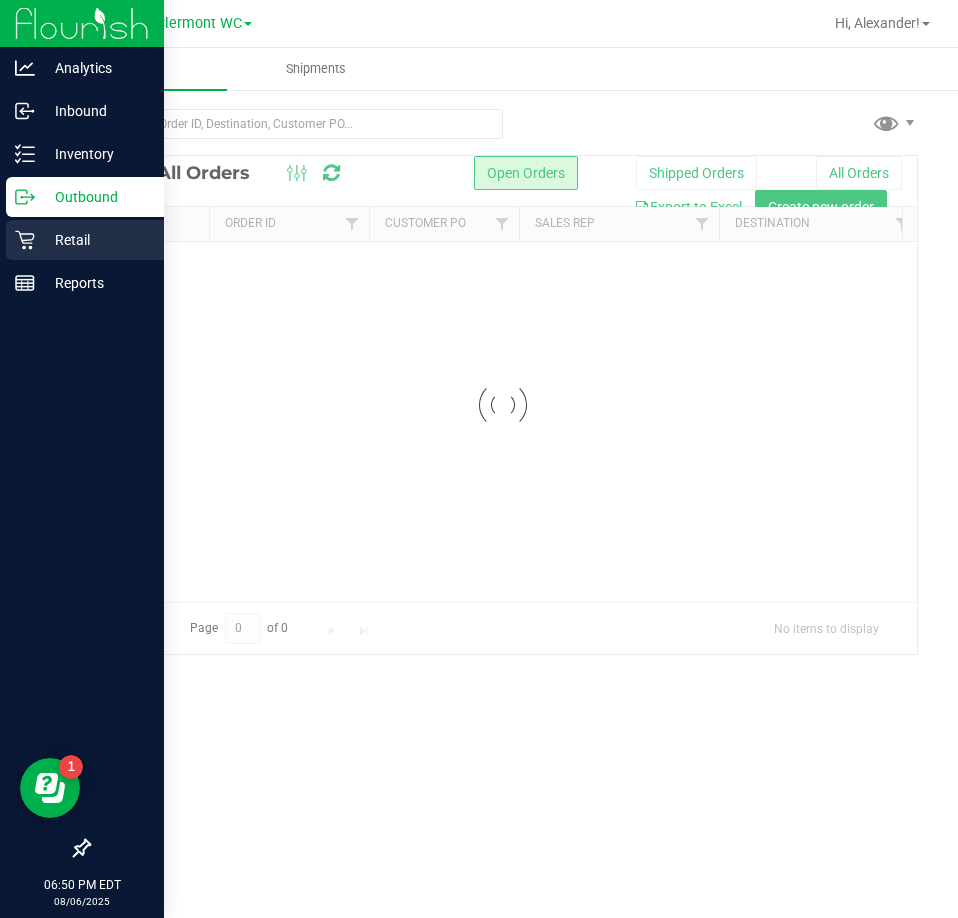 click 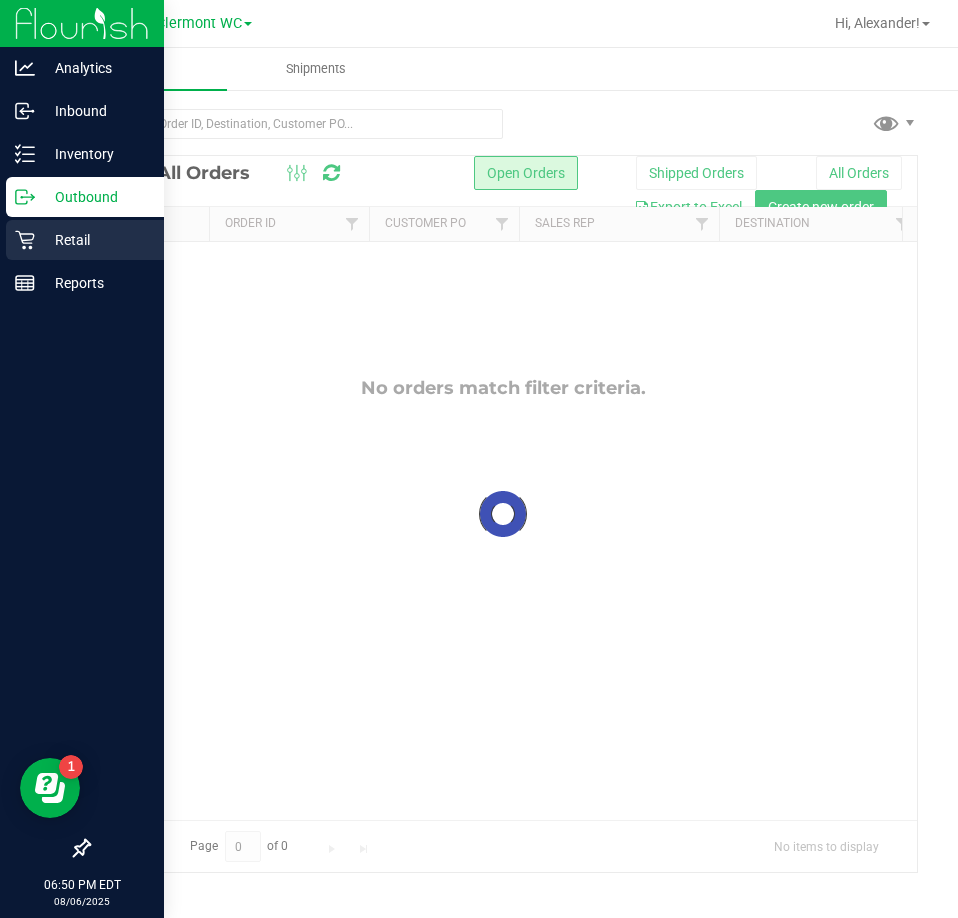click 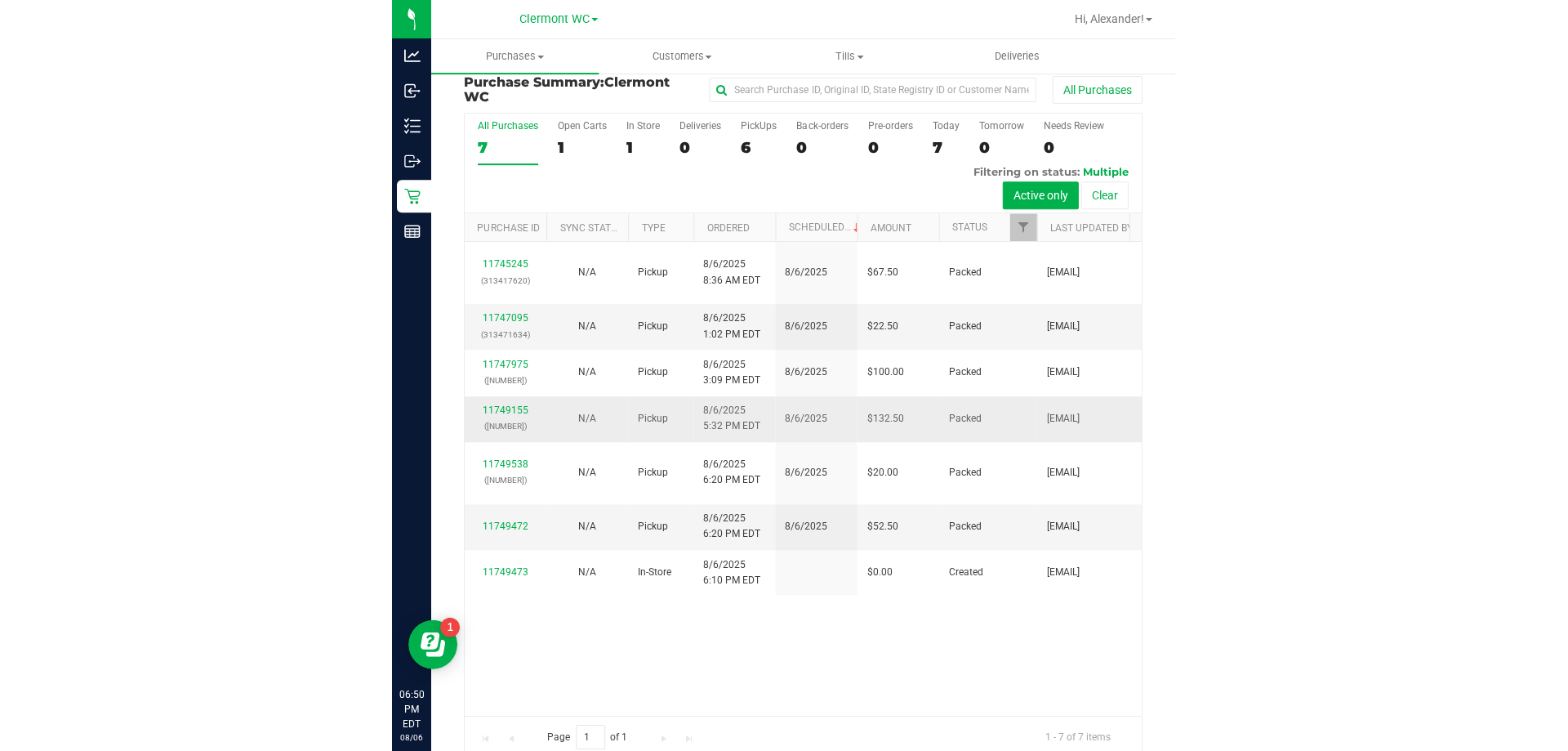 scroll, scrollTop: 0, scrollLeft: 0, axis: both 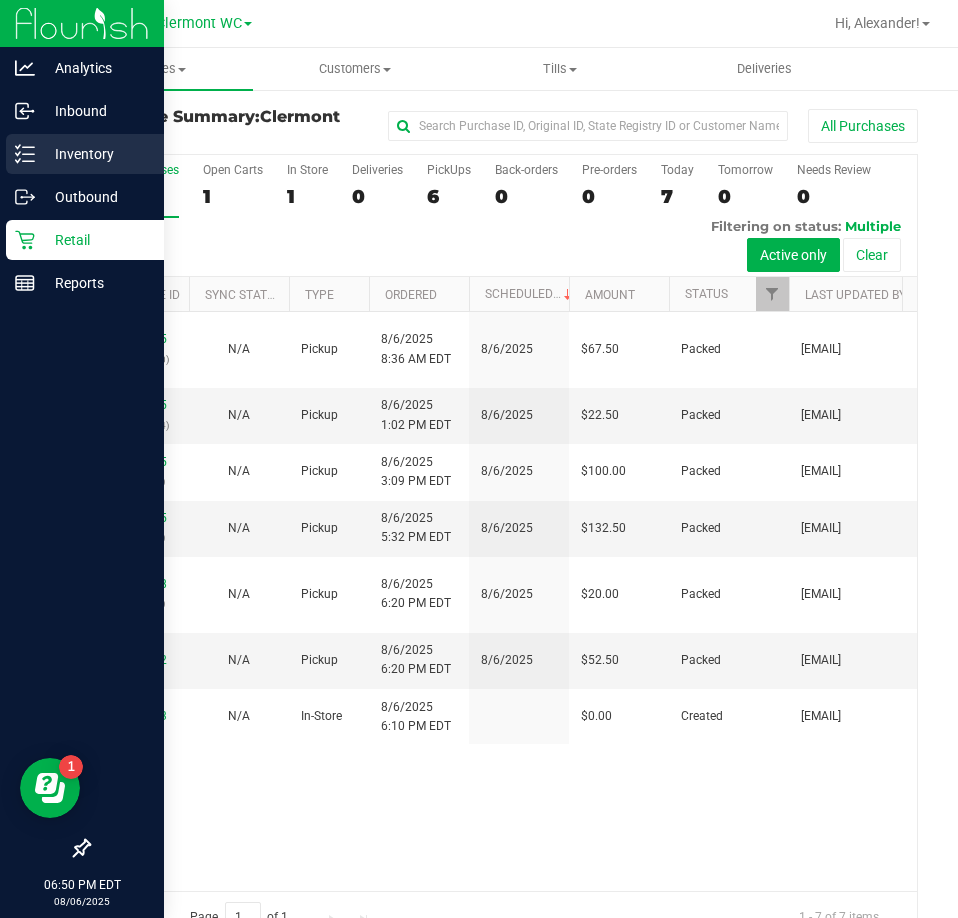 click on "Inventory" at bounding box center (85, 154) 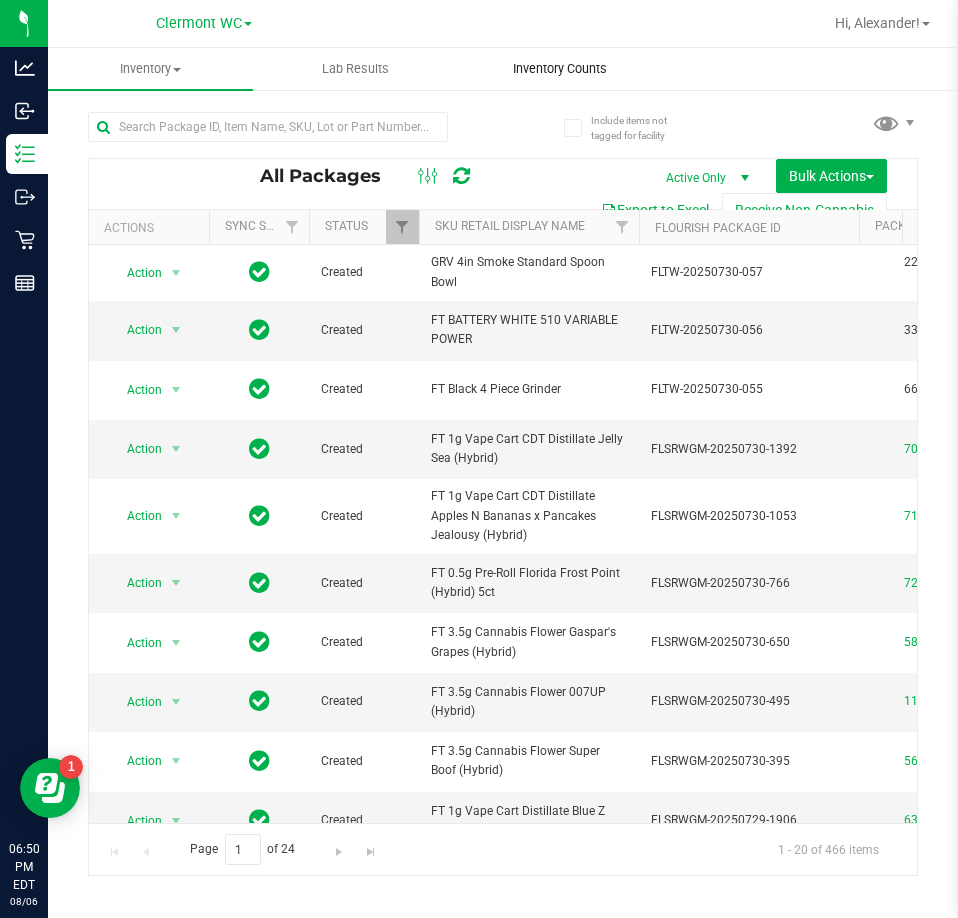 click on "Inventory Counts" at bounding box center [560, 69] 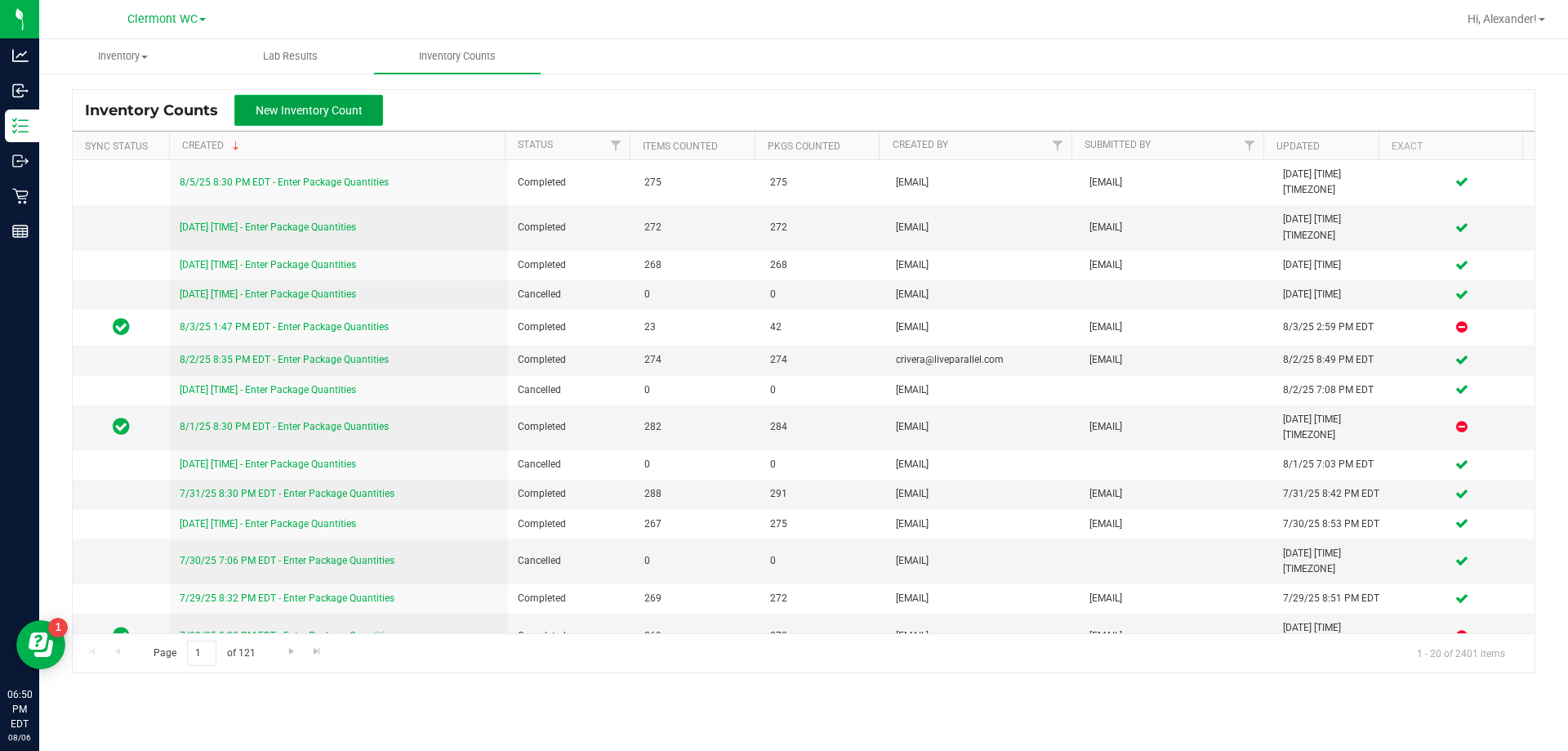 click on "New Inventory Count" at bounding box center [309, 110] 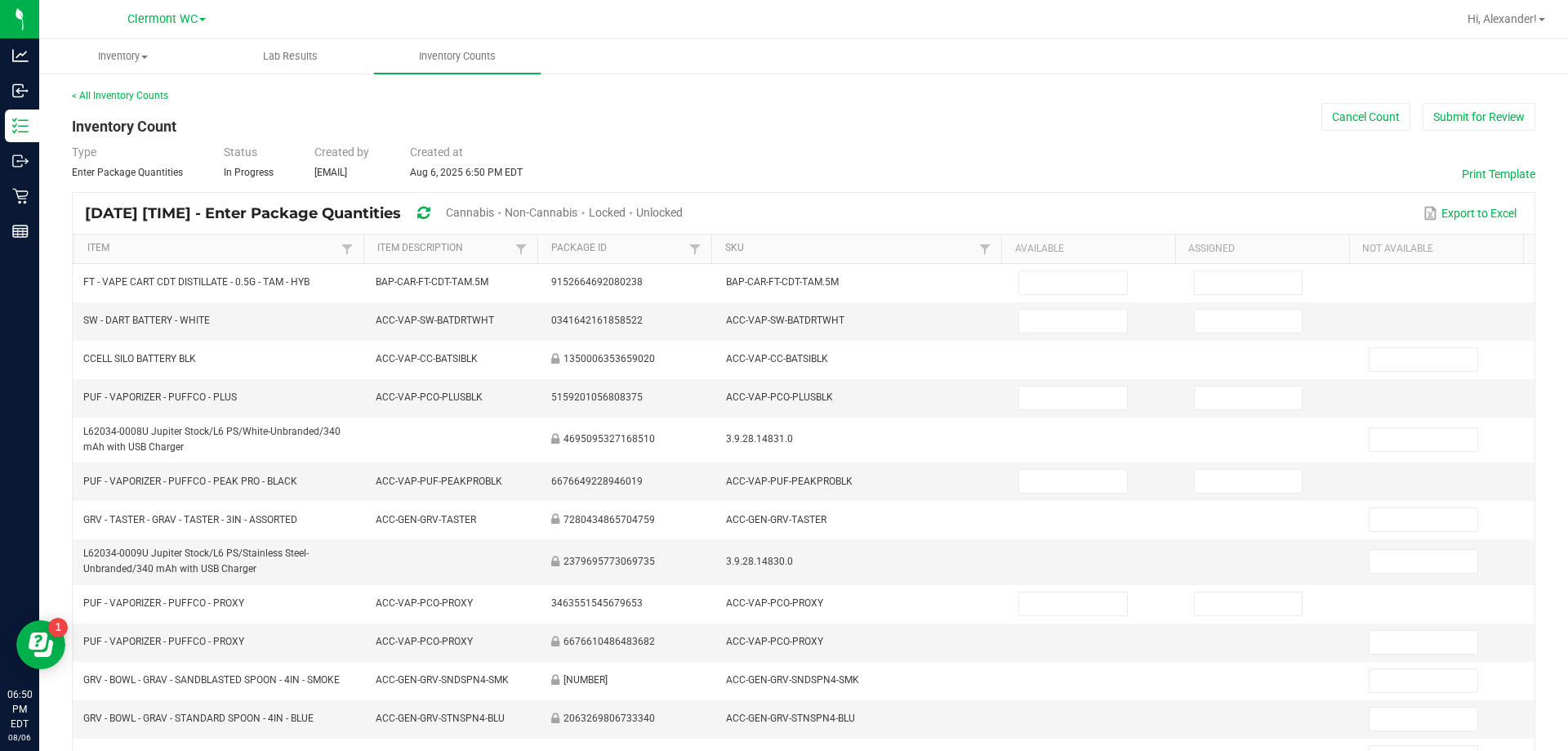 click on "Cannabis" at bounding box center [470, 212] 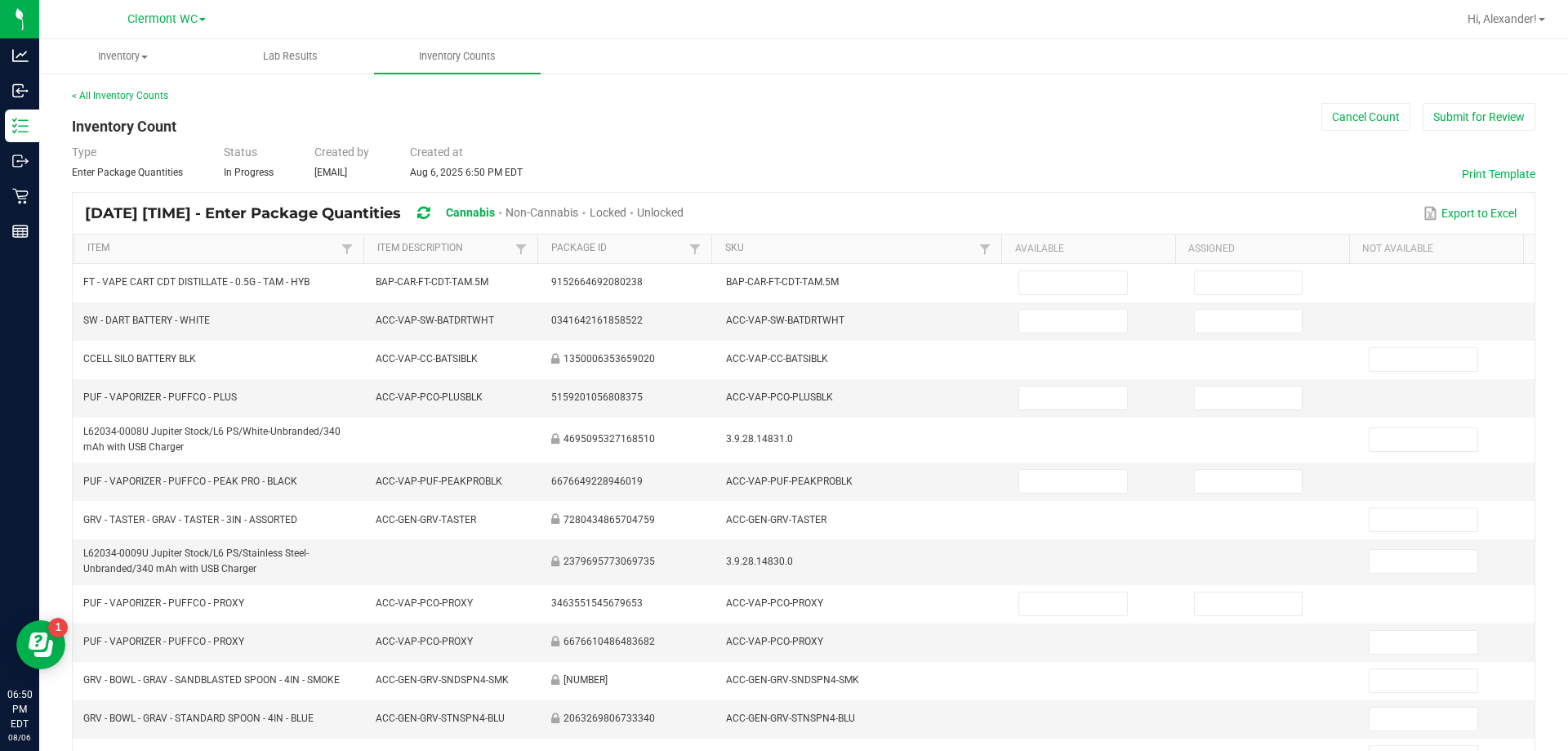 click on "Unlocked" at bounding box center [660, 212] 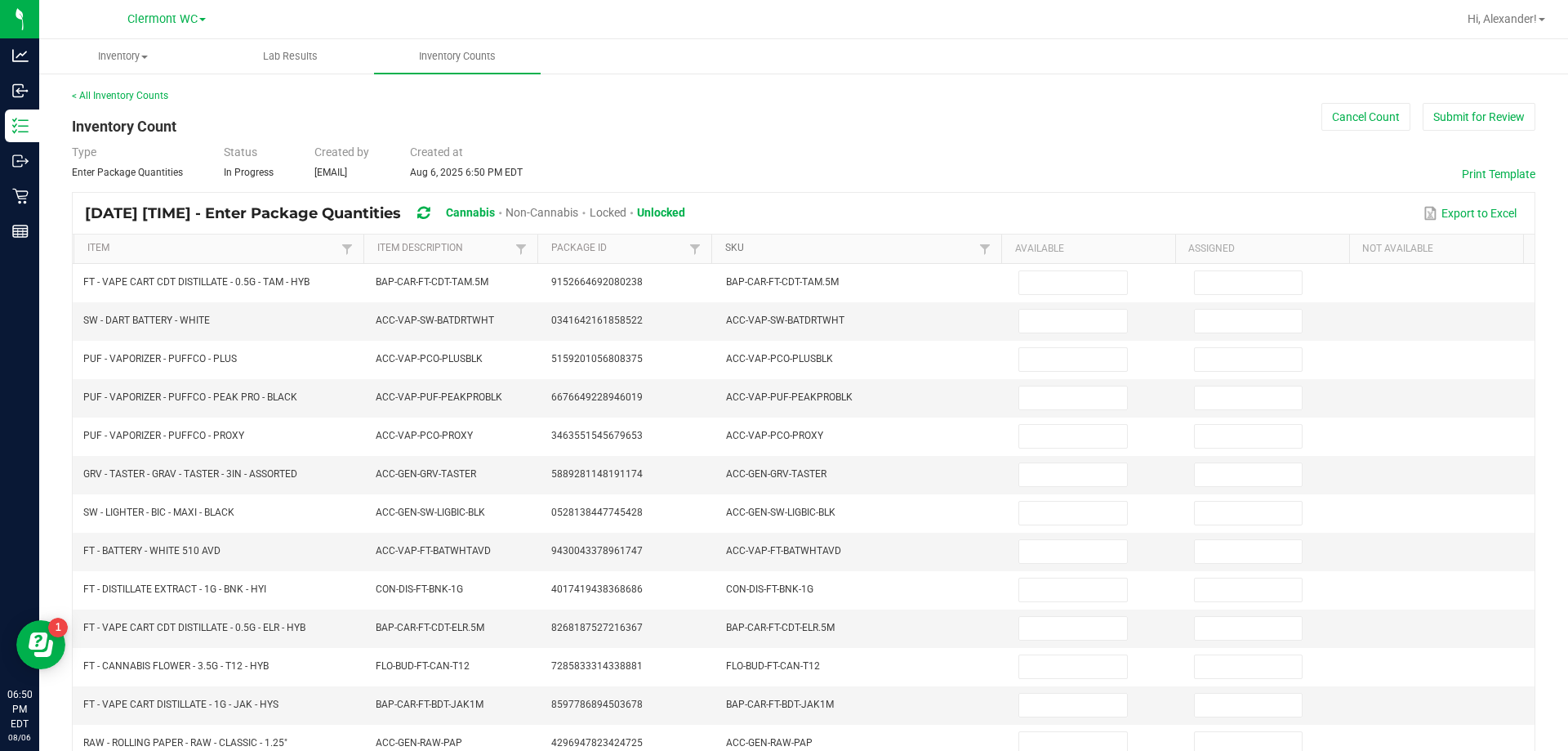 click on "SKU" at bounding box center [850, 248] 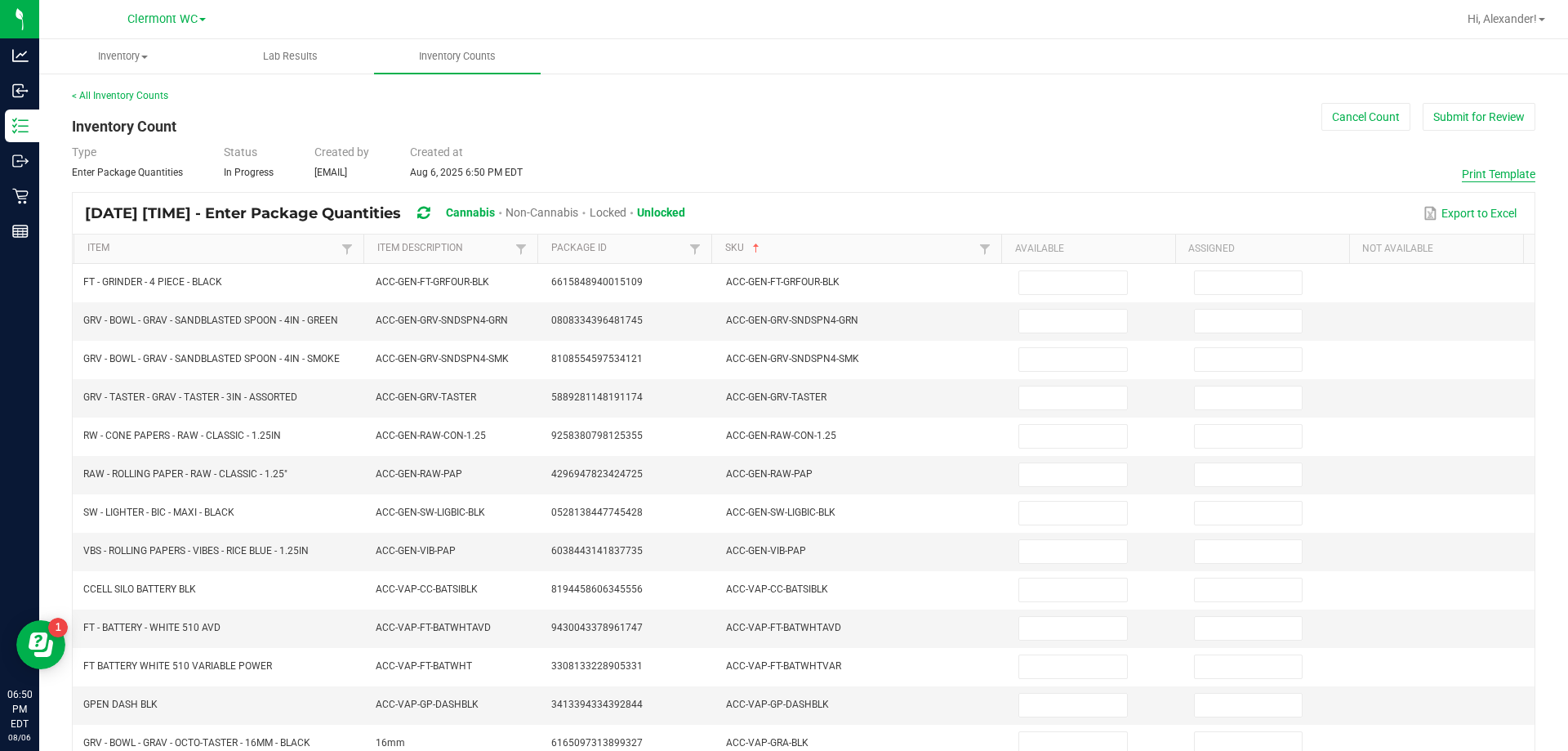 click on "Print Template" at bounding box center [1499, 174] 